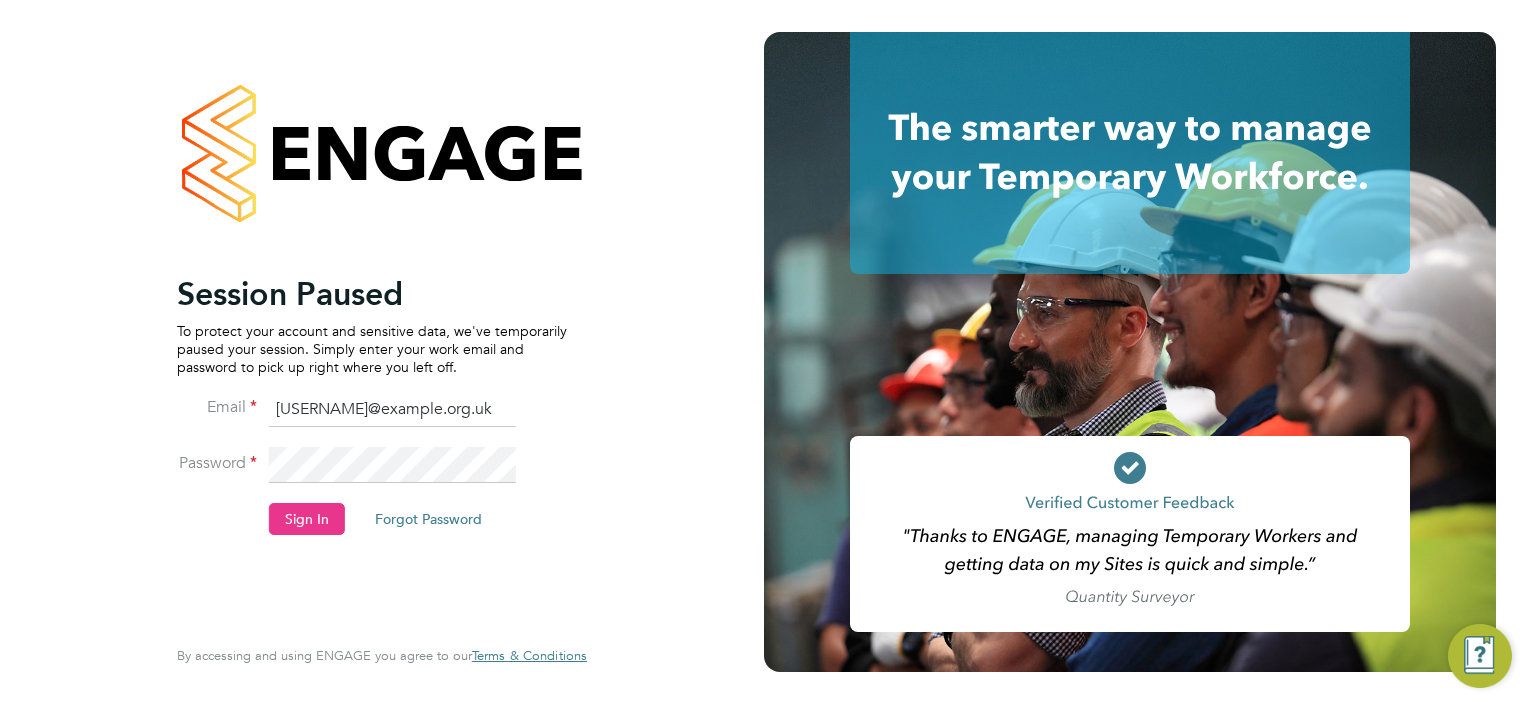 scroll, scrollTop: 0, scrollLeft: 0, axis: both 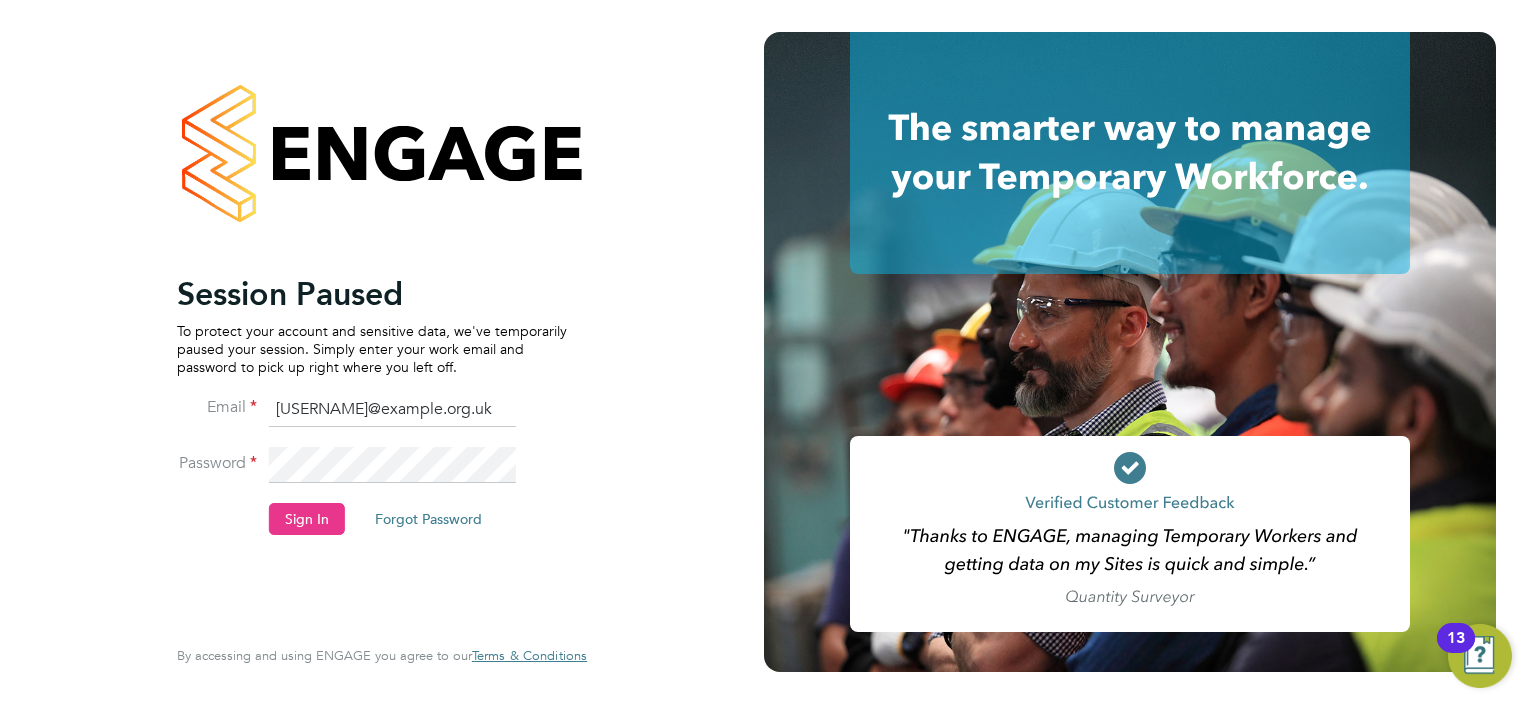click on "Password" 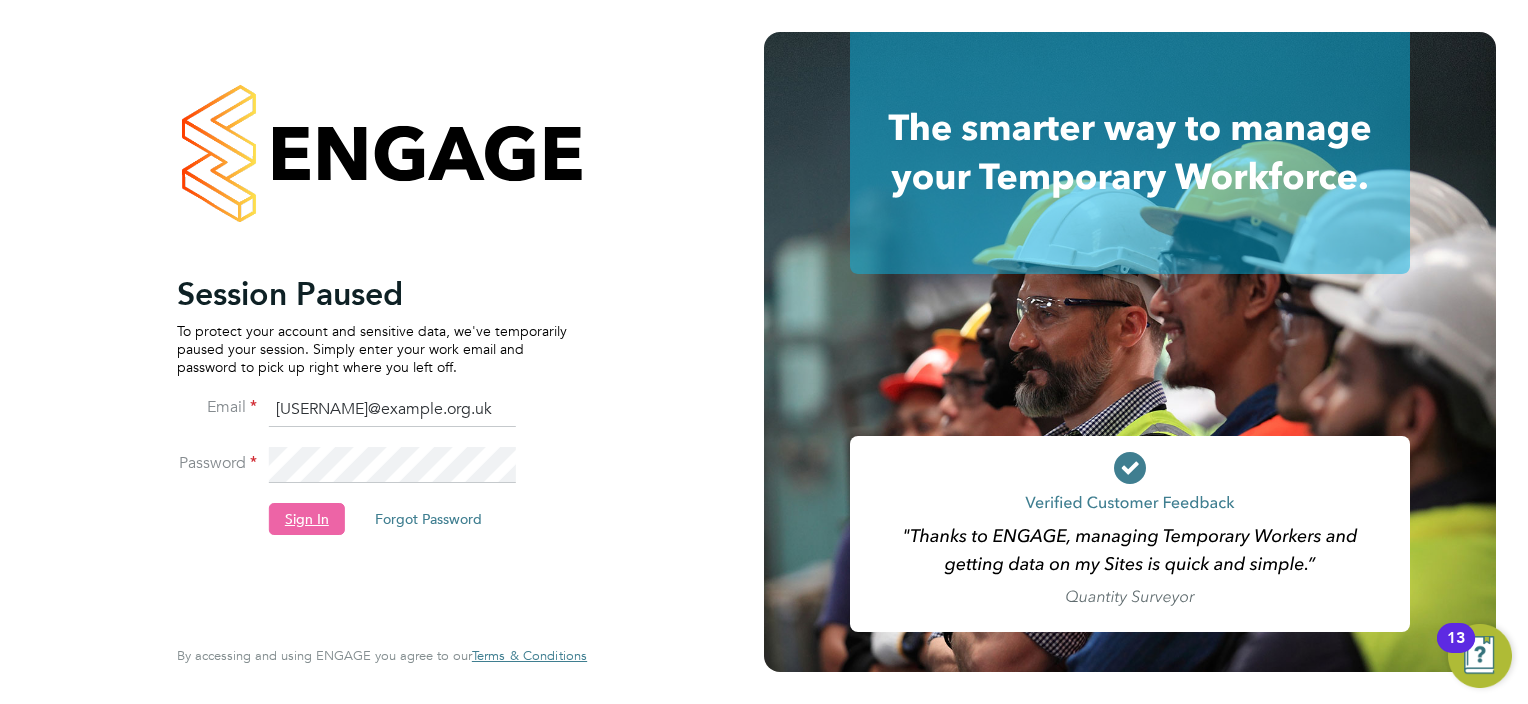click on "Sign In" 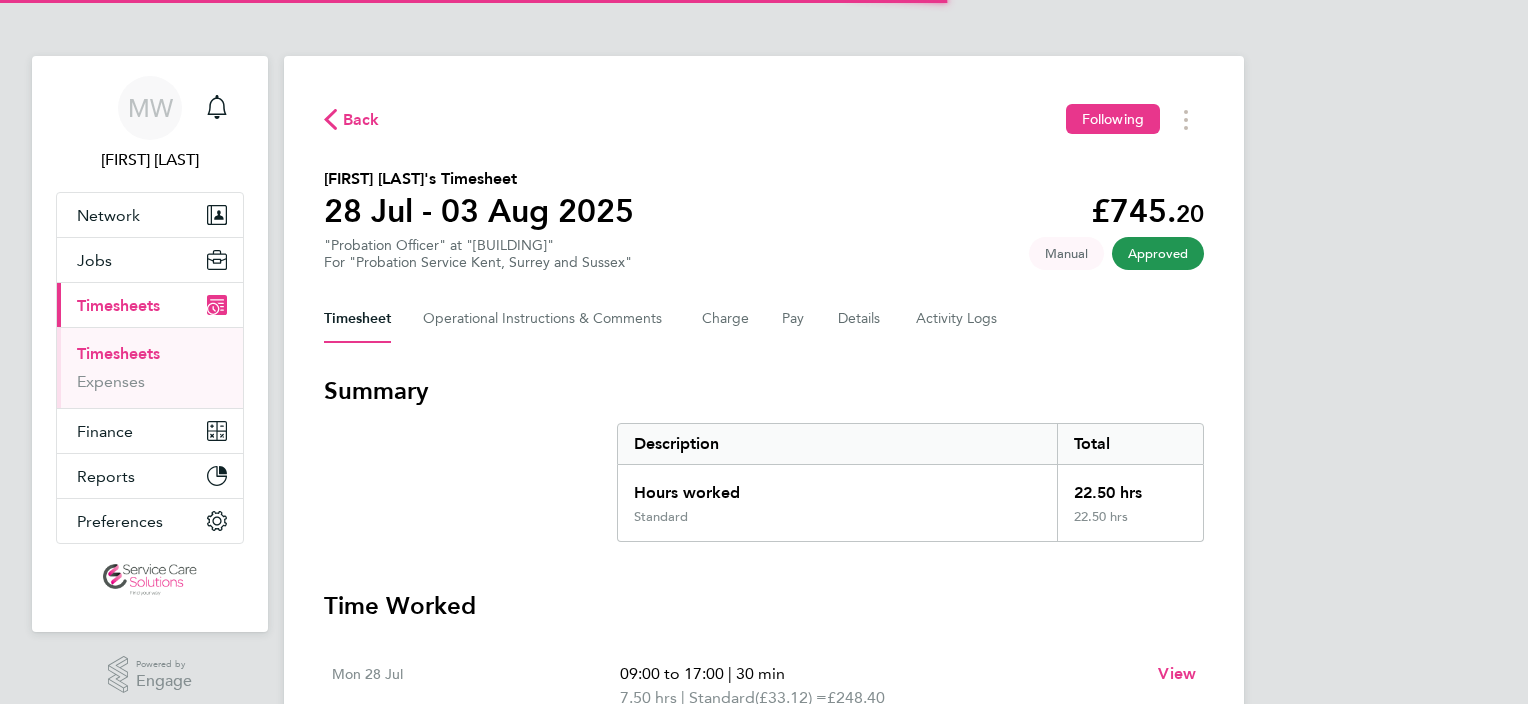 scroll, scrollTop: 0, scrollLeft: 0, axis: both 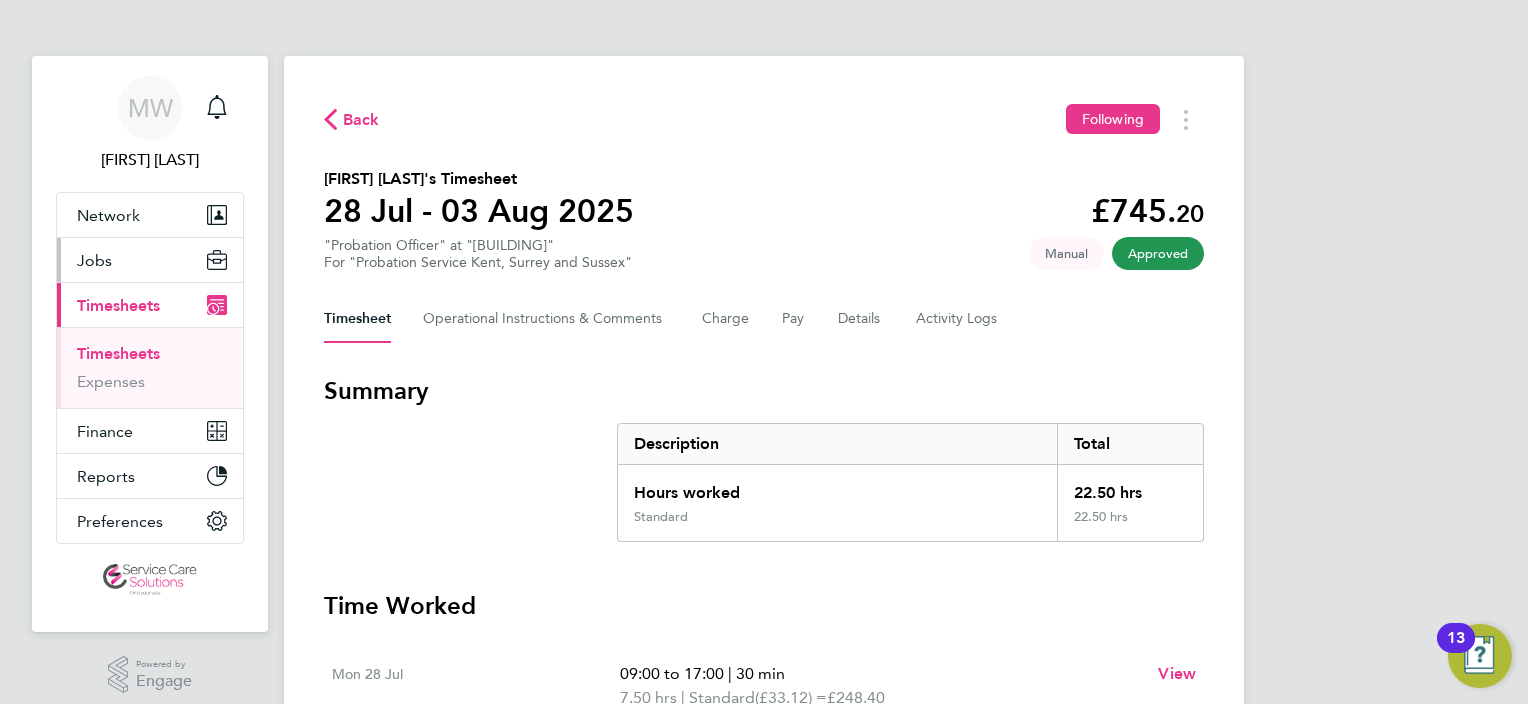click on "Jobs" at bounding box center [150, 260] 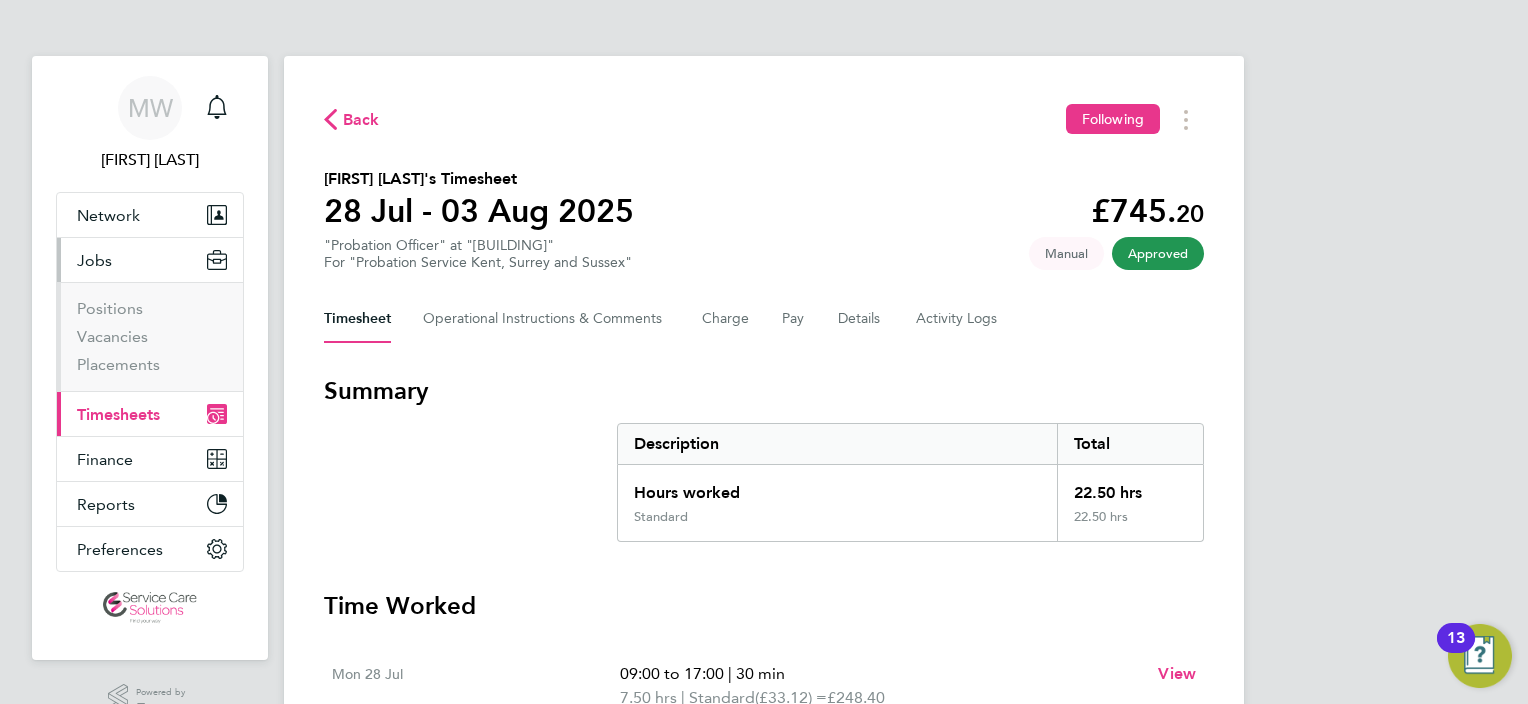 click on "Jobs" at bounding box center (94, 260) 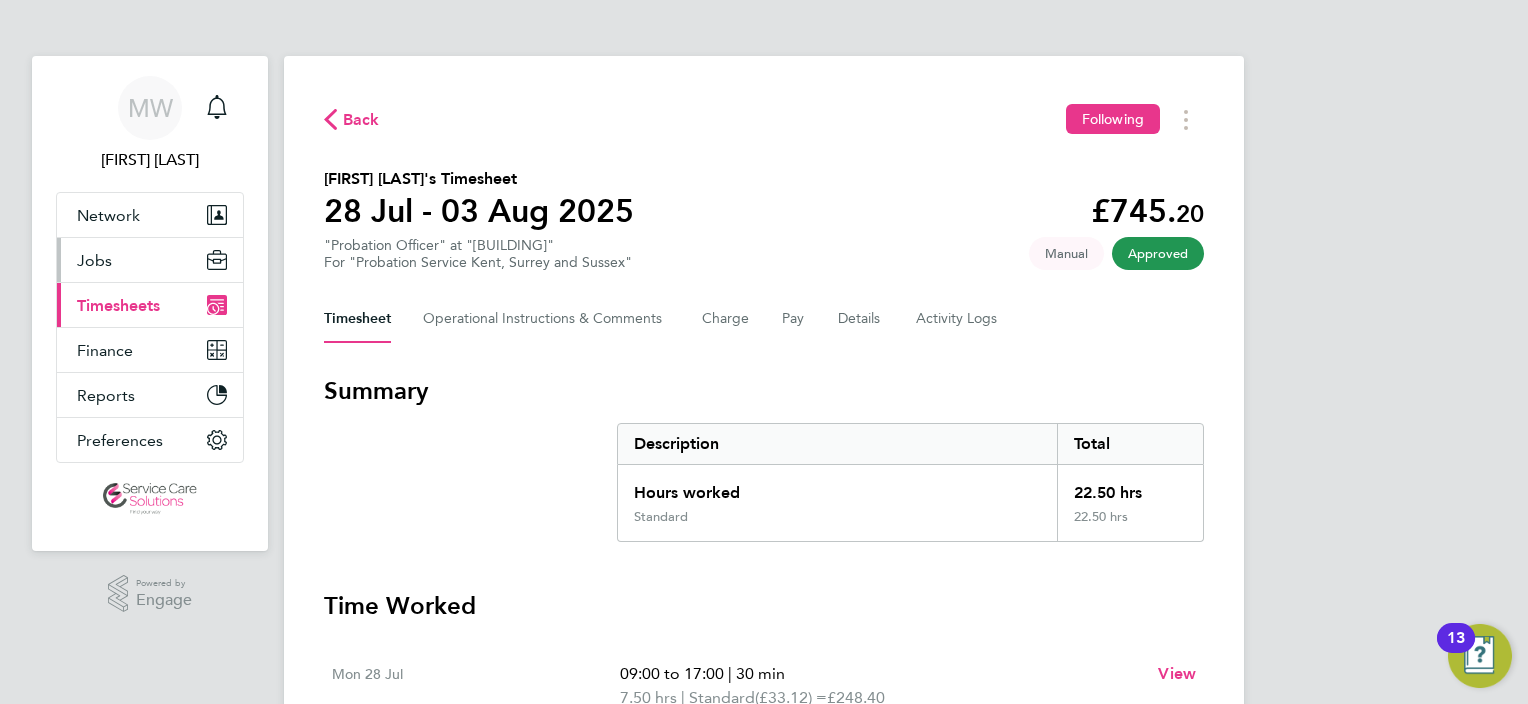 click on "Jobs" at bounding box center [94, 260] 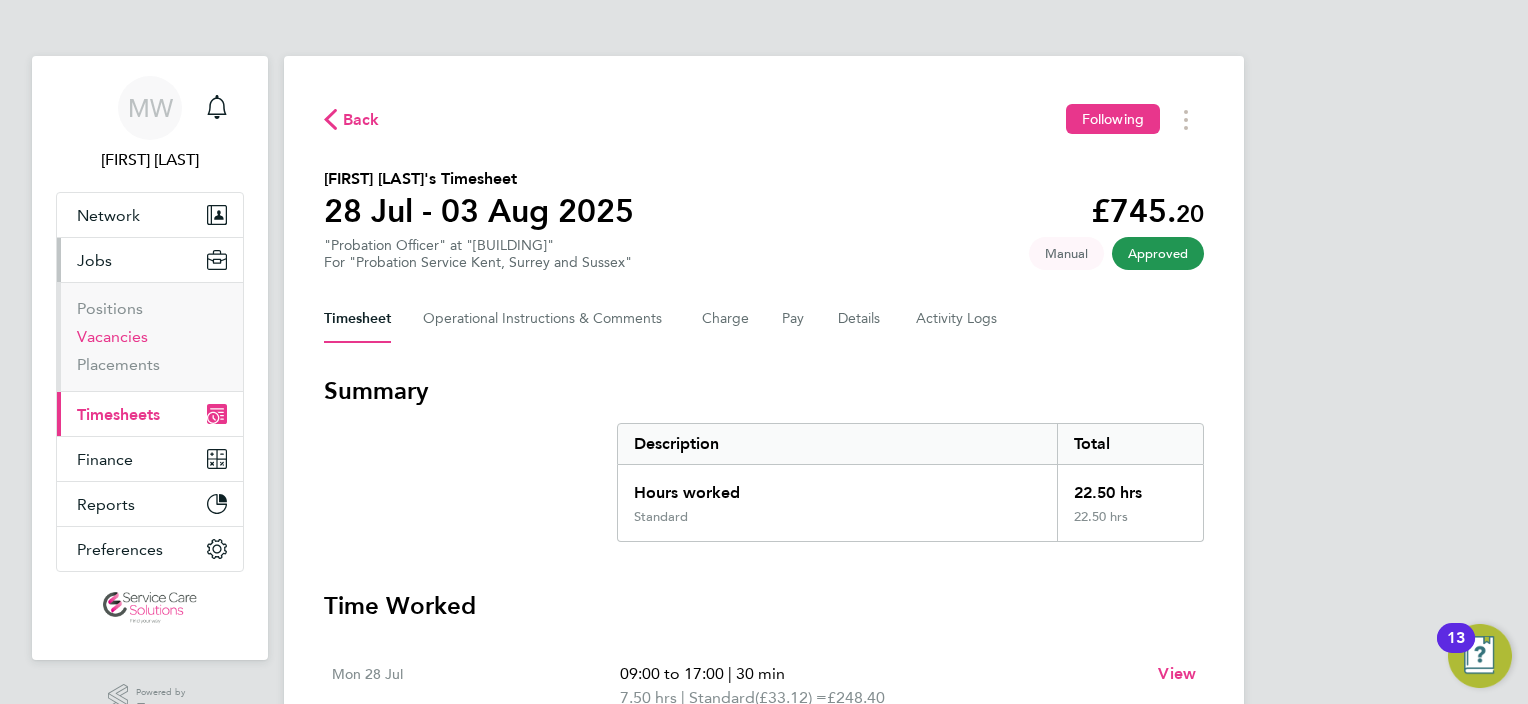 click on "Vacancies" at bounding box center [112, 336] 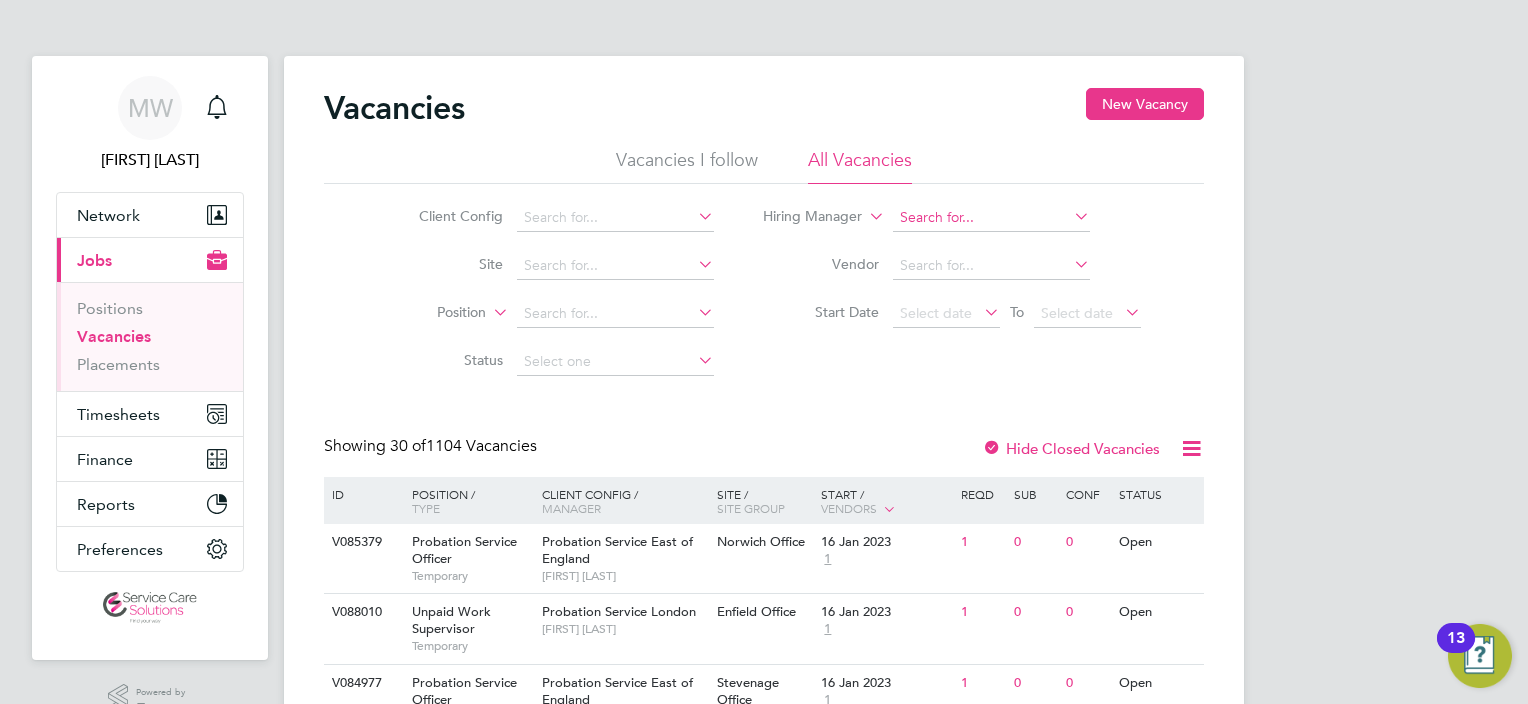 click 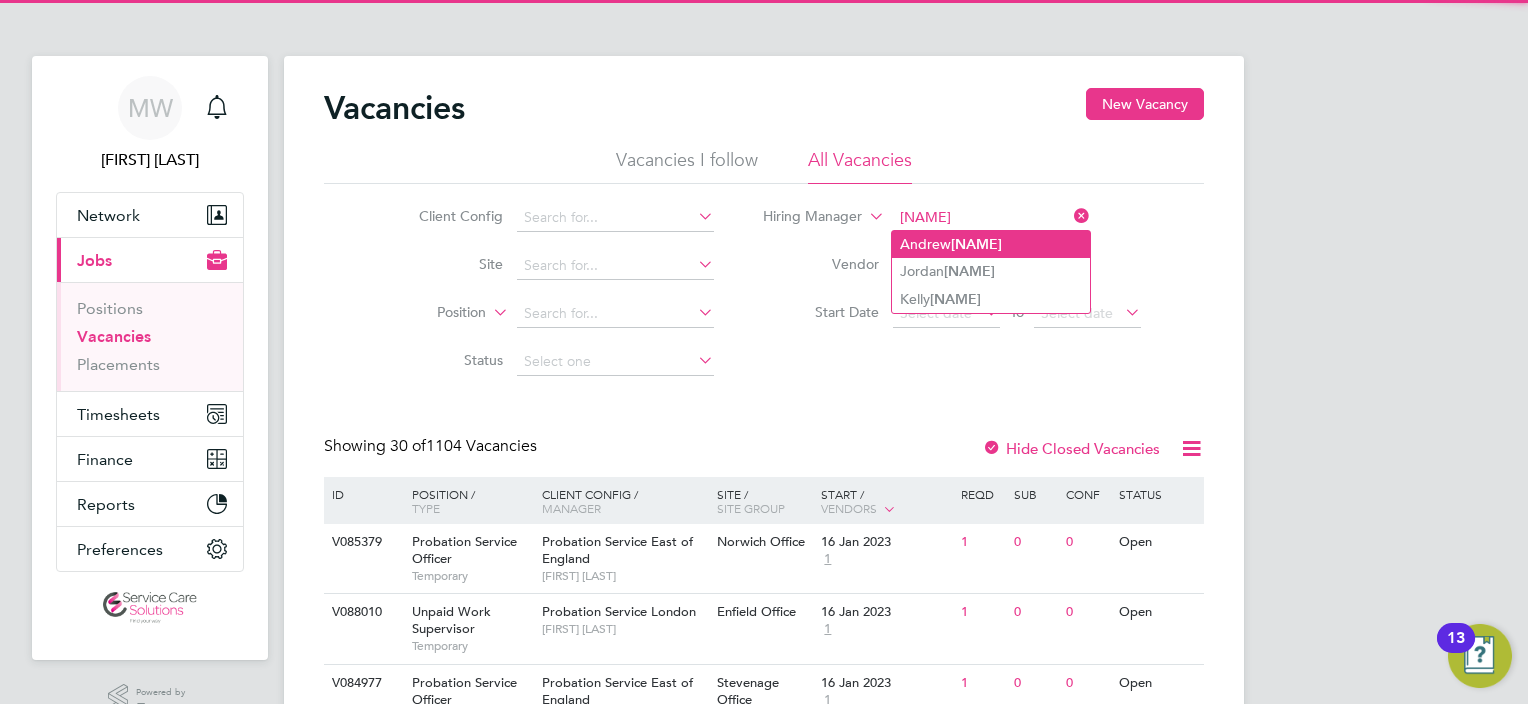 click on "Thorne" 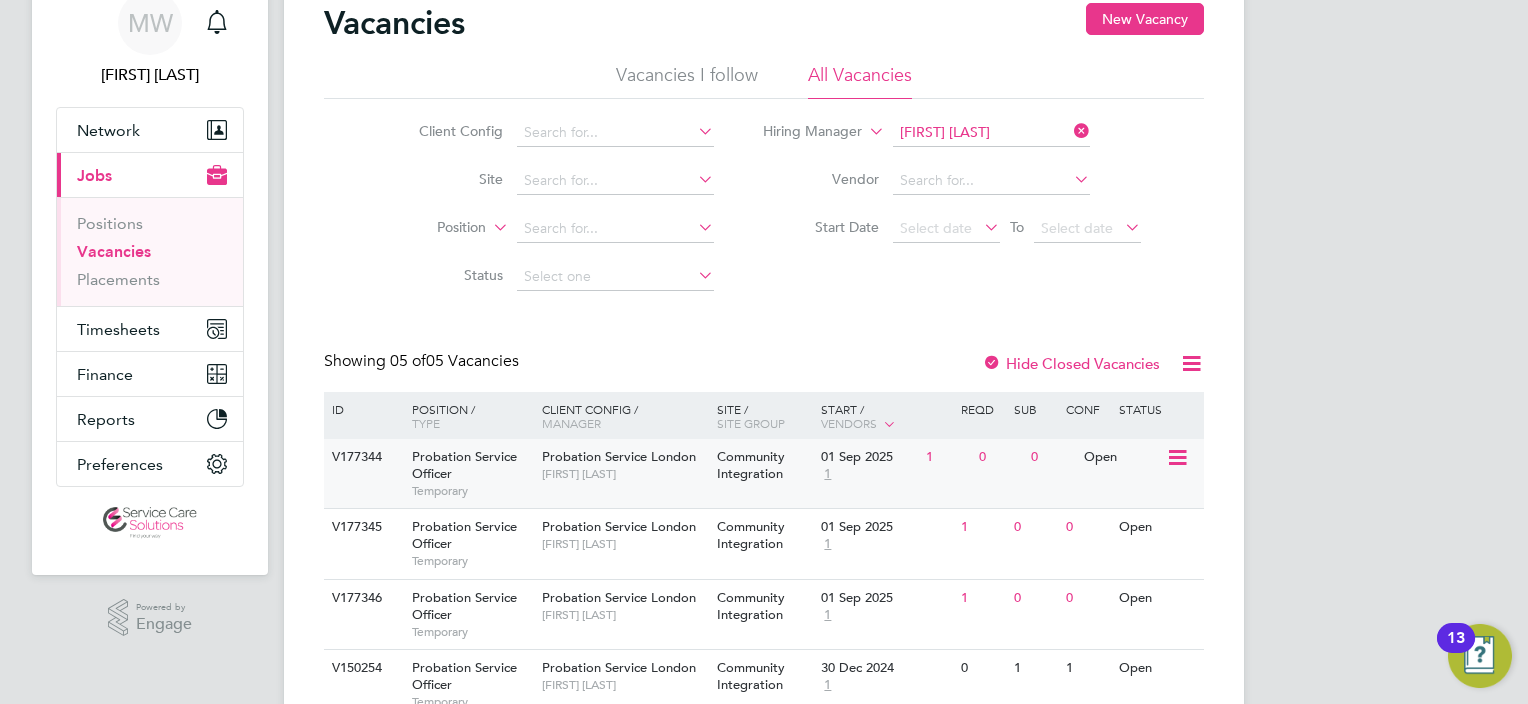 scroll, scrollTop: 200, scrollLeft: 0, axis: vertical 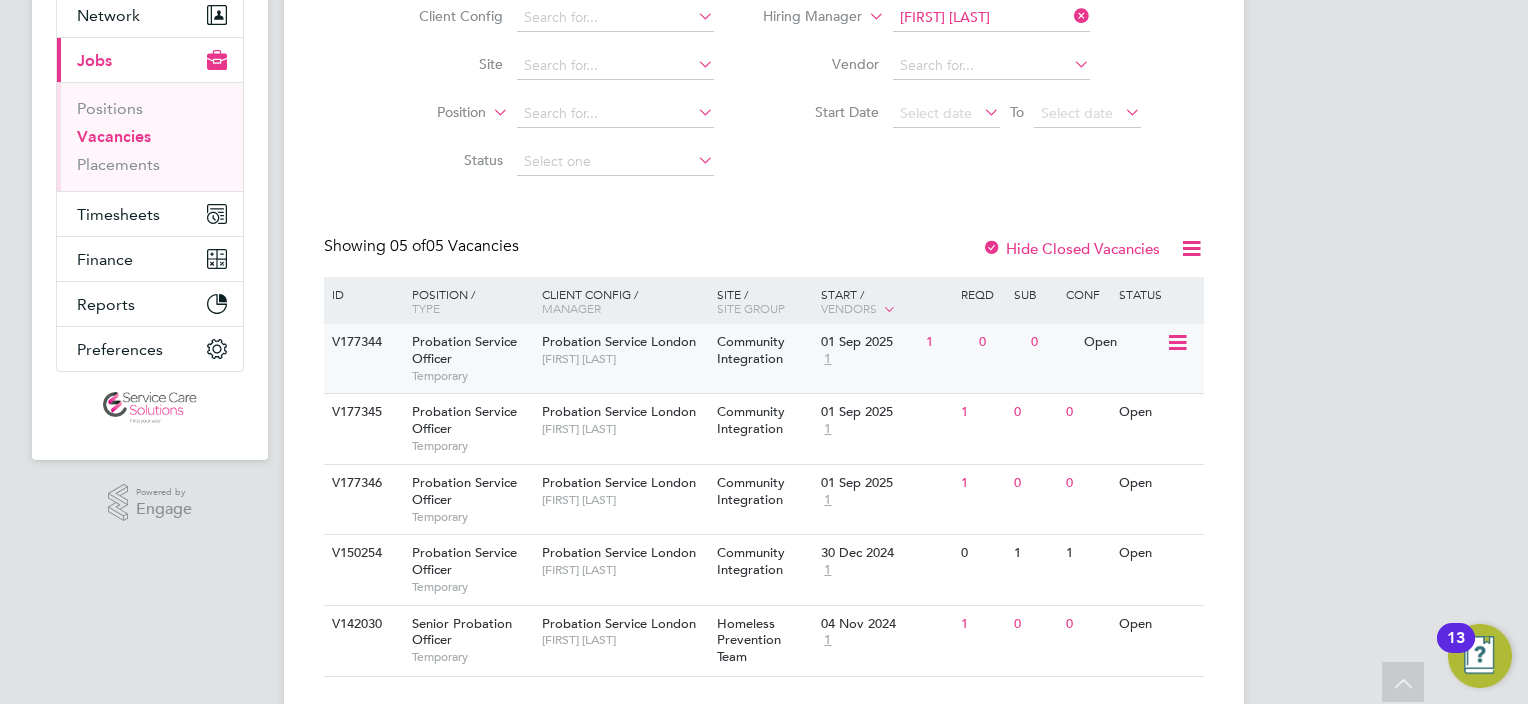 click on "[FIRST] [LAST]" 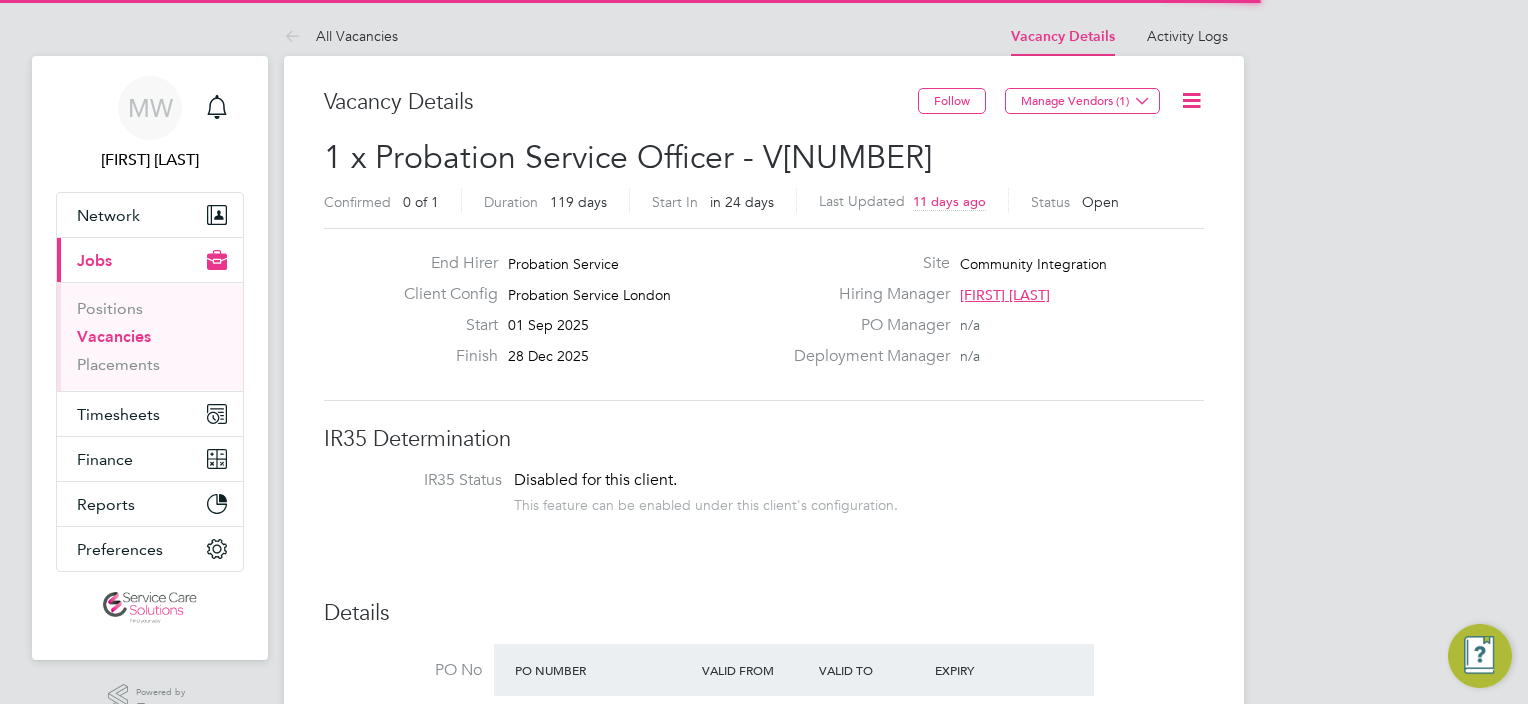 scroll, scrollTop: 0, scrollLeft: 0, axis: both 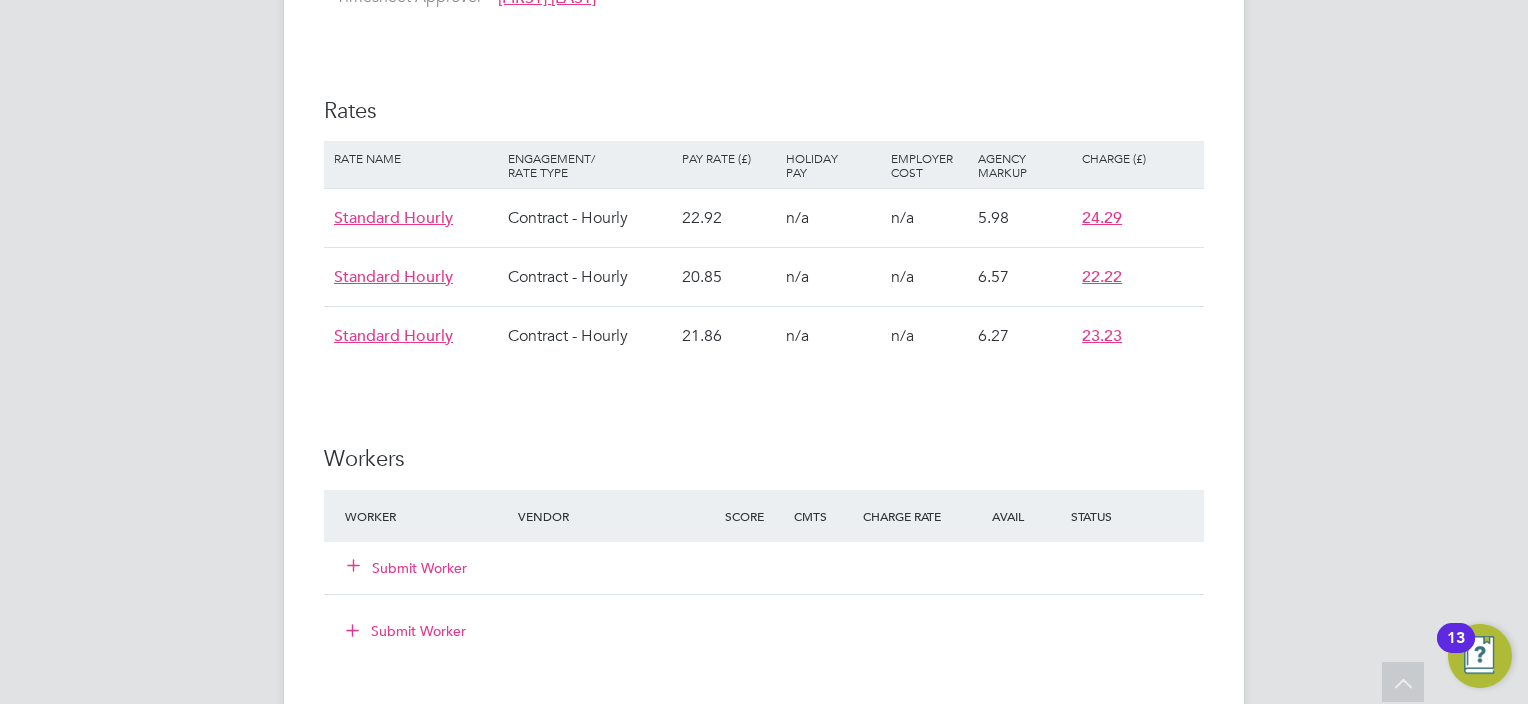 click on "Submit Worker" 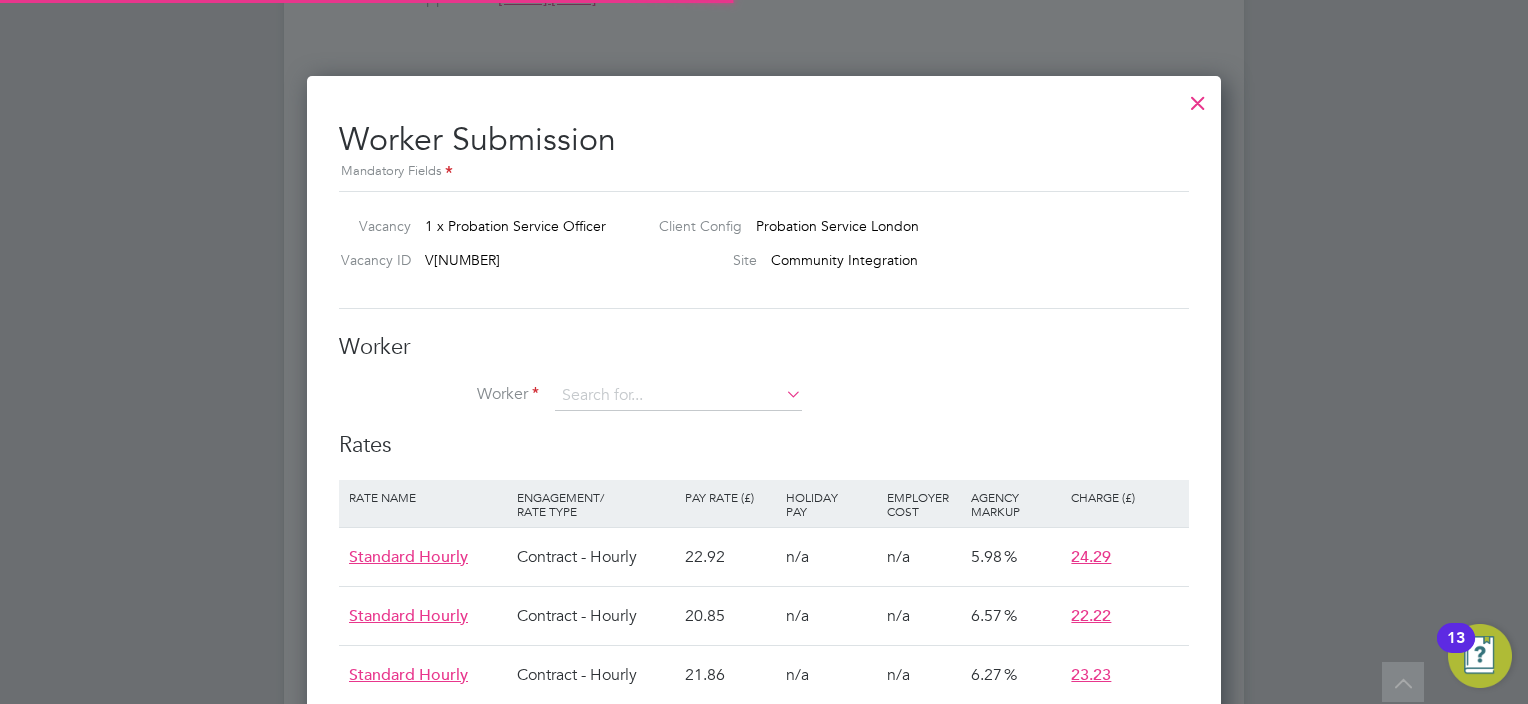 scroll, scrollTop: 10, scrollLeft: 10, axis: both 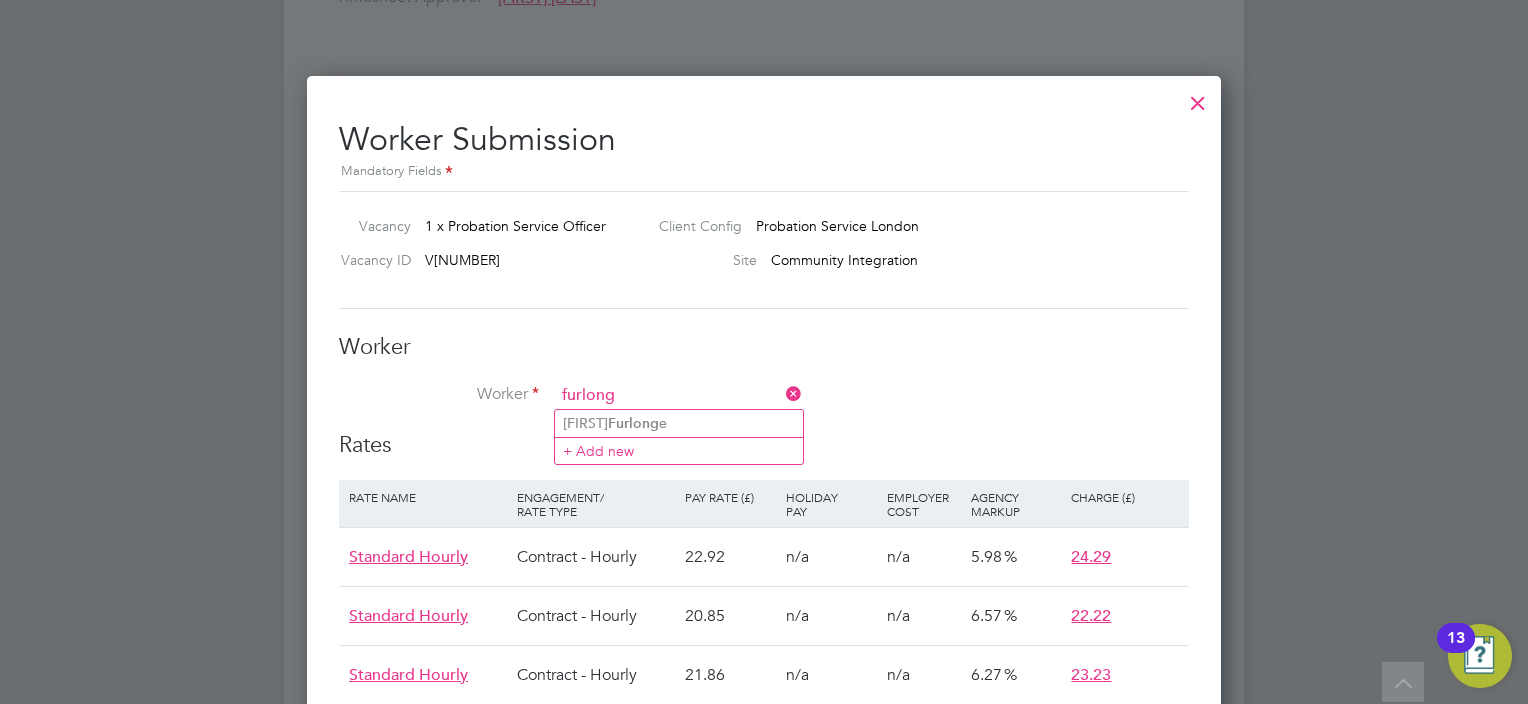 click on "[FIRST]  [LAST] e" 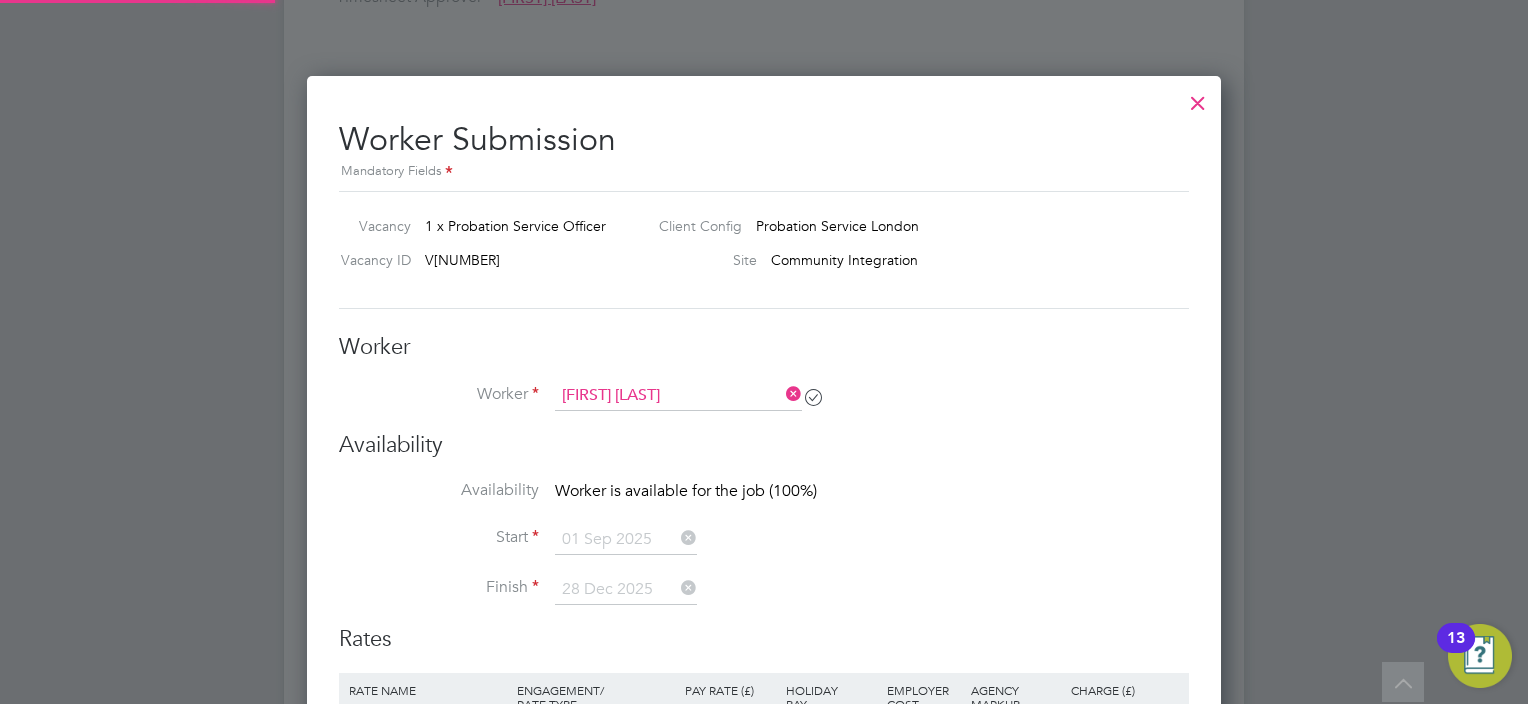scroll, scrollTop: 10, scrollLeft: 9, axis: both 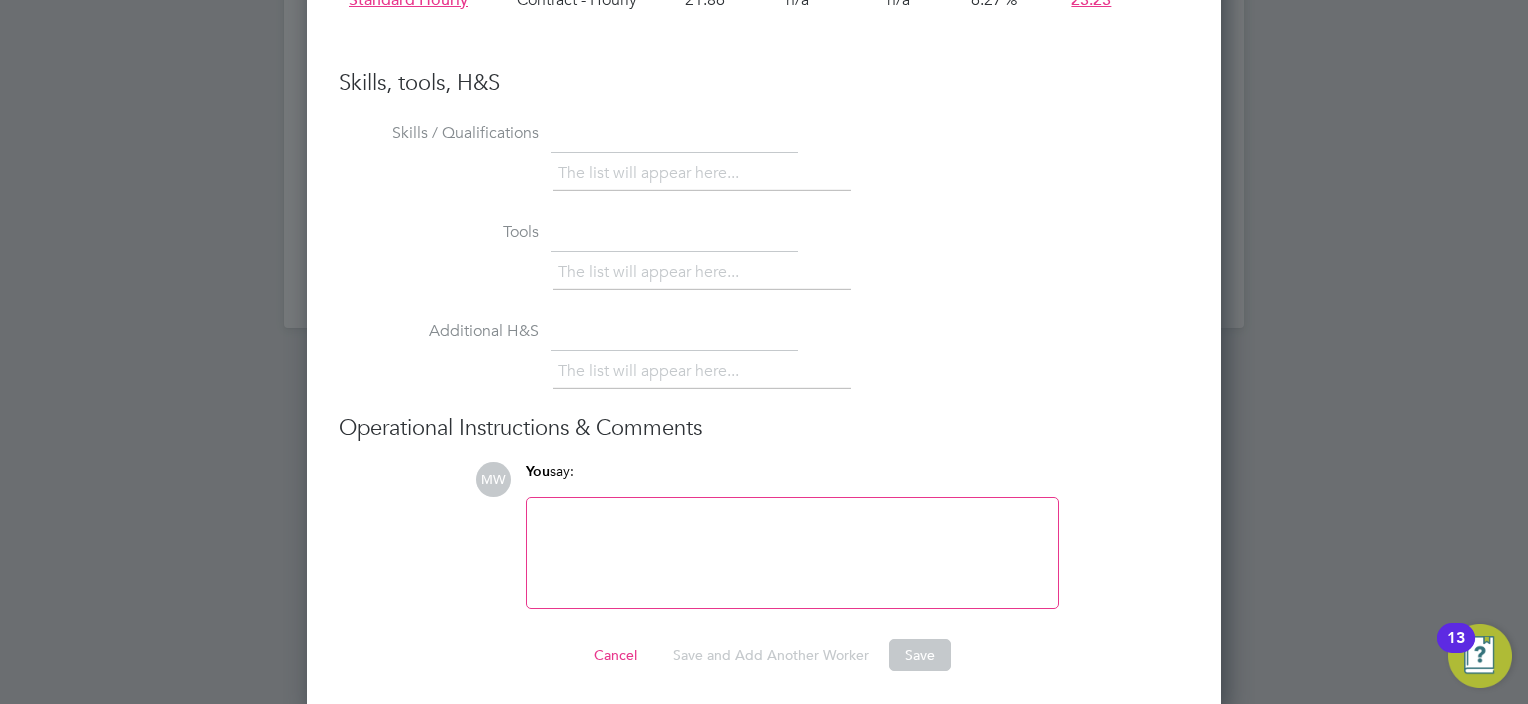 click on "Worker Worker   [FIRST] [LAST]   AF [FIRST] [LAST]   View details m:  [PHONE]   [EMAIL] Worker Engagement Type   Document Compliance  This worker has no Compliance Documents accessible to the End Hirer and might not qualify for this job.   You can edit access to this worker’s documents from their worker profile.  Availability Availability Worker is available for the job (100%)     Start   01 Sep 2025 Finish   28 Dec 2025 Rates Rate Name Engagement/ Rate Type Pay Rate (£) Holiday Pay Employer Cost Agency Markup Charge (£) Standard Hourly Contract - Hourly 22.92   n/a   n/a 5.98 24.29 Standard Hourly Contract - Hourly 20.85   n/a   n/a 6.57 22.22 Standard Hourly Contract - Hourly 21.86   n/a   n/a 6.27 23.23 Skills, tools, H&S Skills / Qualifications The list will appear here... Tools The list will appear here... Additional H&S The list will appear here... Operational Instructions & Comments MW You  say: Attachments are not supported Cancel   Save and Add Another Worker   Save" at bounding box center (764, -59) 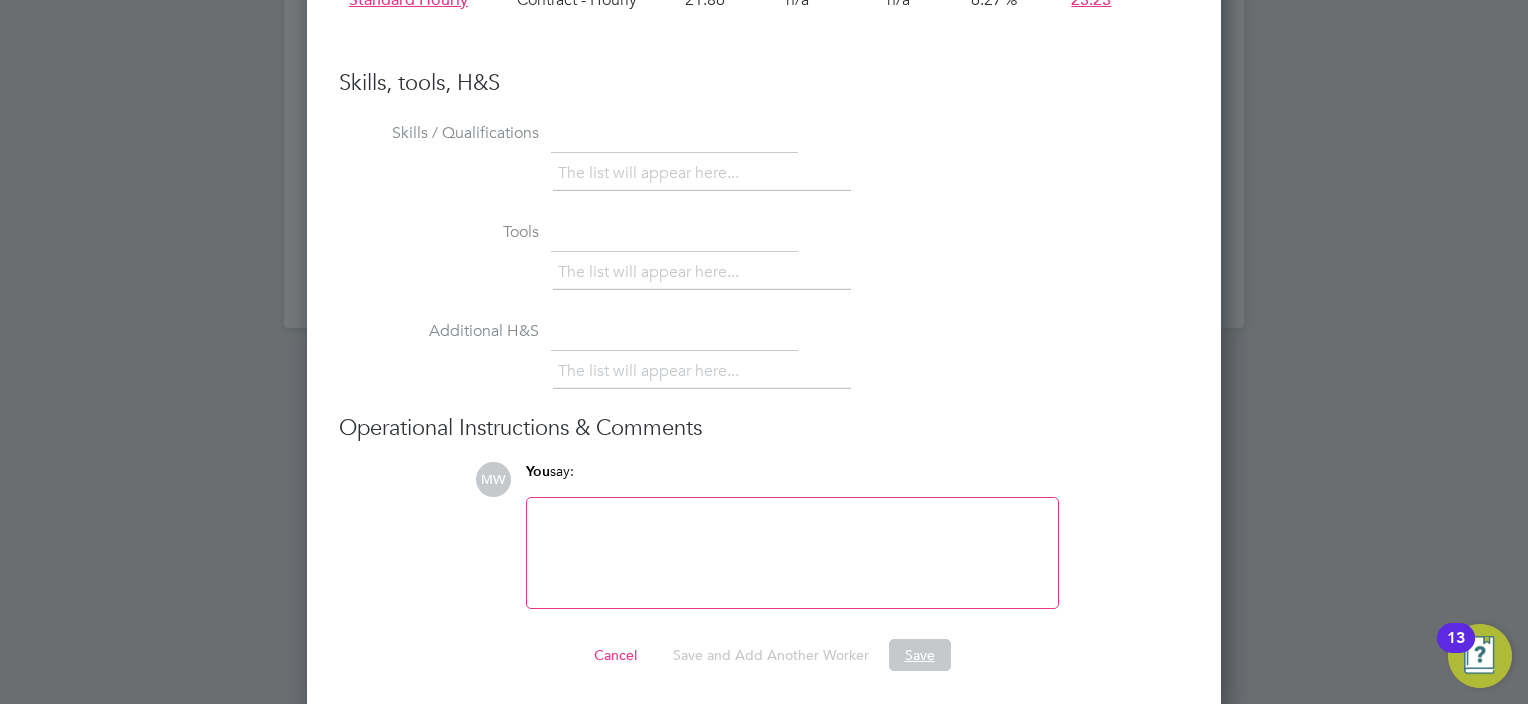 click on "Save" at bounding box center (920, 655) 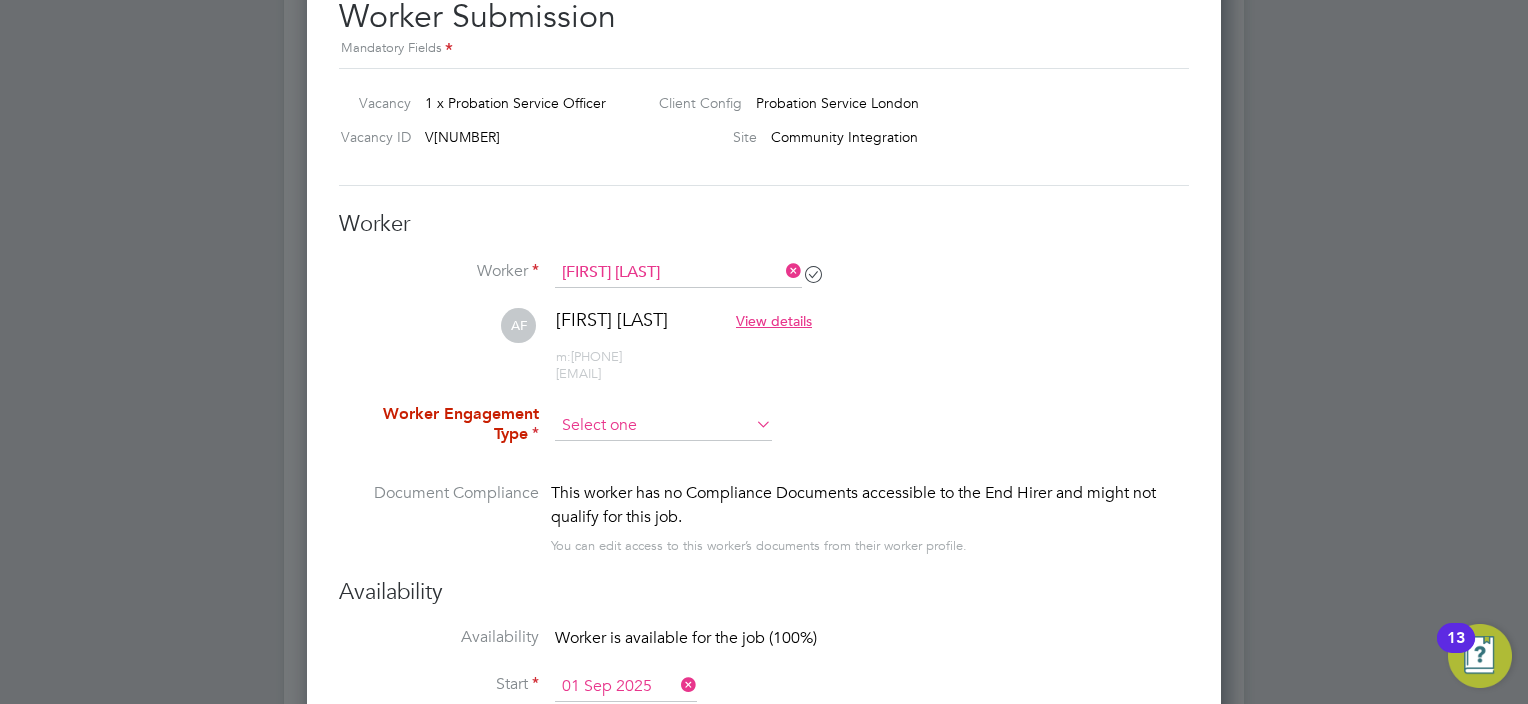 click at bounding box center [663, 426] 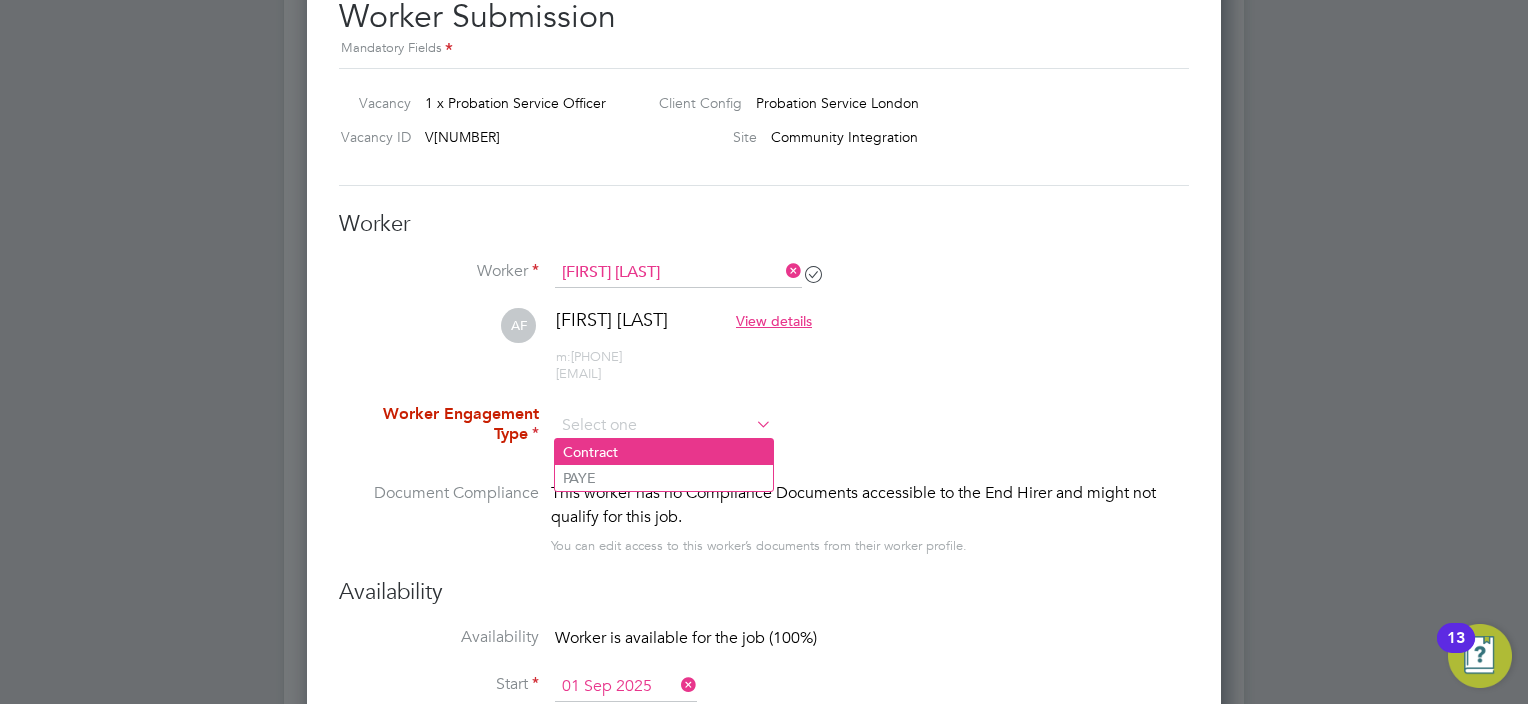 click on "Contract" 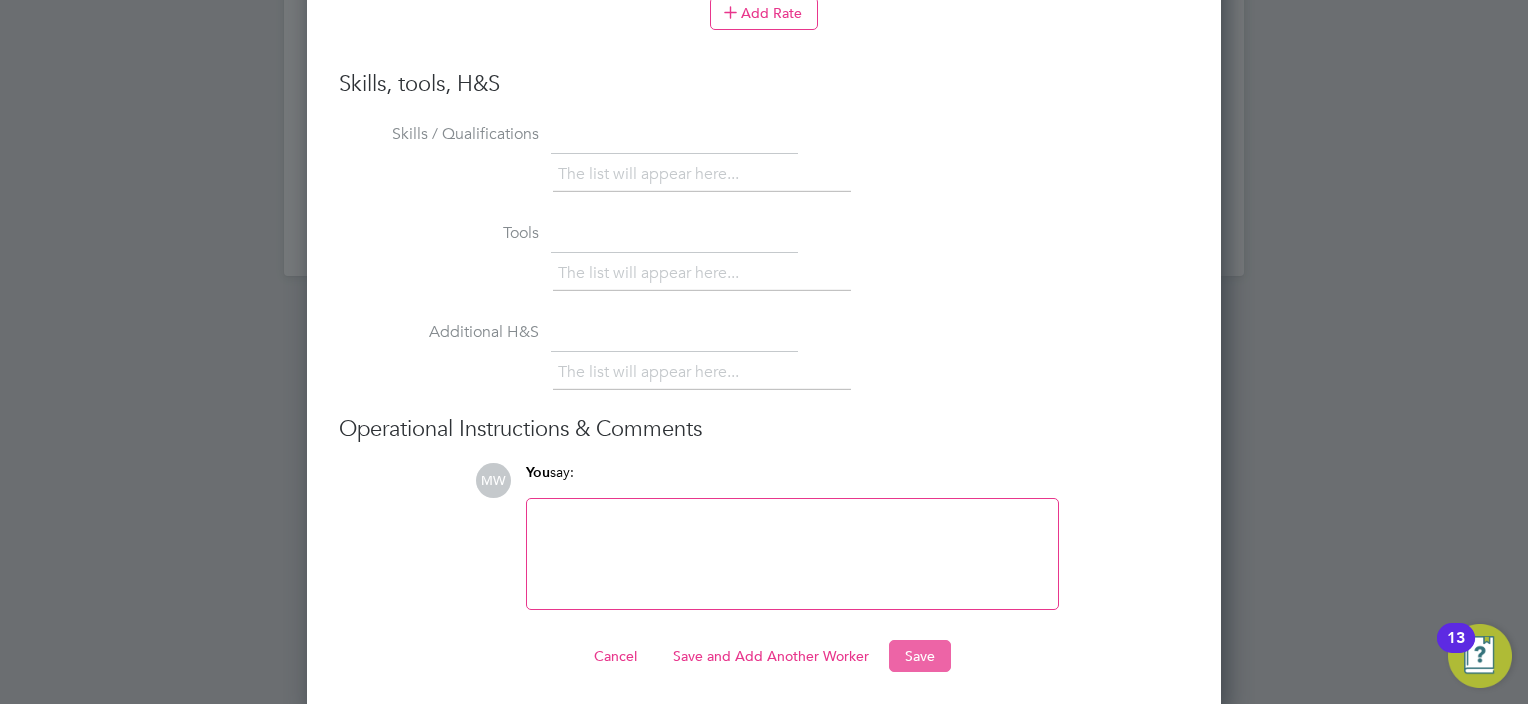 click on "Save" at bounding box center (920, 656) 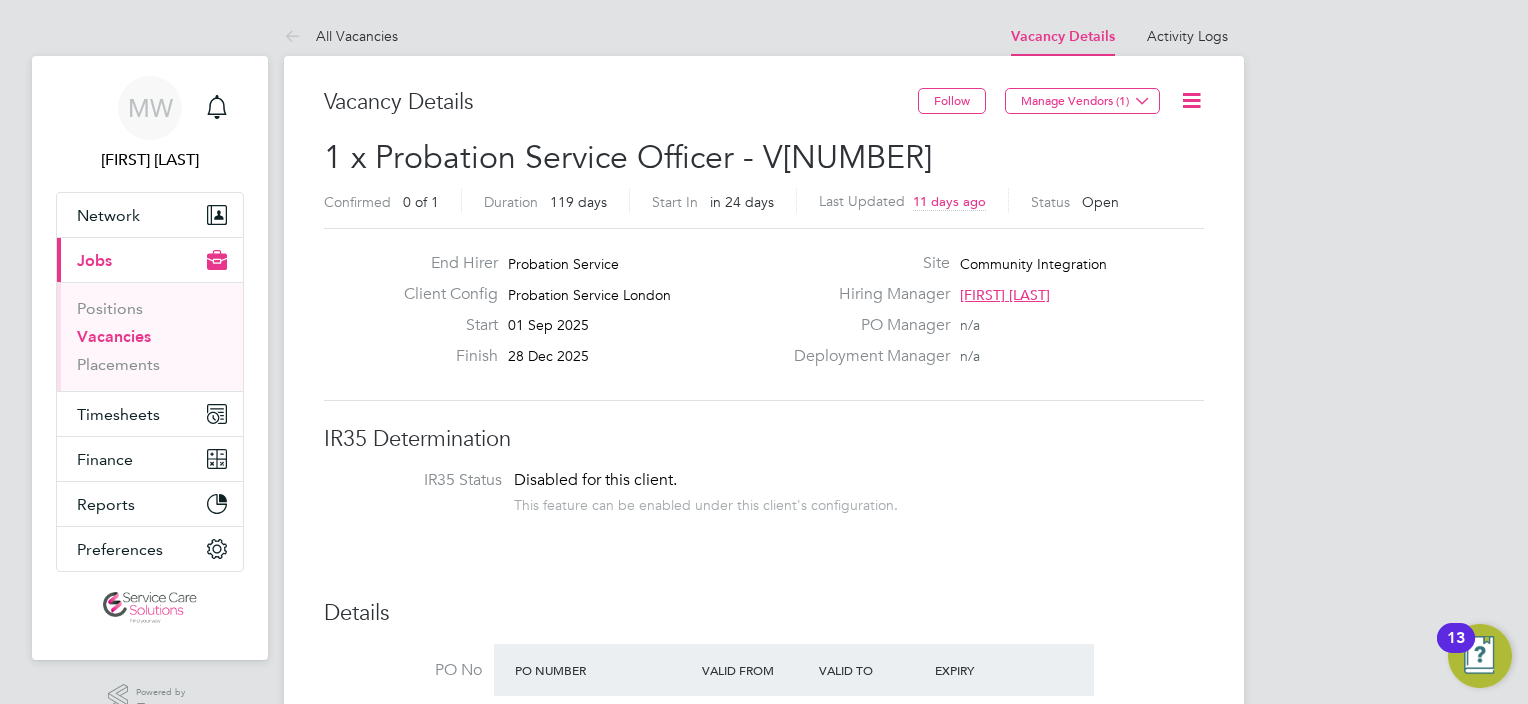 click 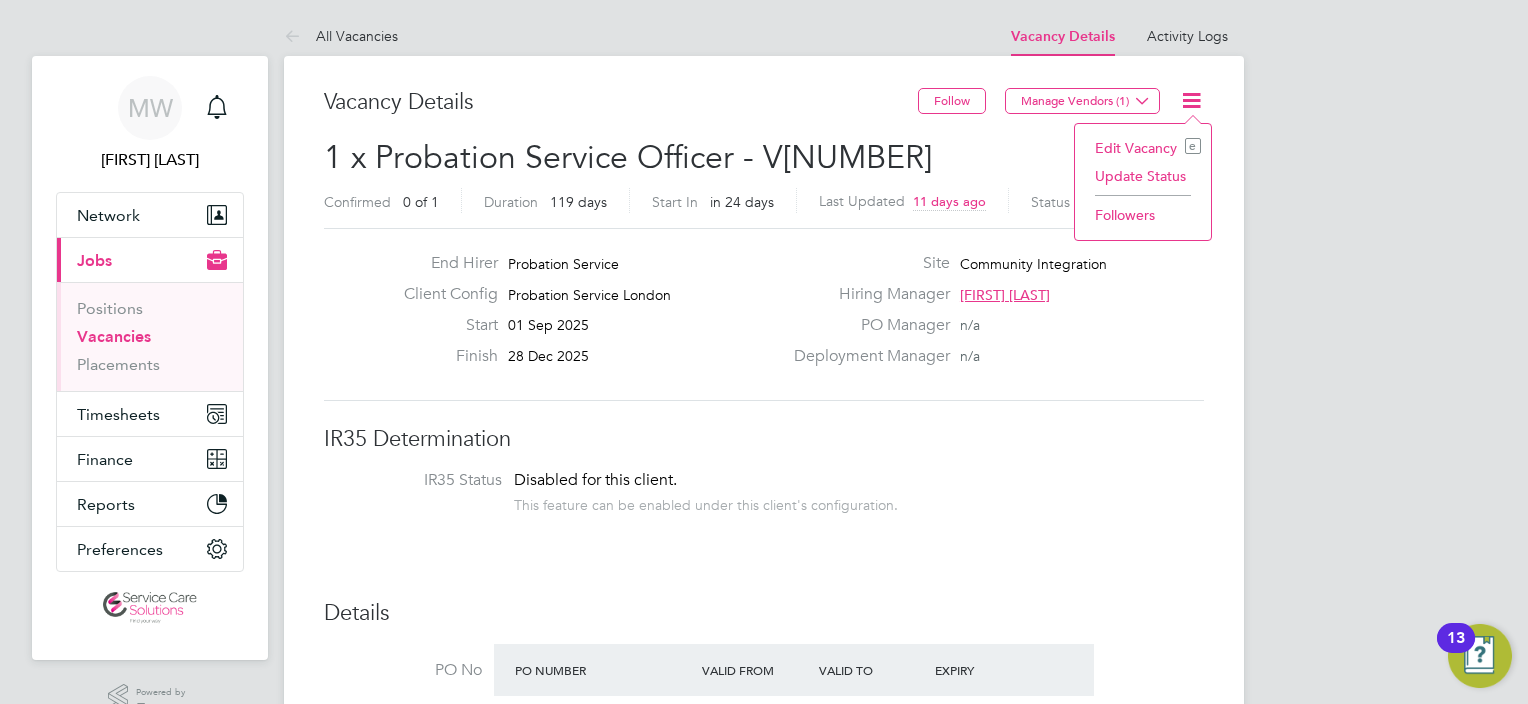 click on "Deployment Manager n/a" 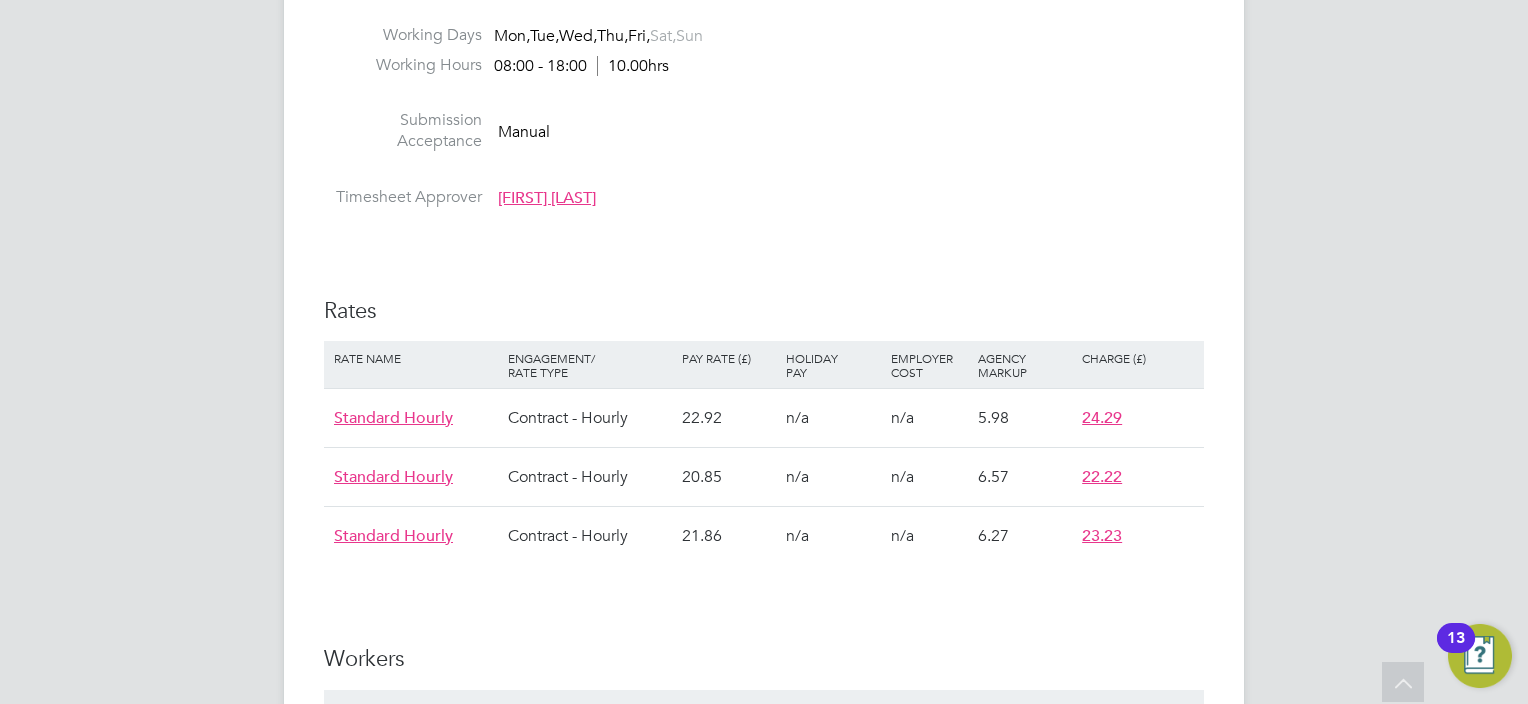 scroll, scrollTop: 2000, scrollLeft: 0, axis: vertical 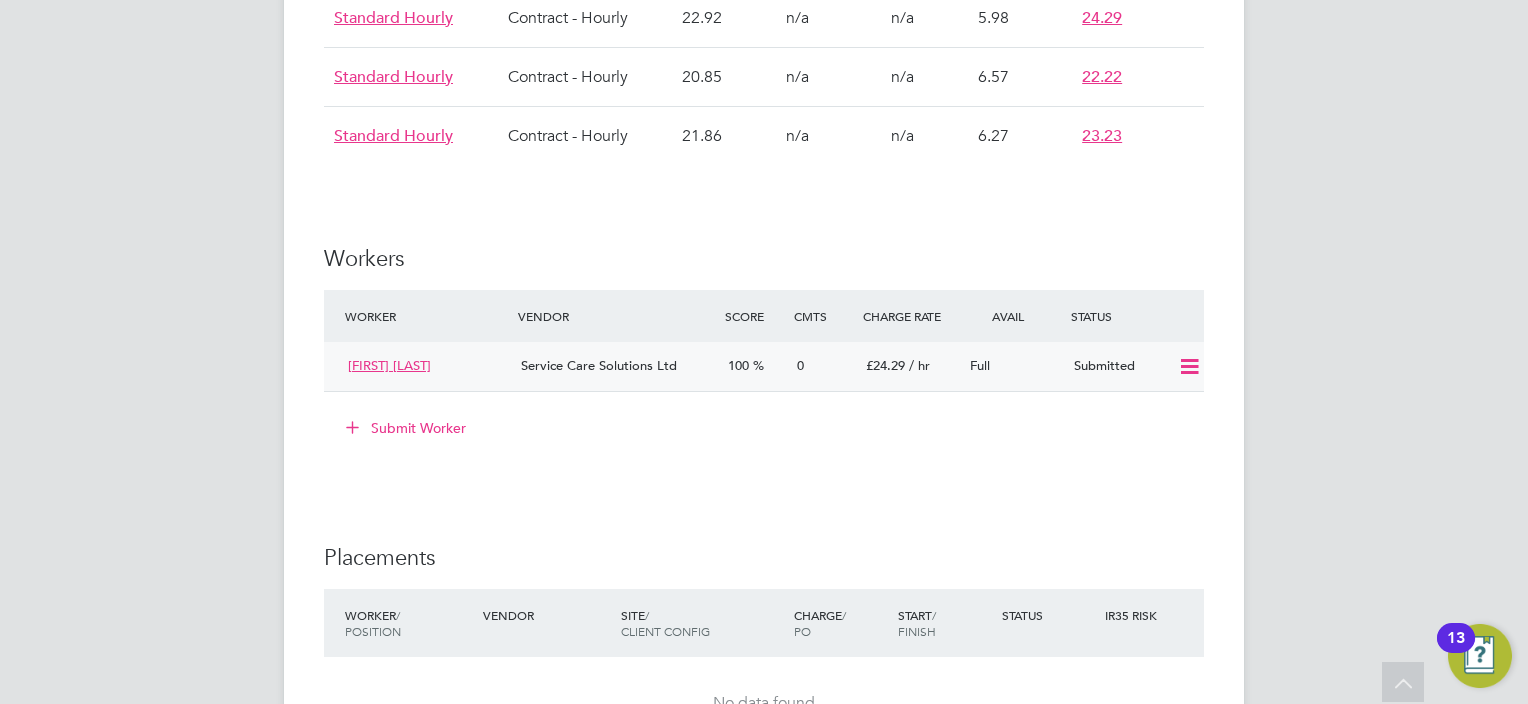 click on "Service Care Solutions Ltd" 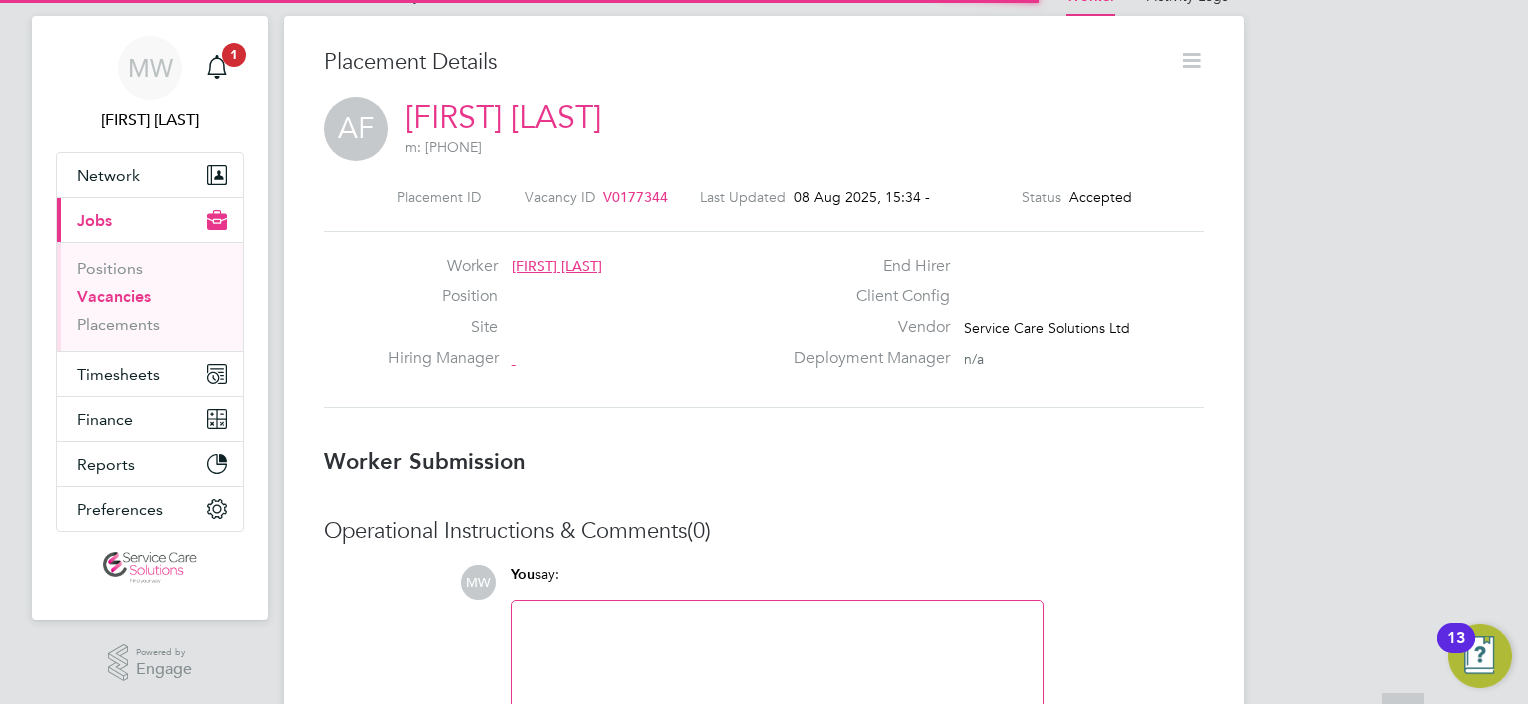 scroll, scrollTop: 9, scrollLeft: 9, axis: both 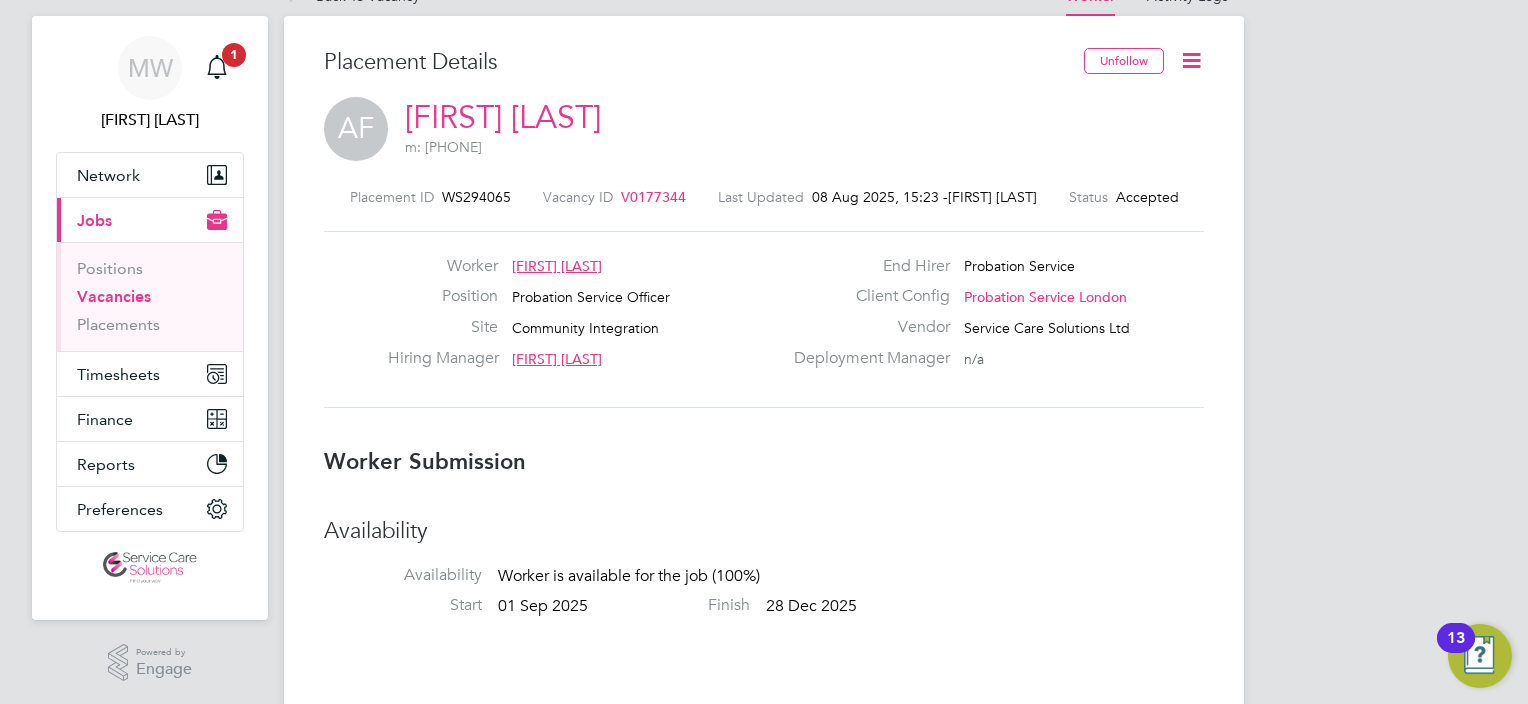 click 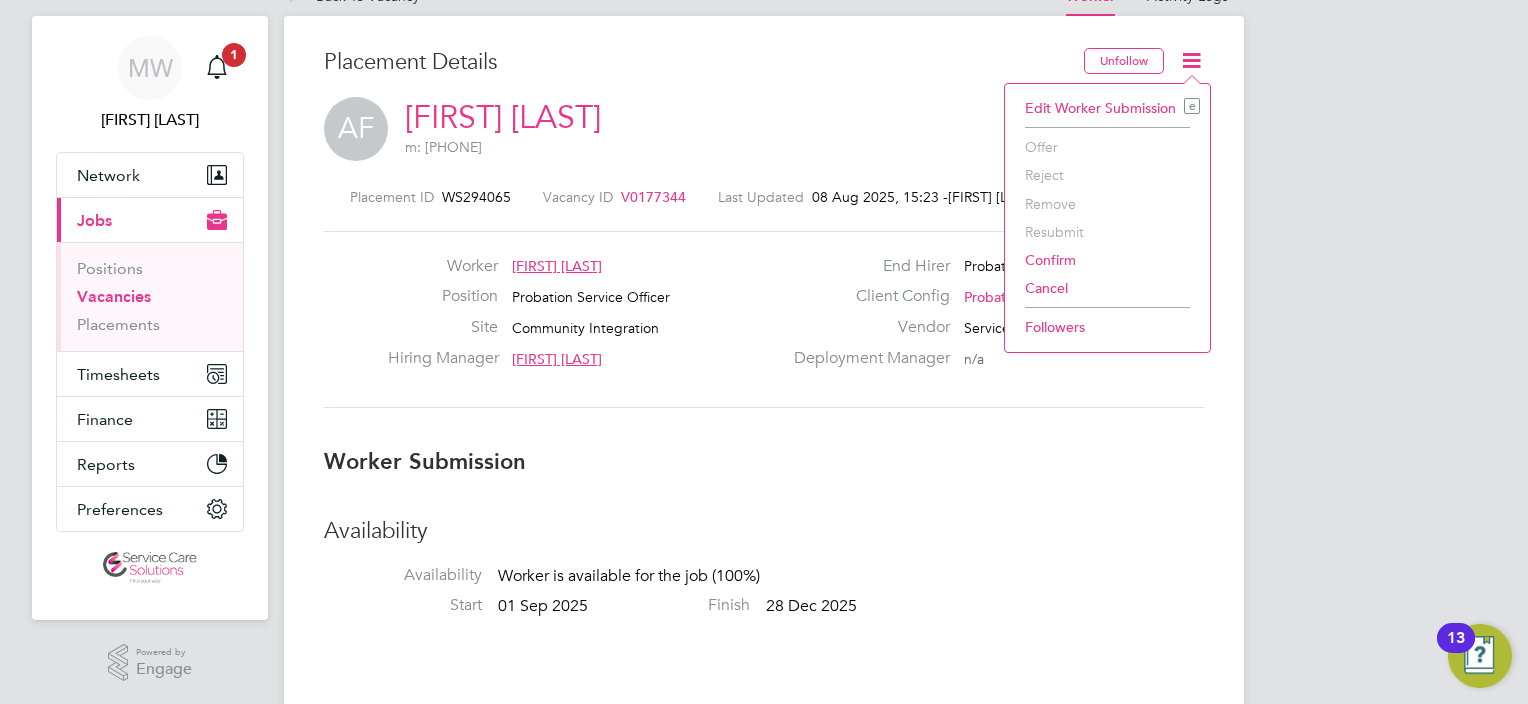 click on "Confirm" 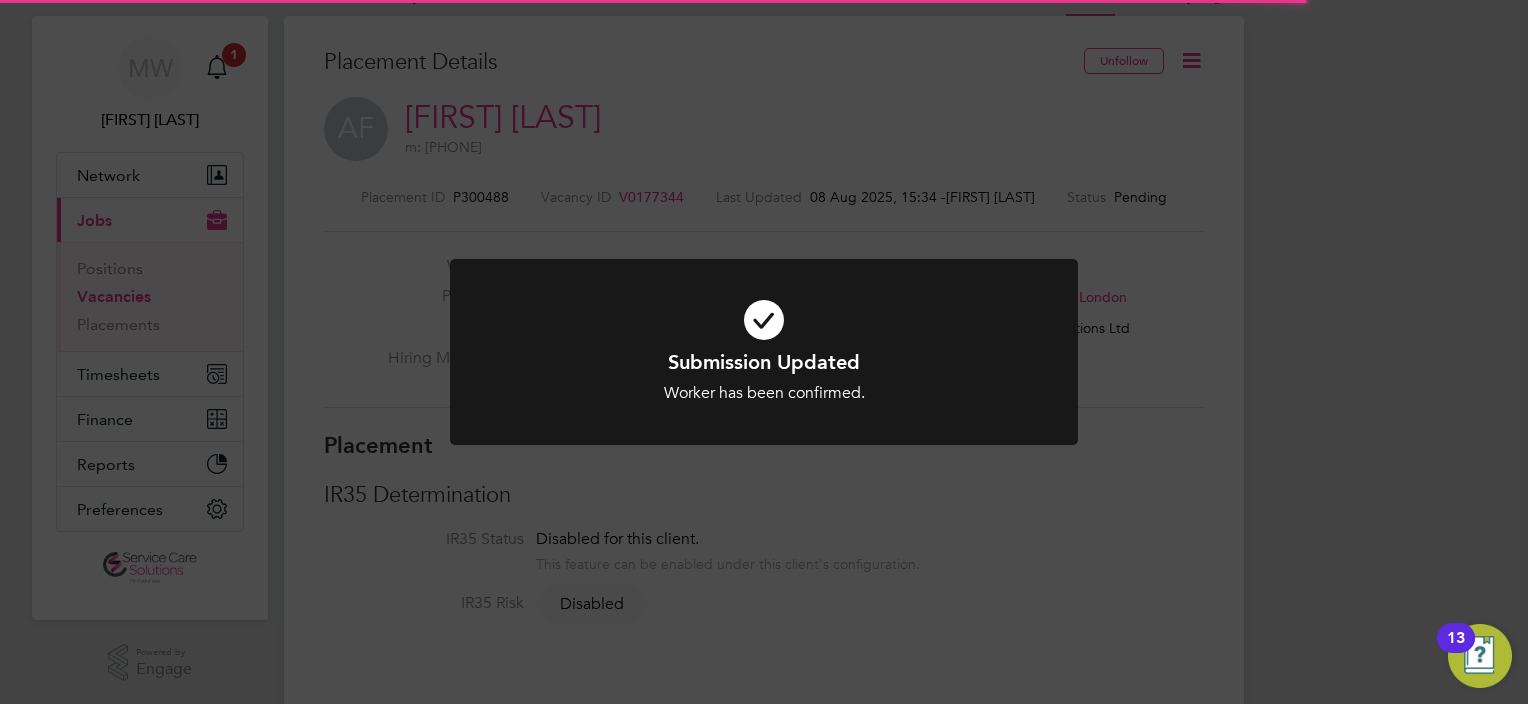 click on "Submission Updated Worker has been confirmed. Cancel Okay" 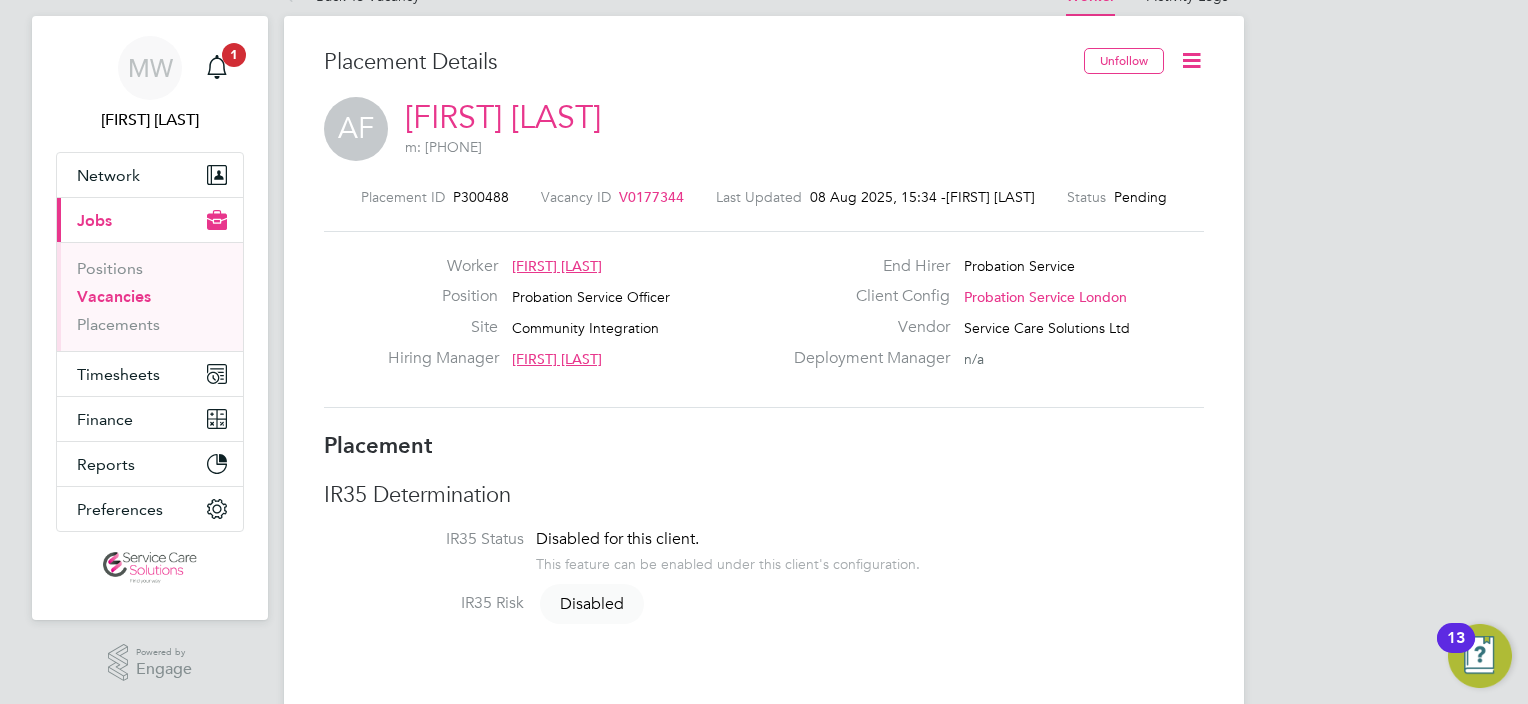 click 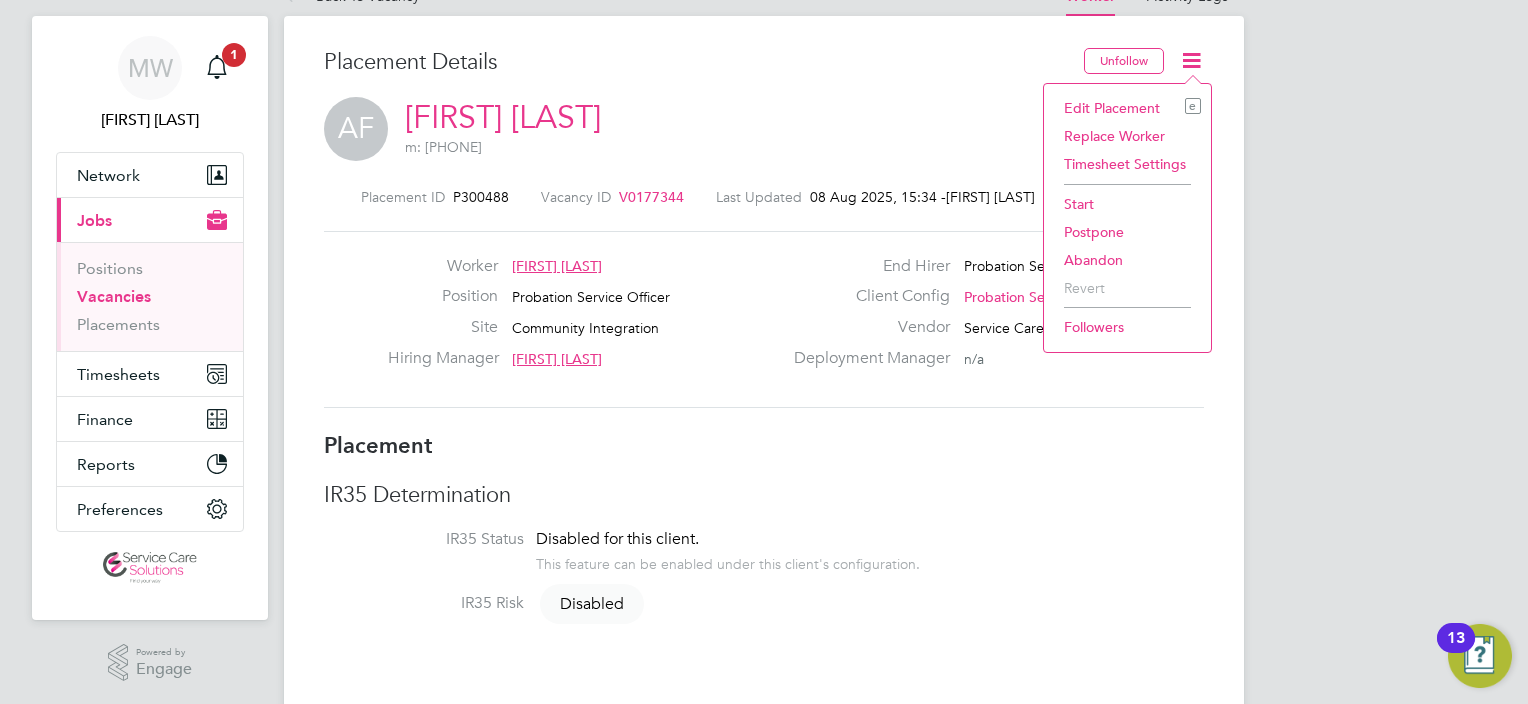 click on "Edit Placement e" 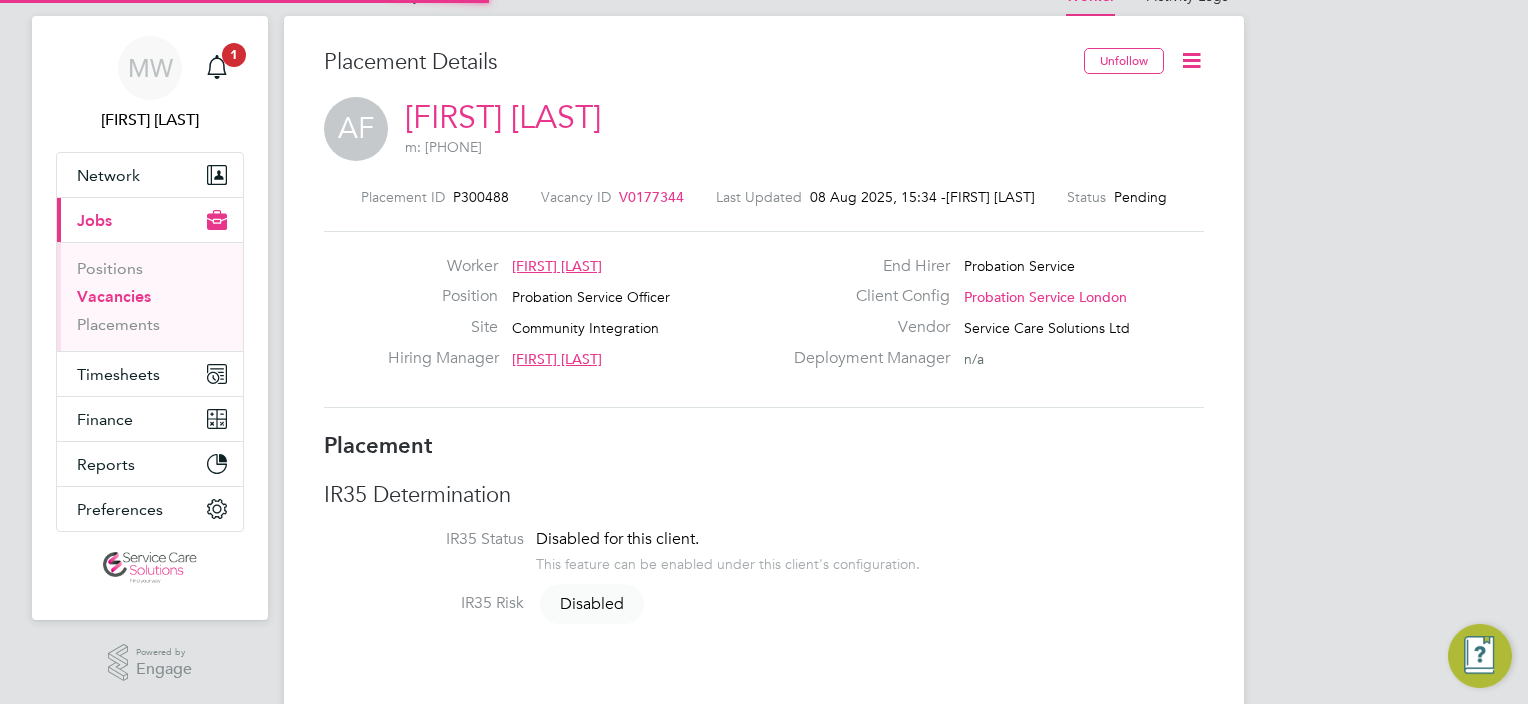 type on "[FIRST] [LAST]" 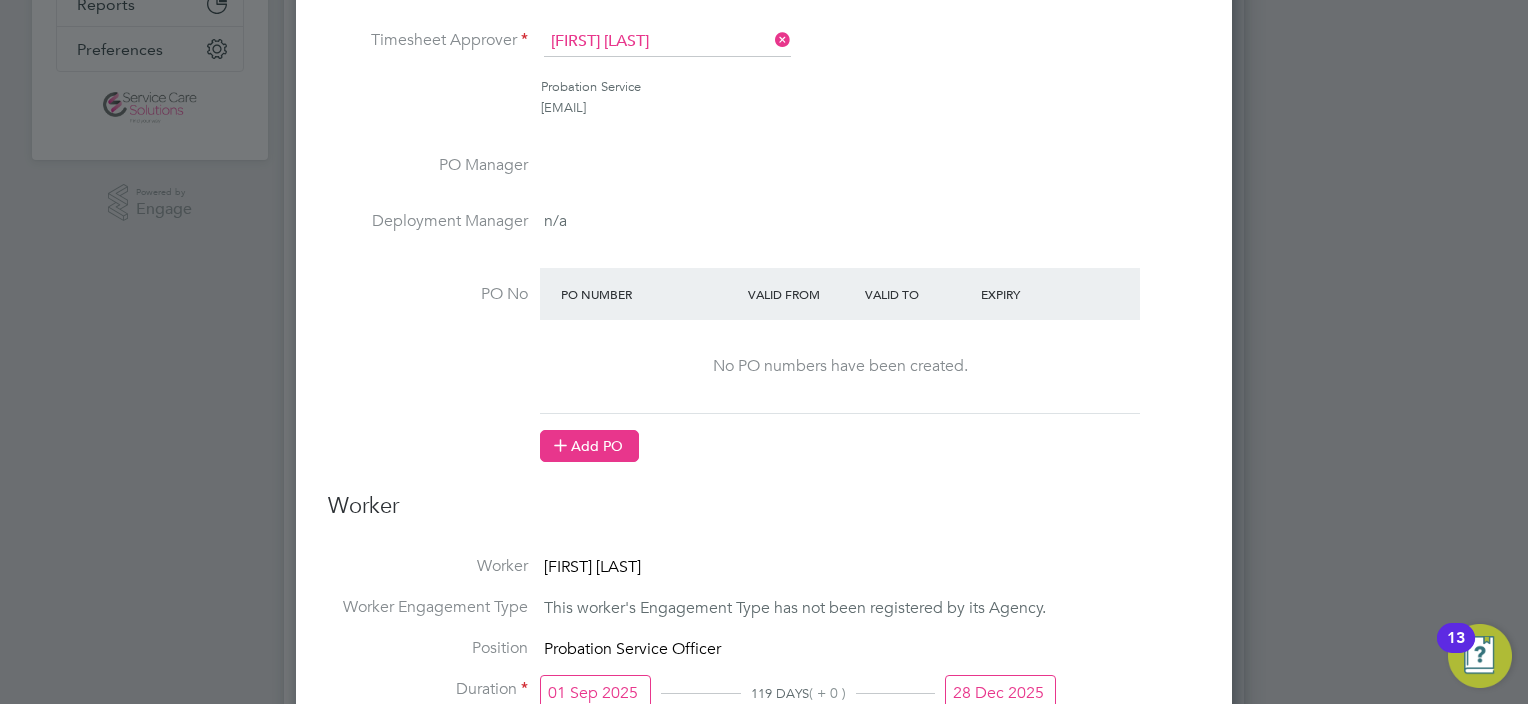 click on "Add PO" at bounding box center (589, 446) 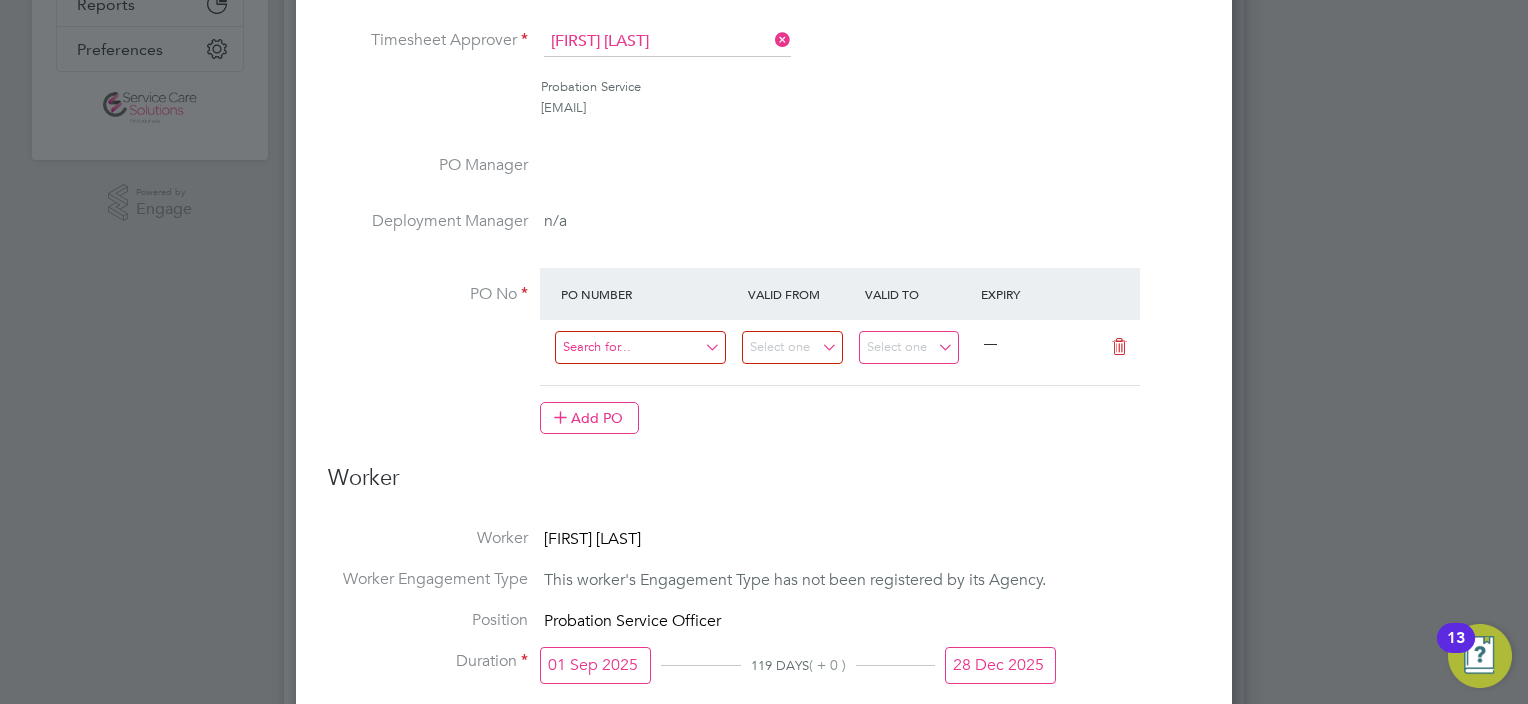 click at bounding box center [640, 347] 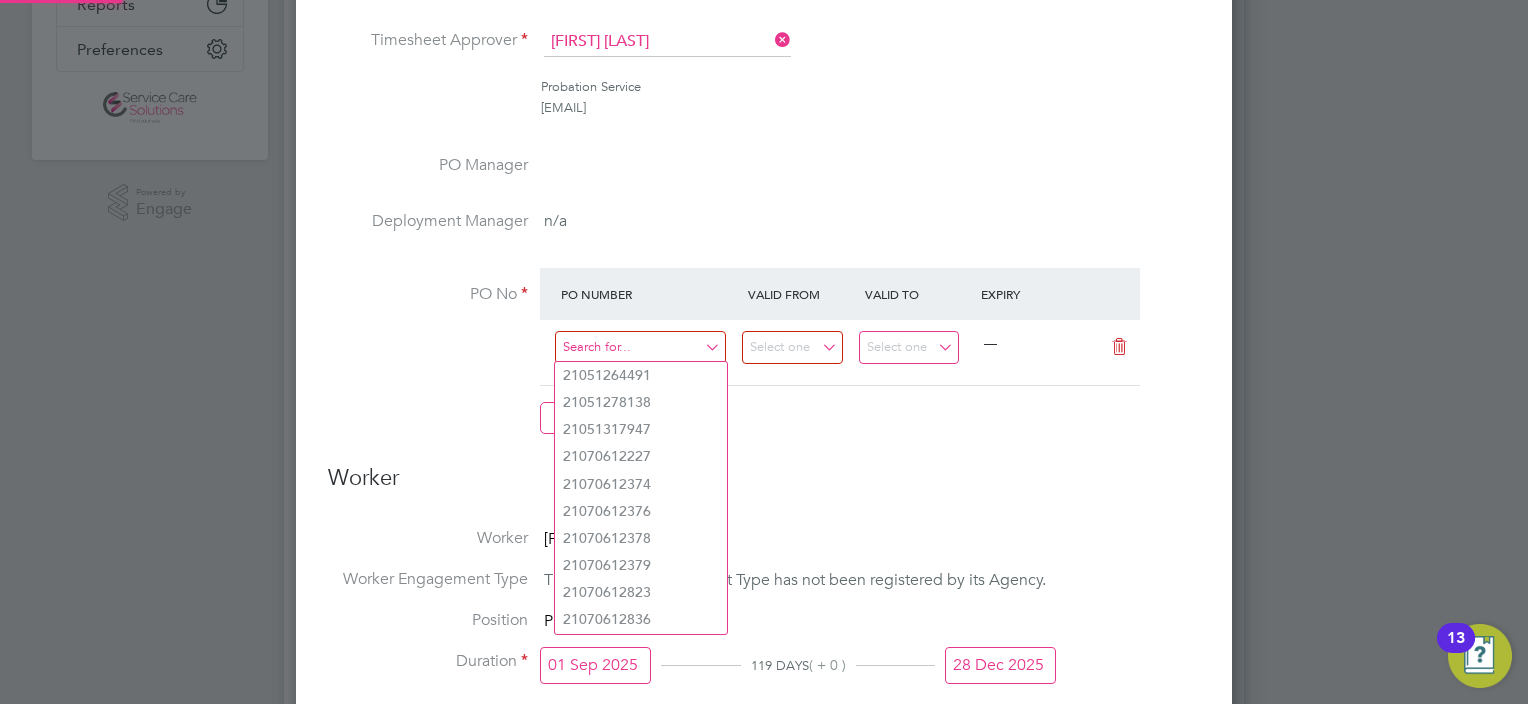 paste on "21070951000" 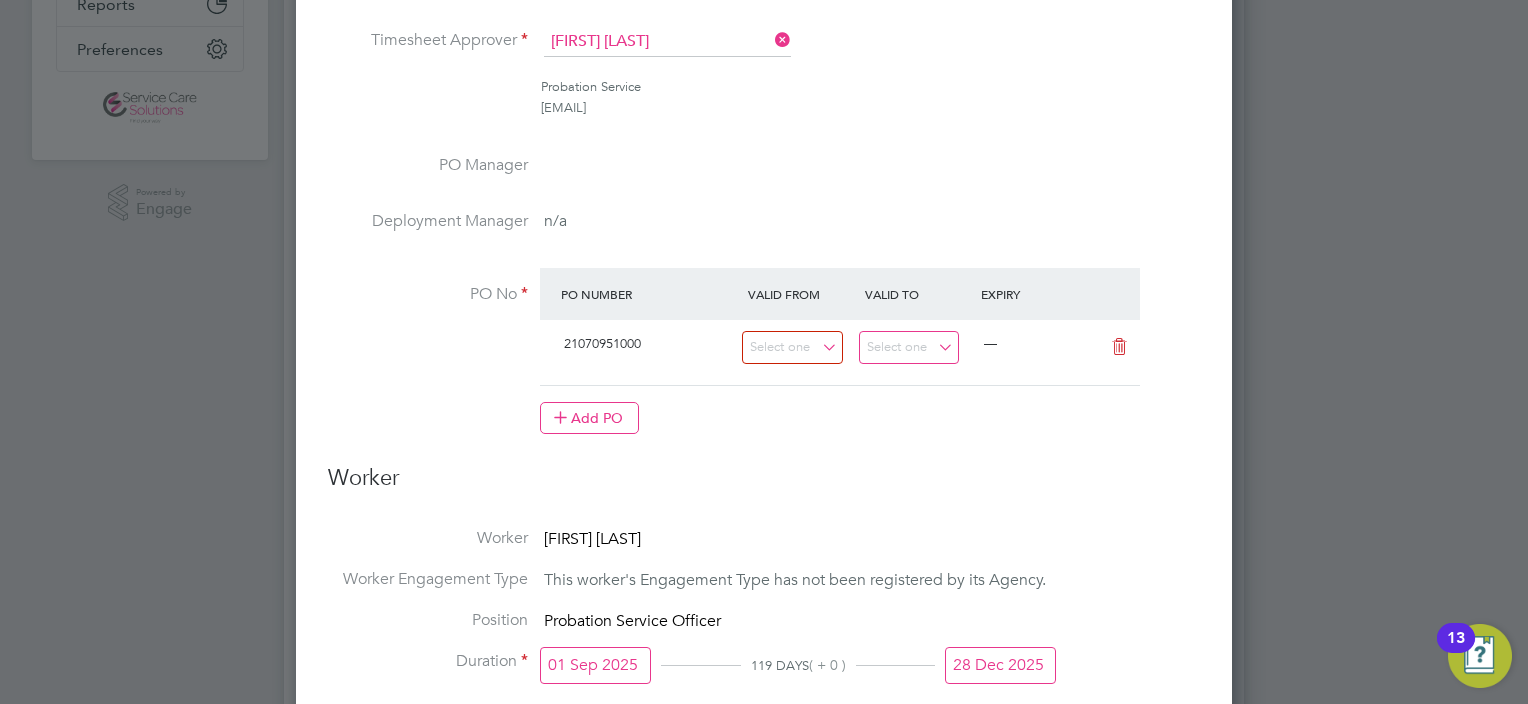 click on "Use "21070951000"" 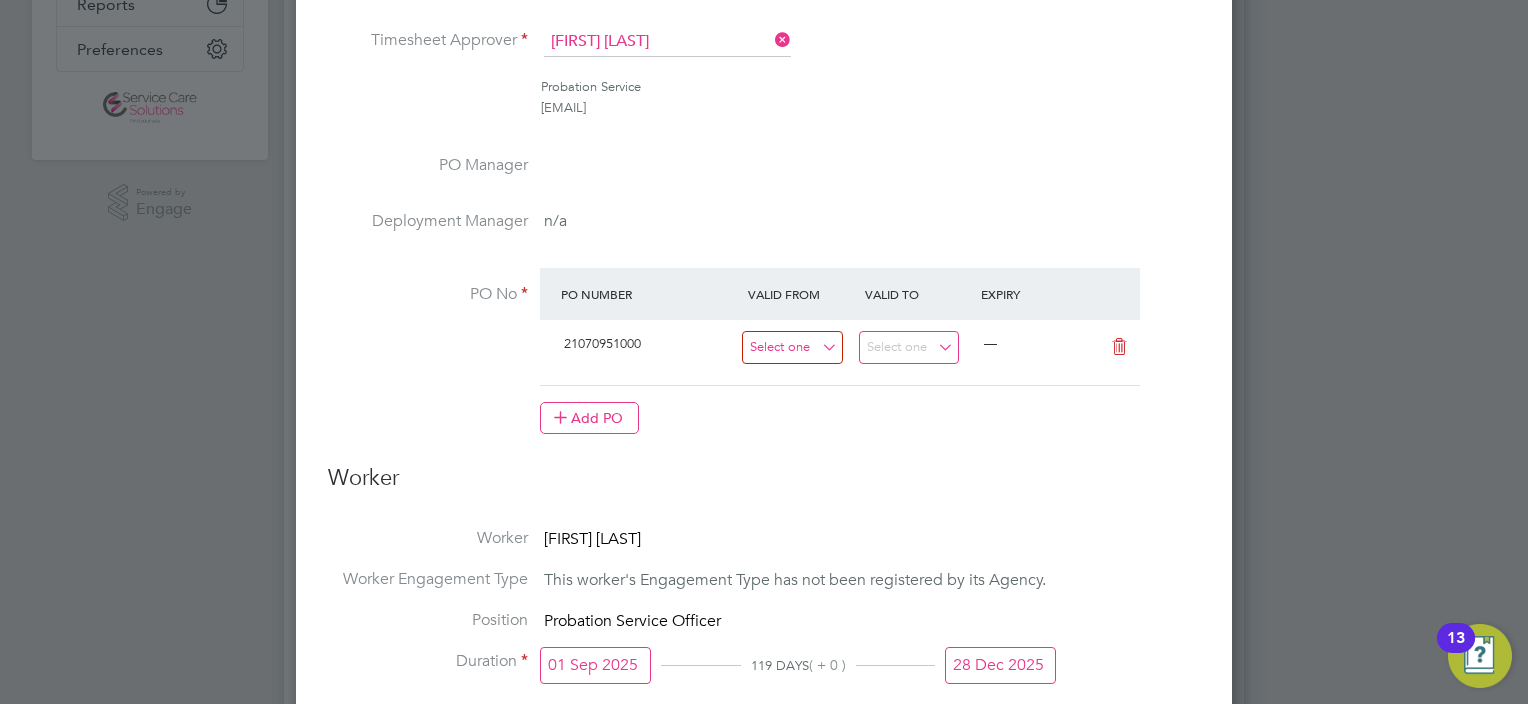 click at bounding box center [792, 347] 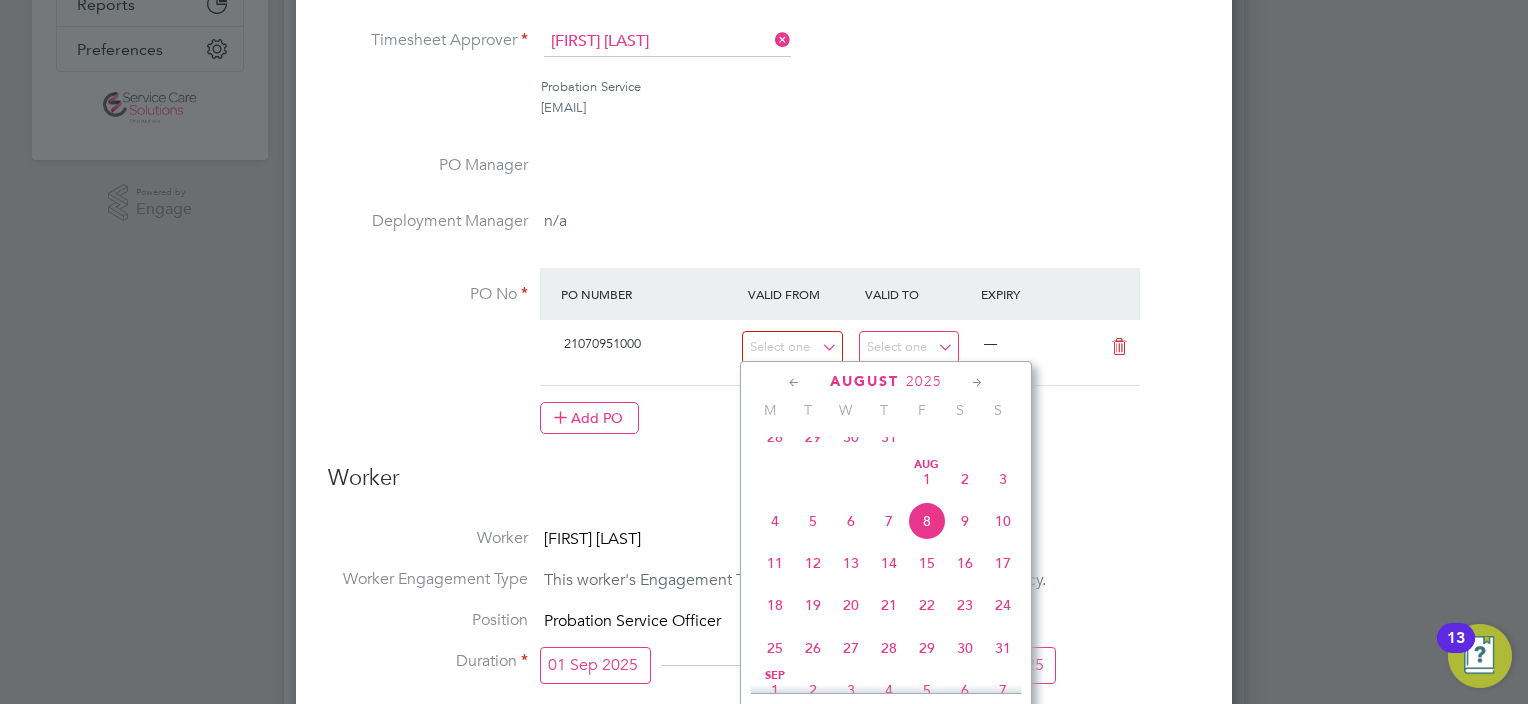 click on "11" 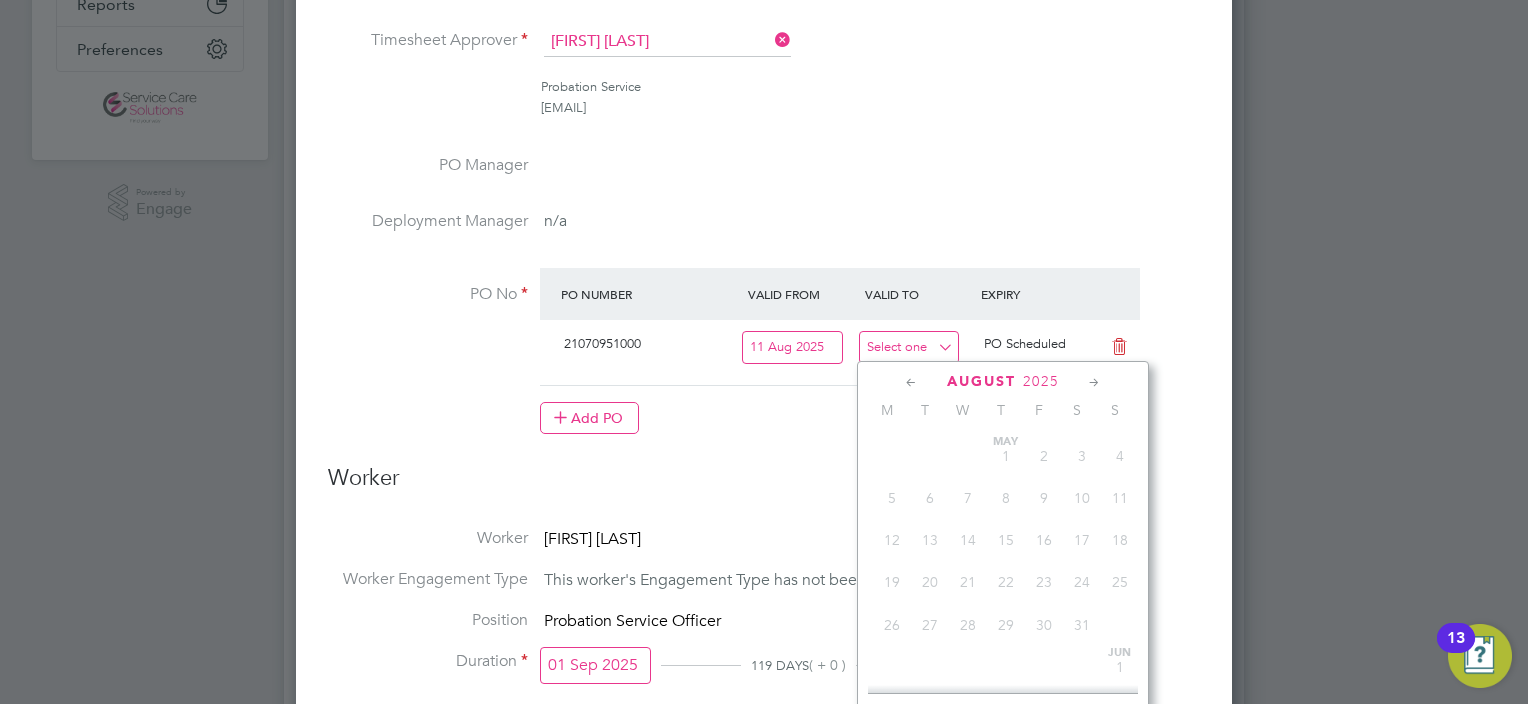 click at bounding box center (909, 347) 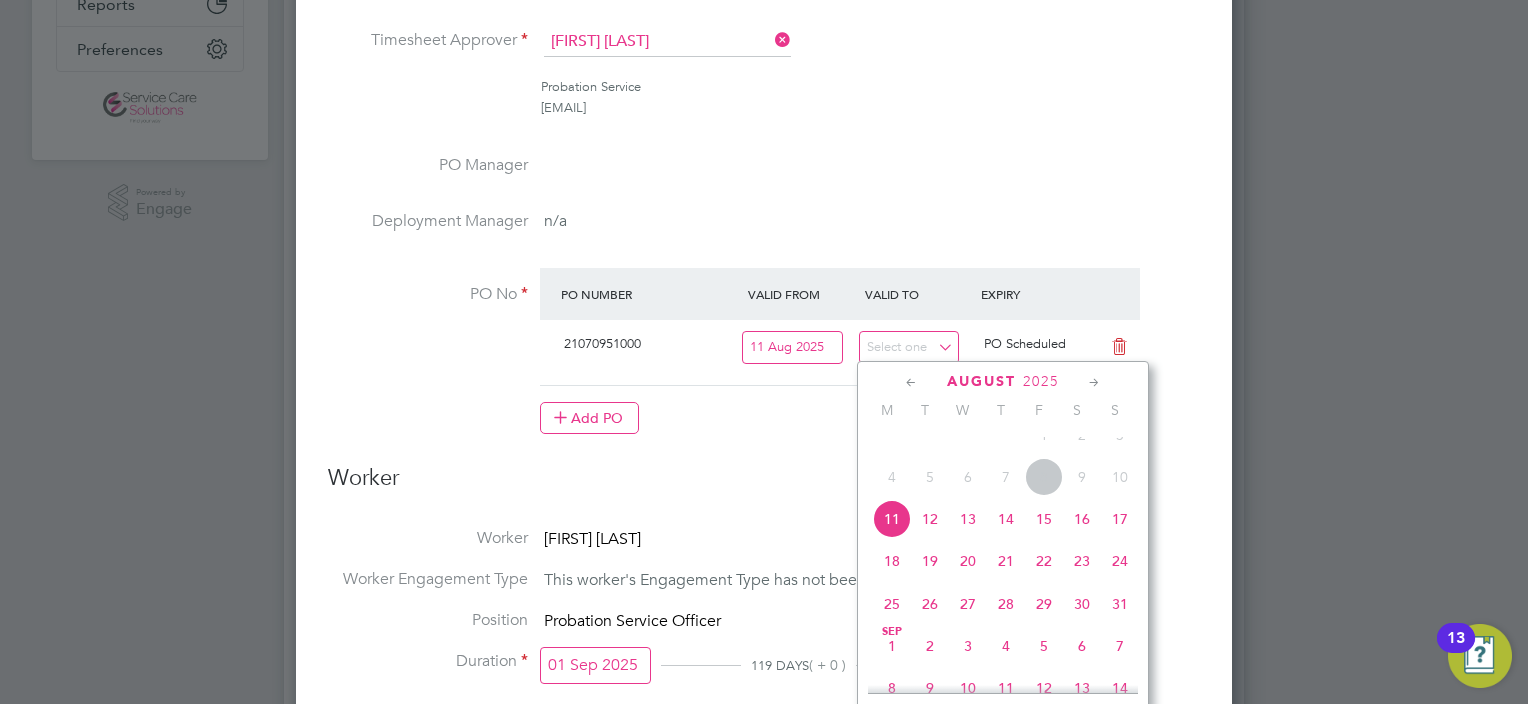 click 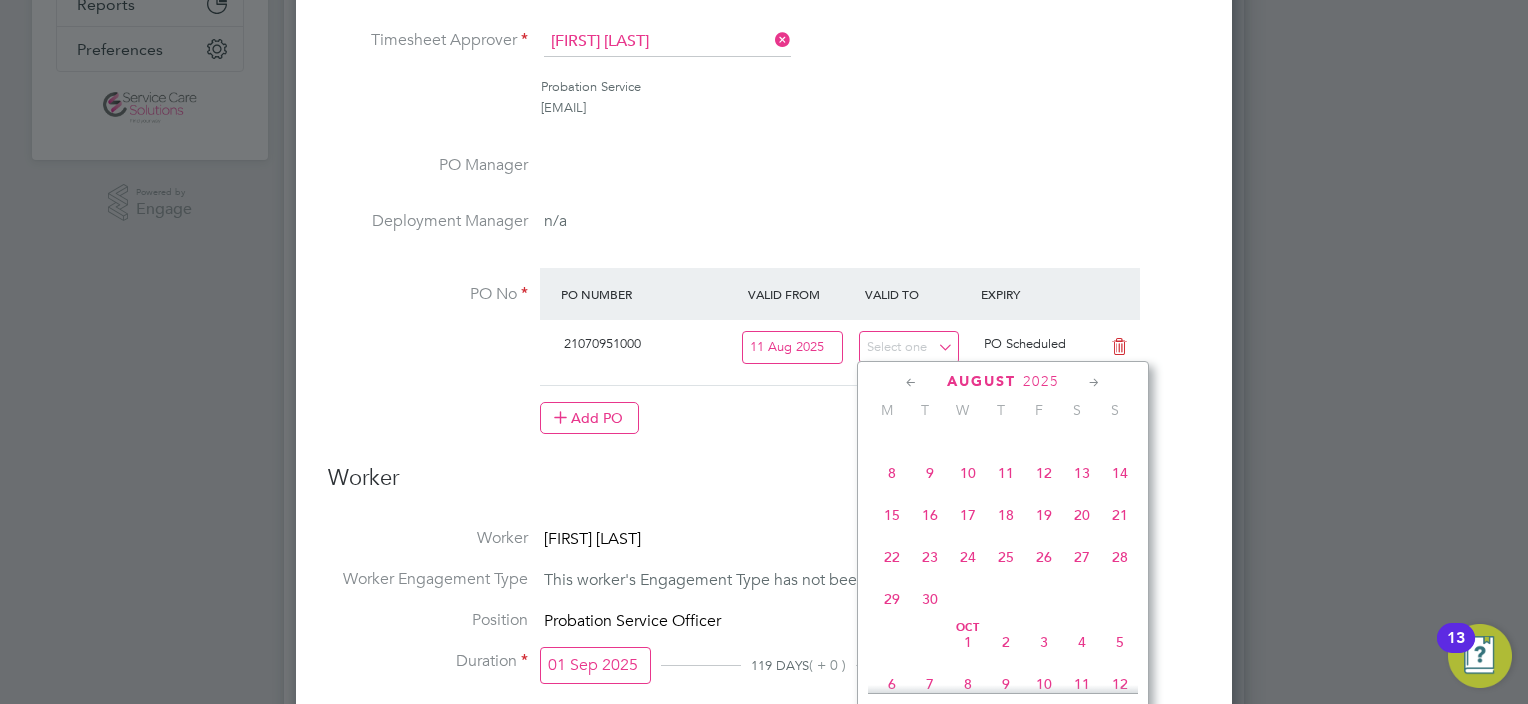 click 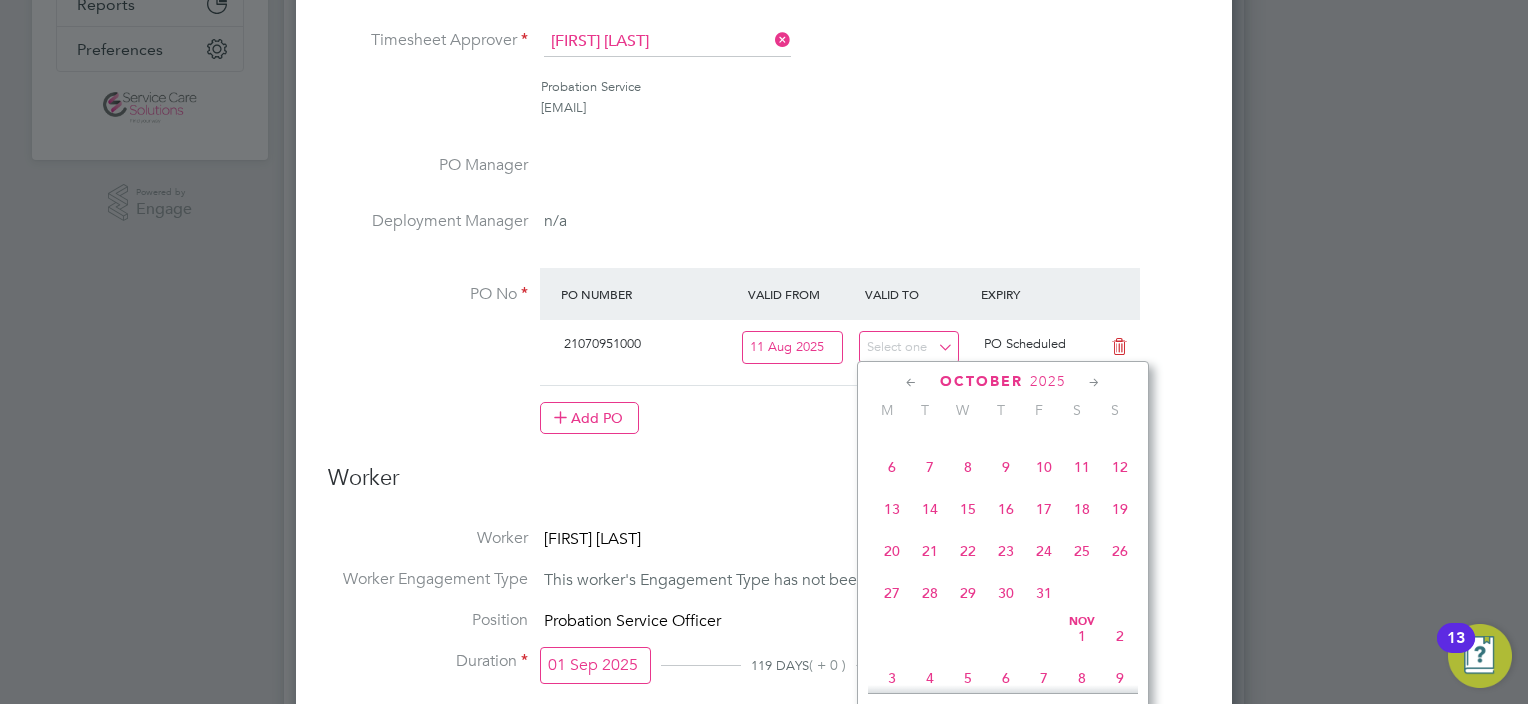 click on "26" 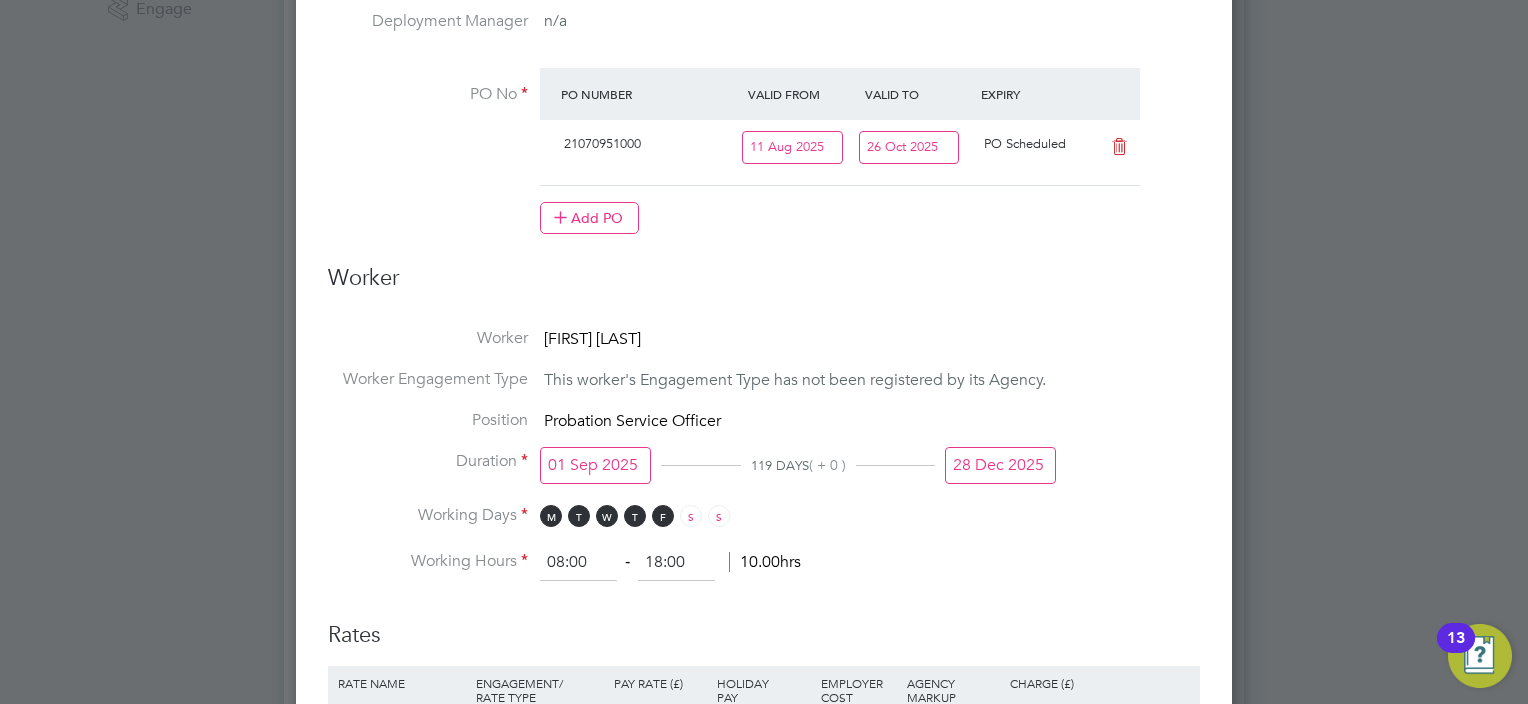 click on "01 Sep 2025" at bounding box center [595, 465] 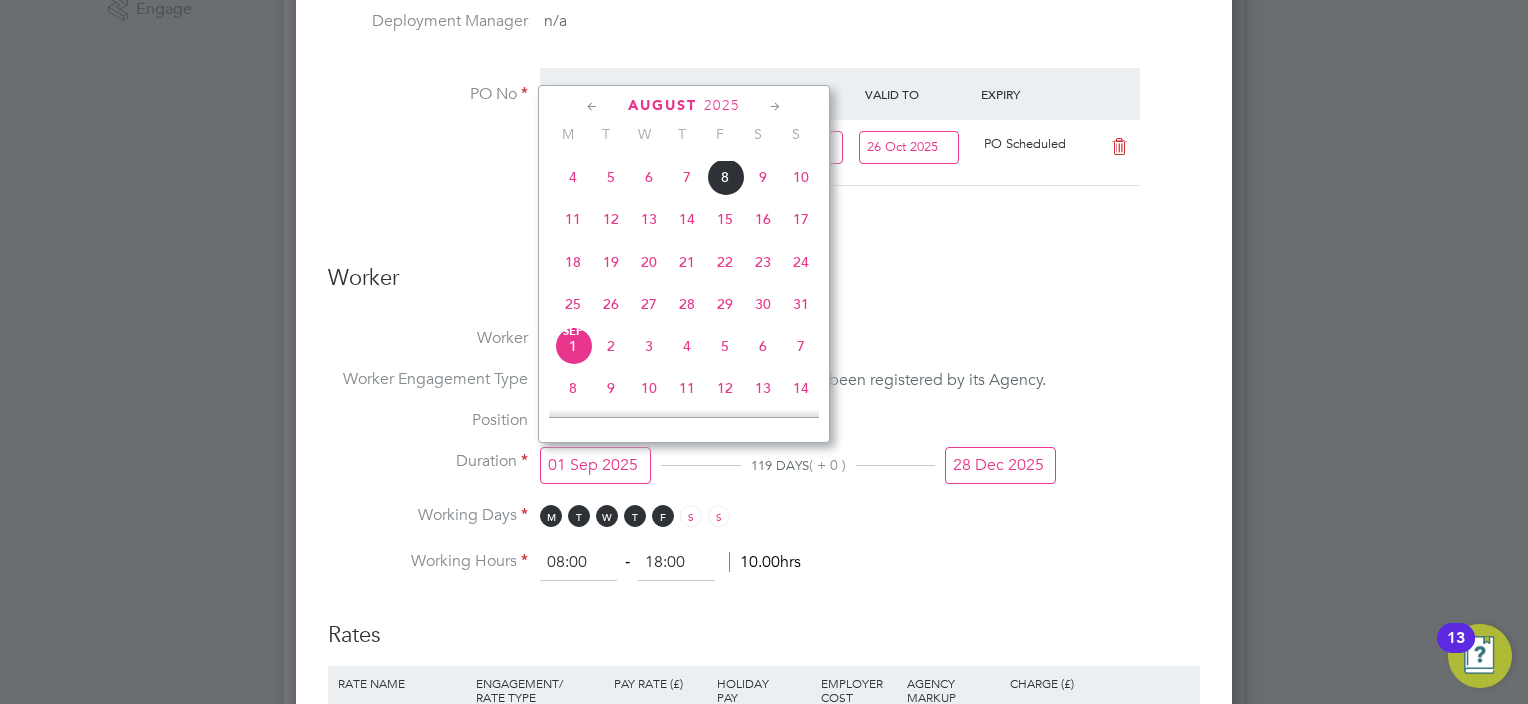 click on "11" 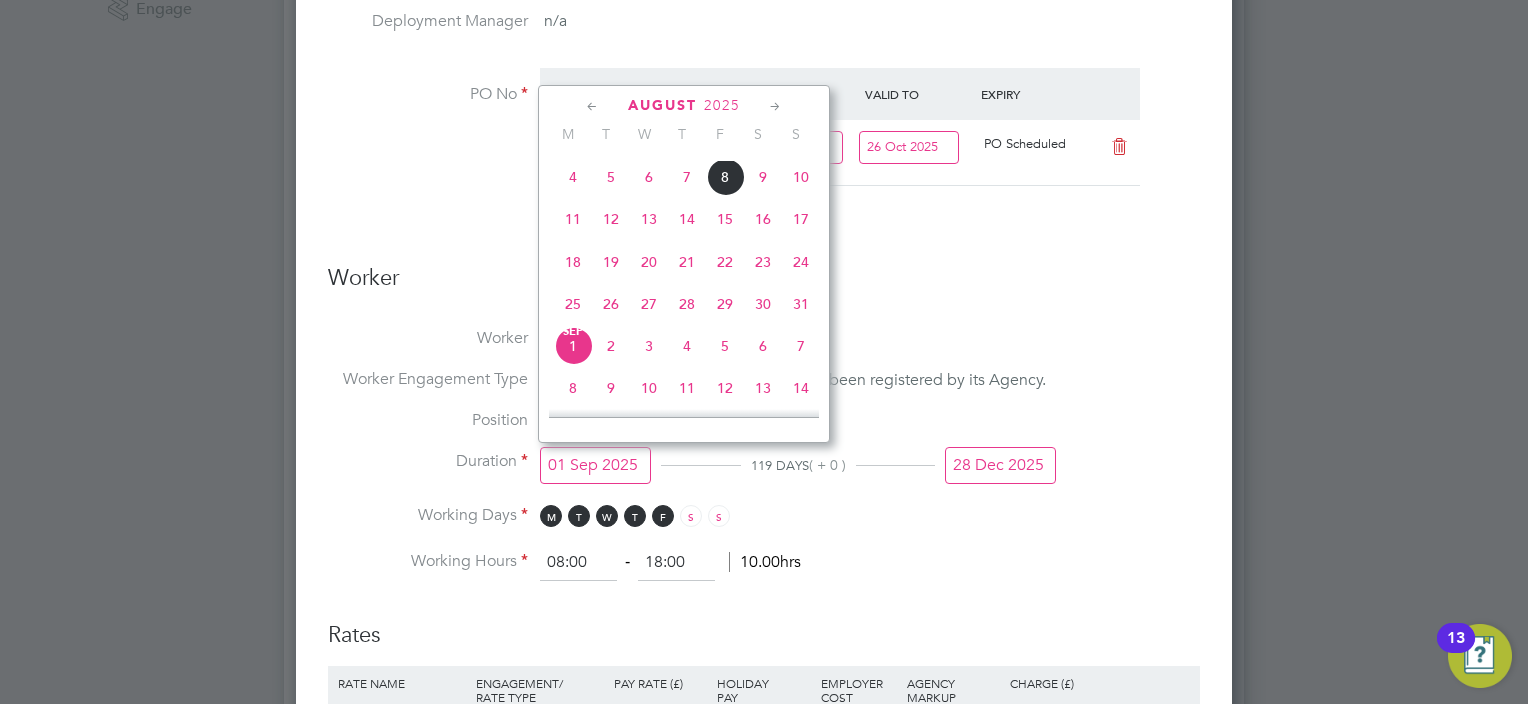 type on "11 Aug 2025" 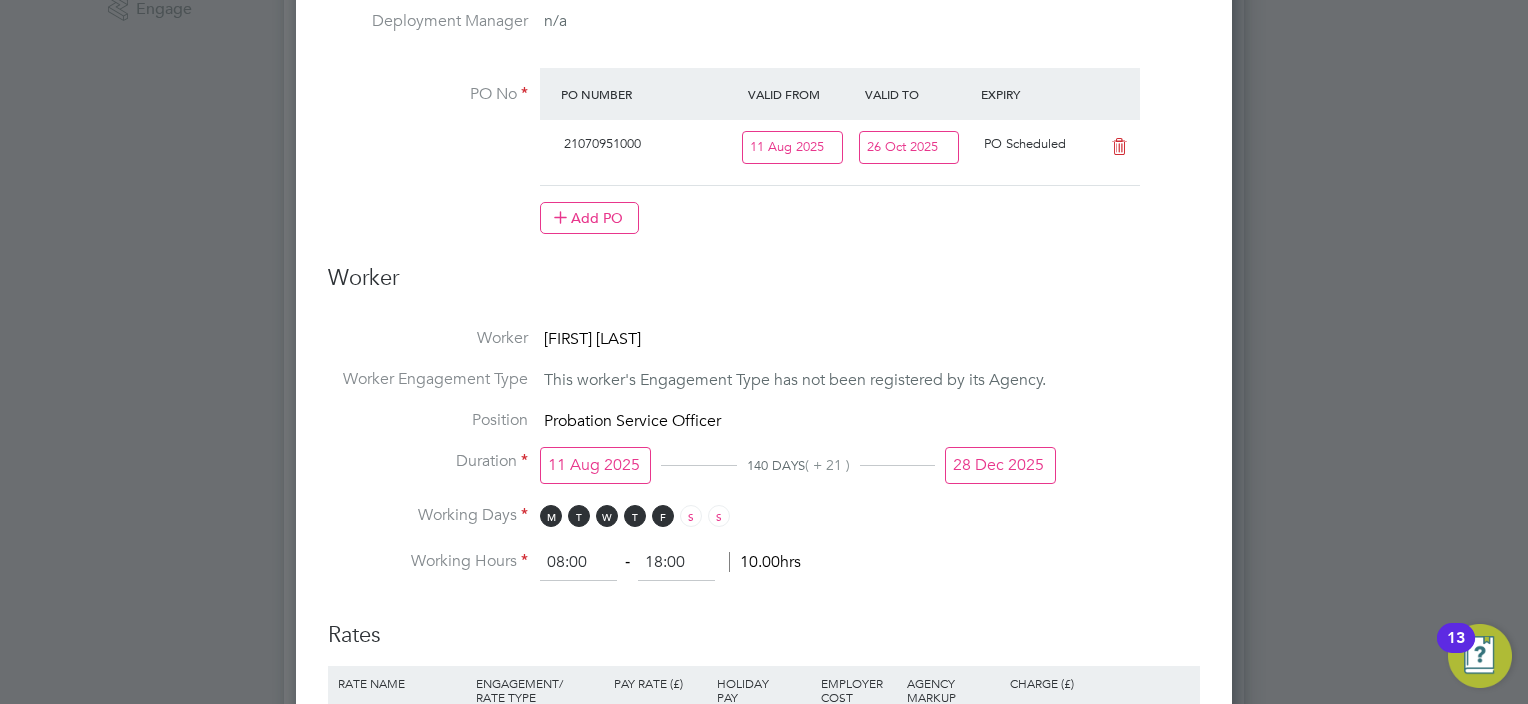 click on "28 Dec 2025" at bounding box center (1000, 465) 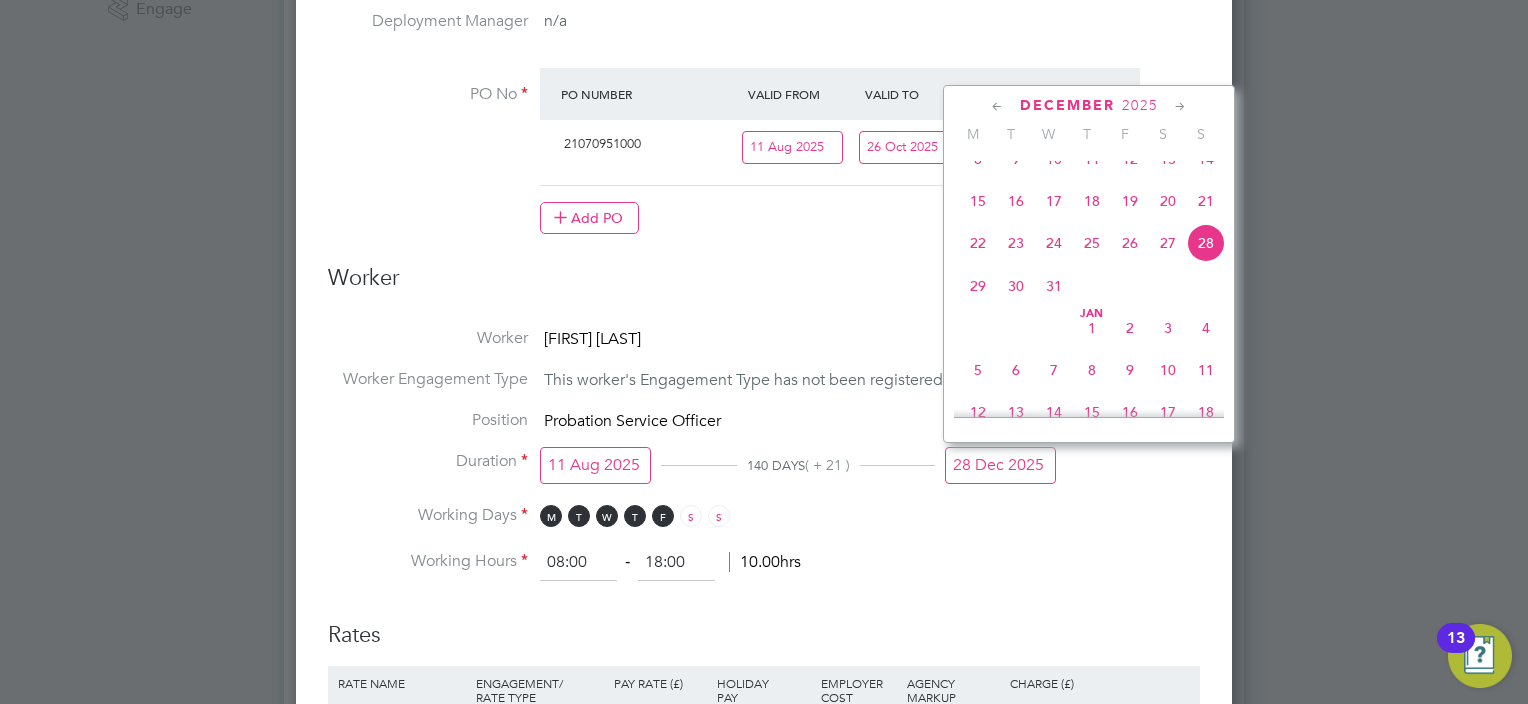 click on "[MONTH] 2025" 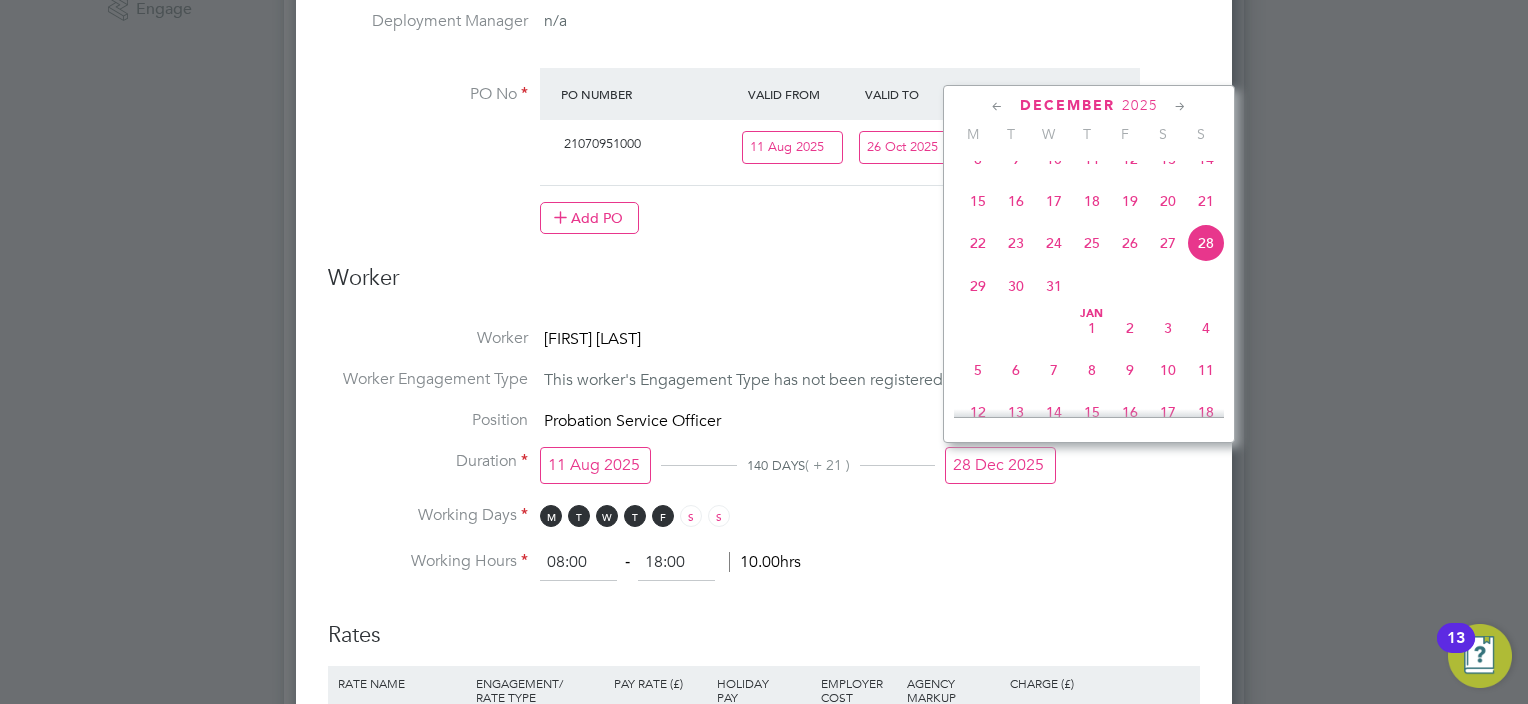 click 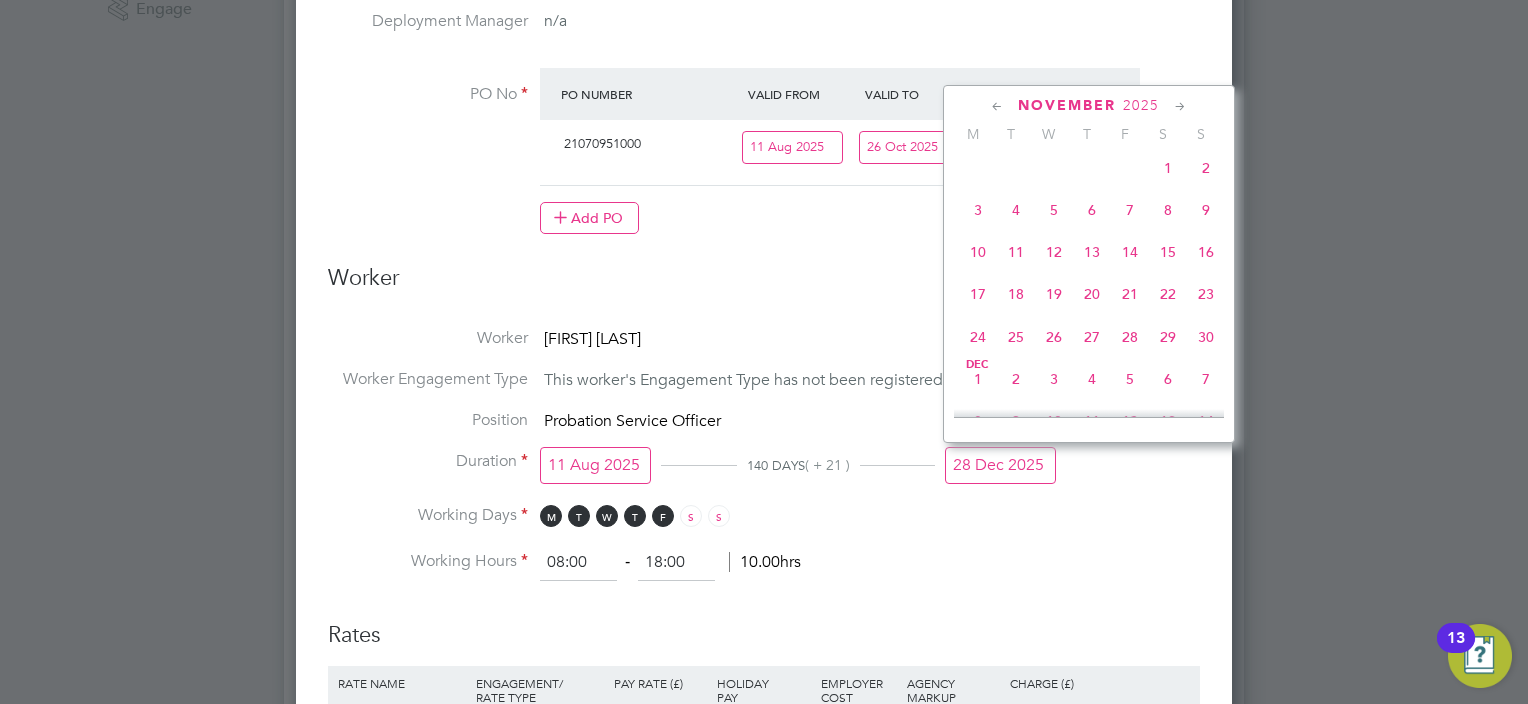 click 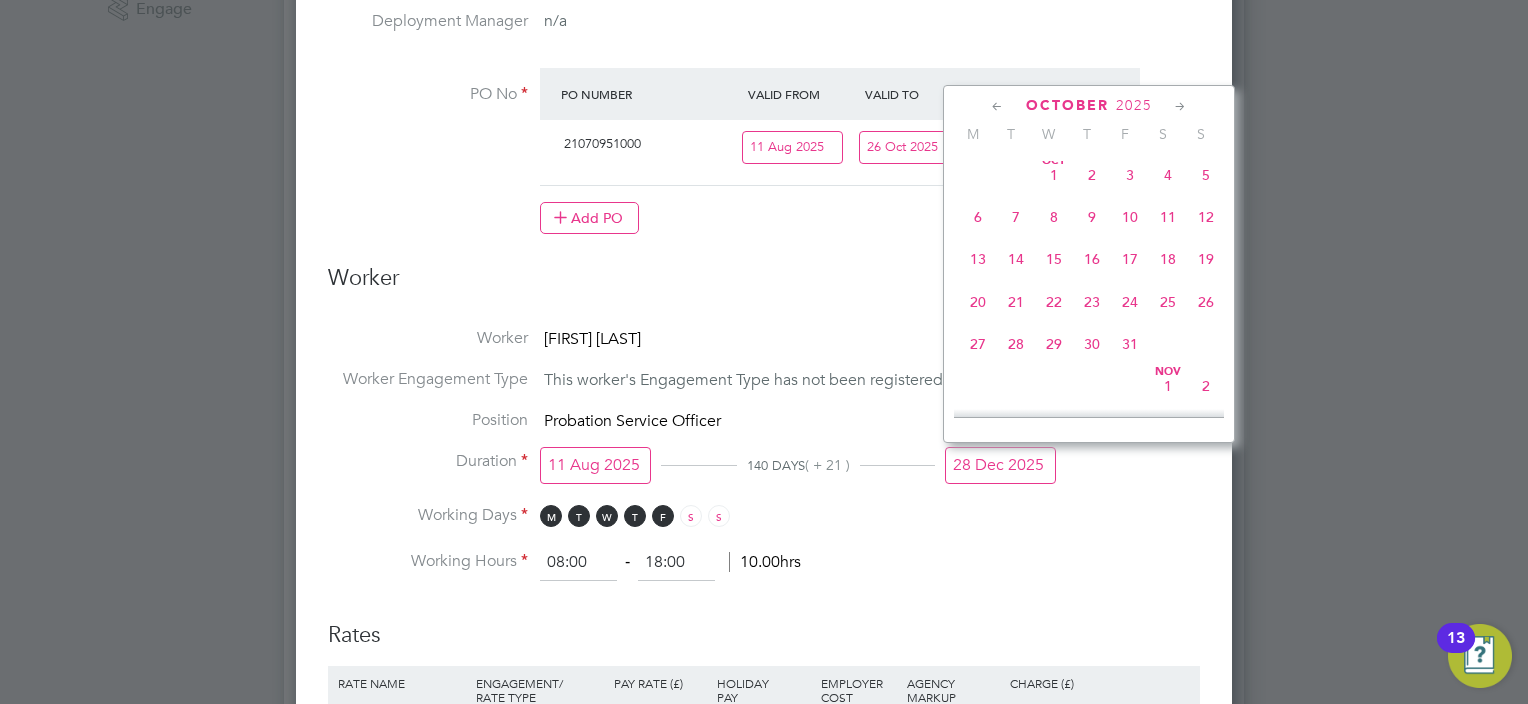click on "26" 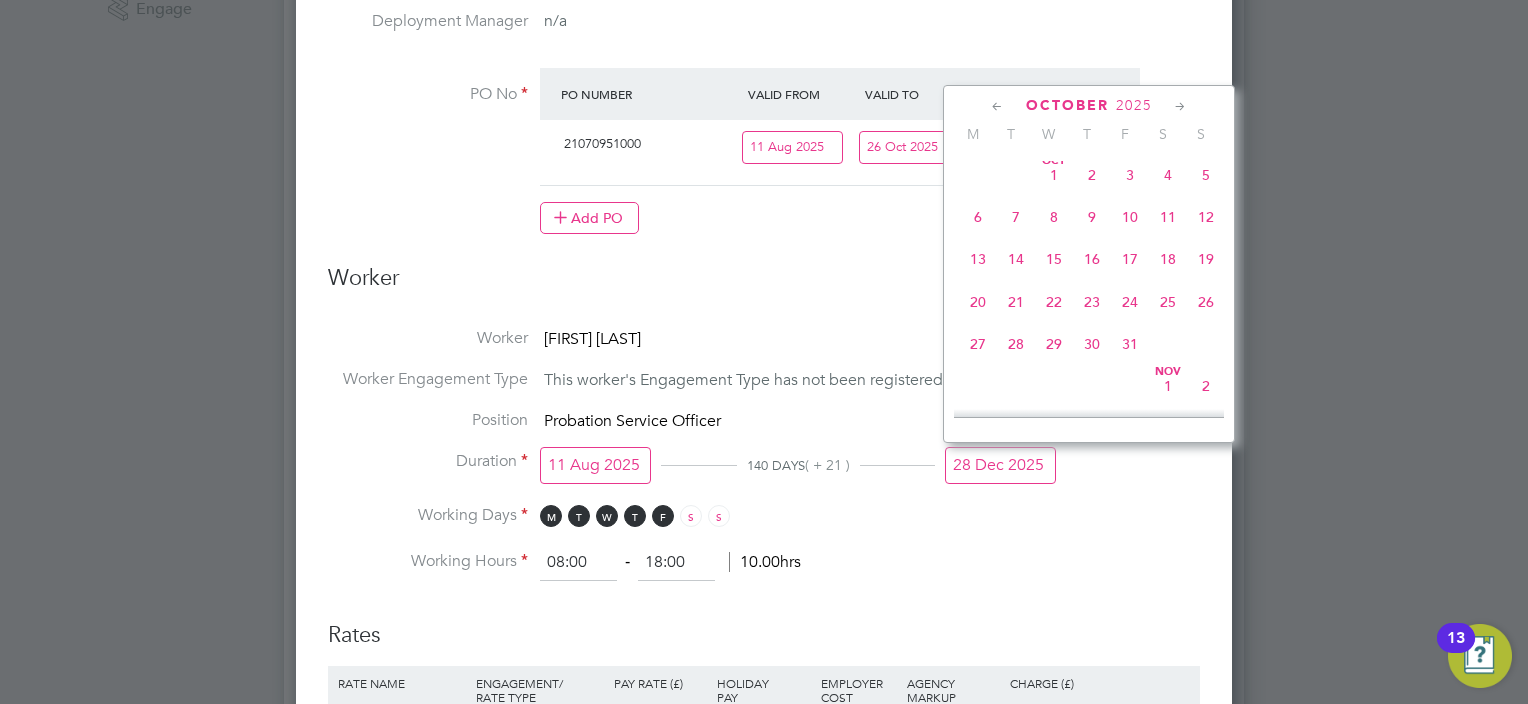 type on "26 Oct 2025" 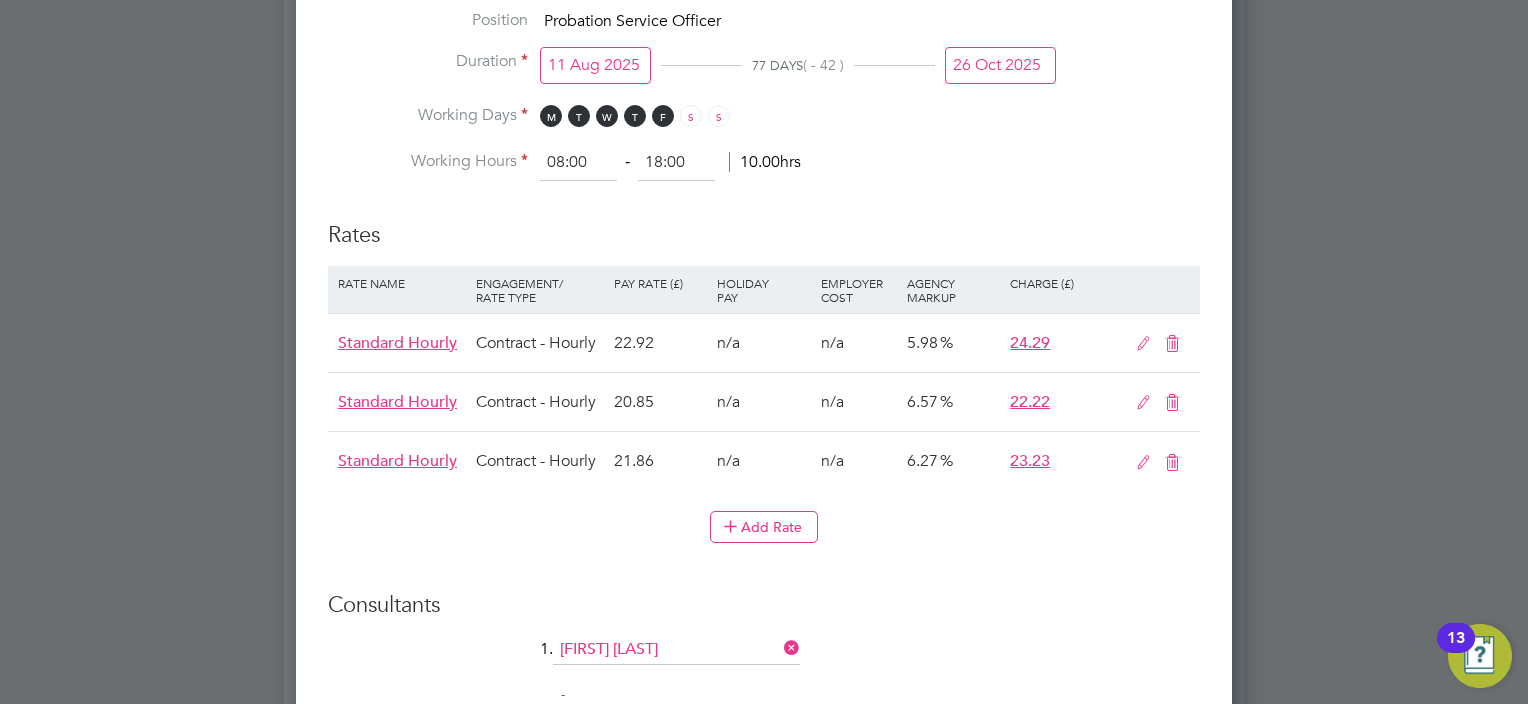 click at bounding box center (1172, 344) 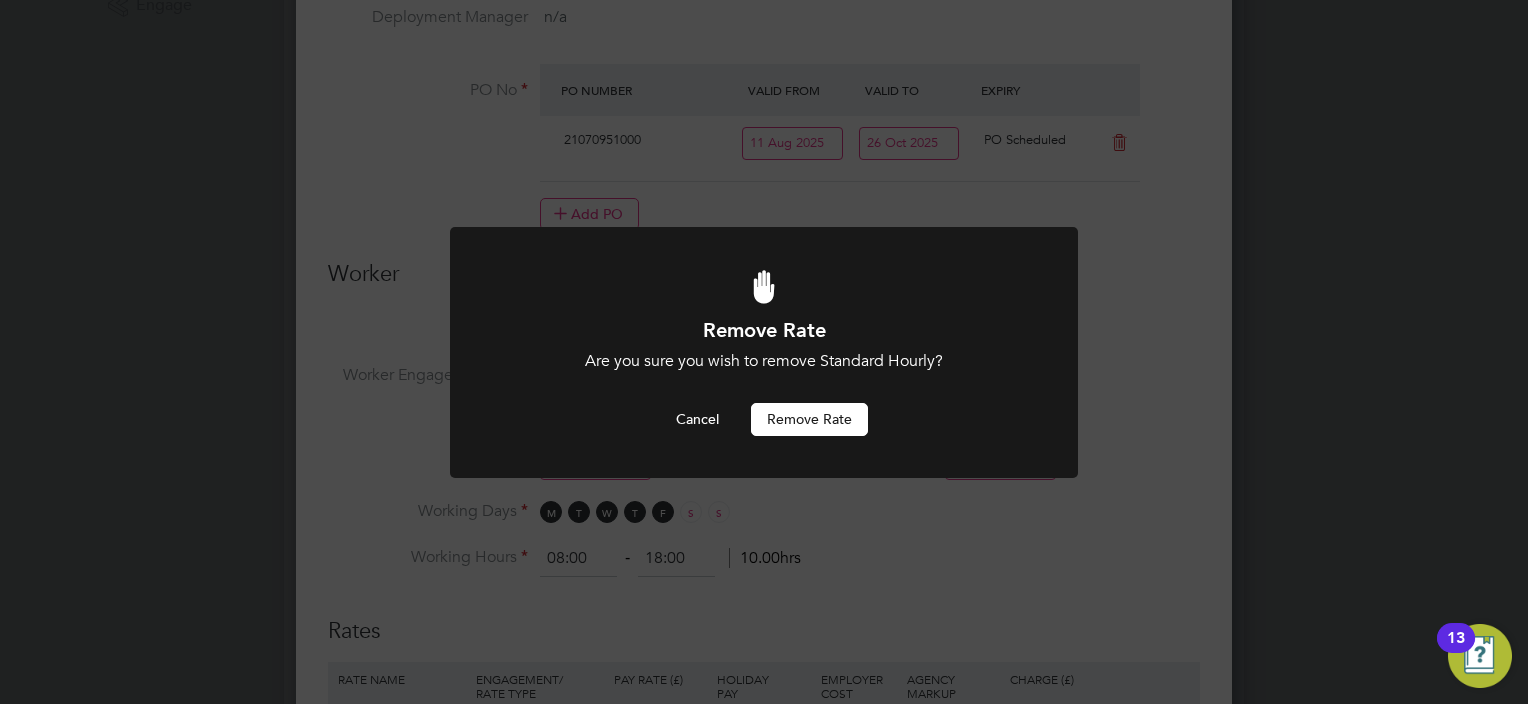 click on "Remove rate" at bounding box center [809, 419] 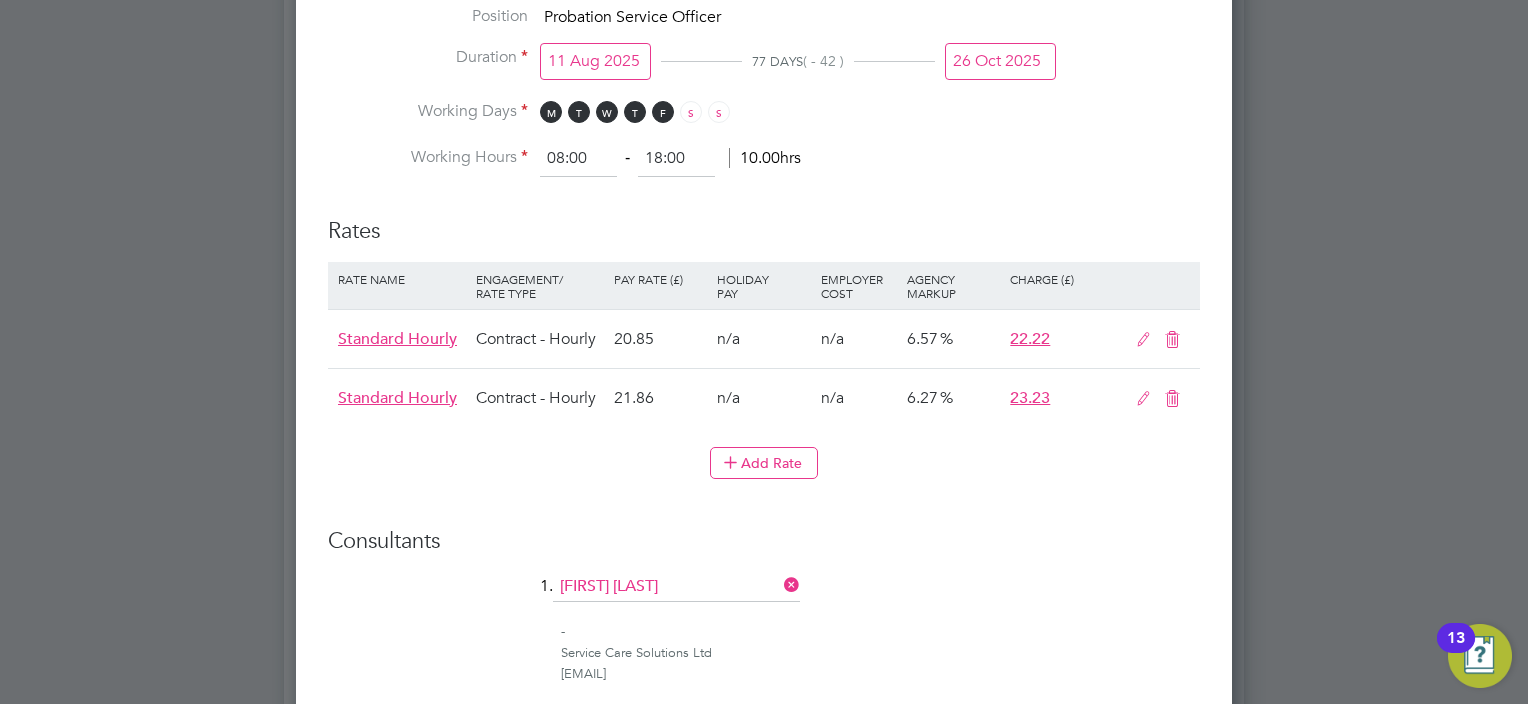 click at bounding box center [1172, 340] 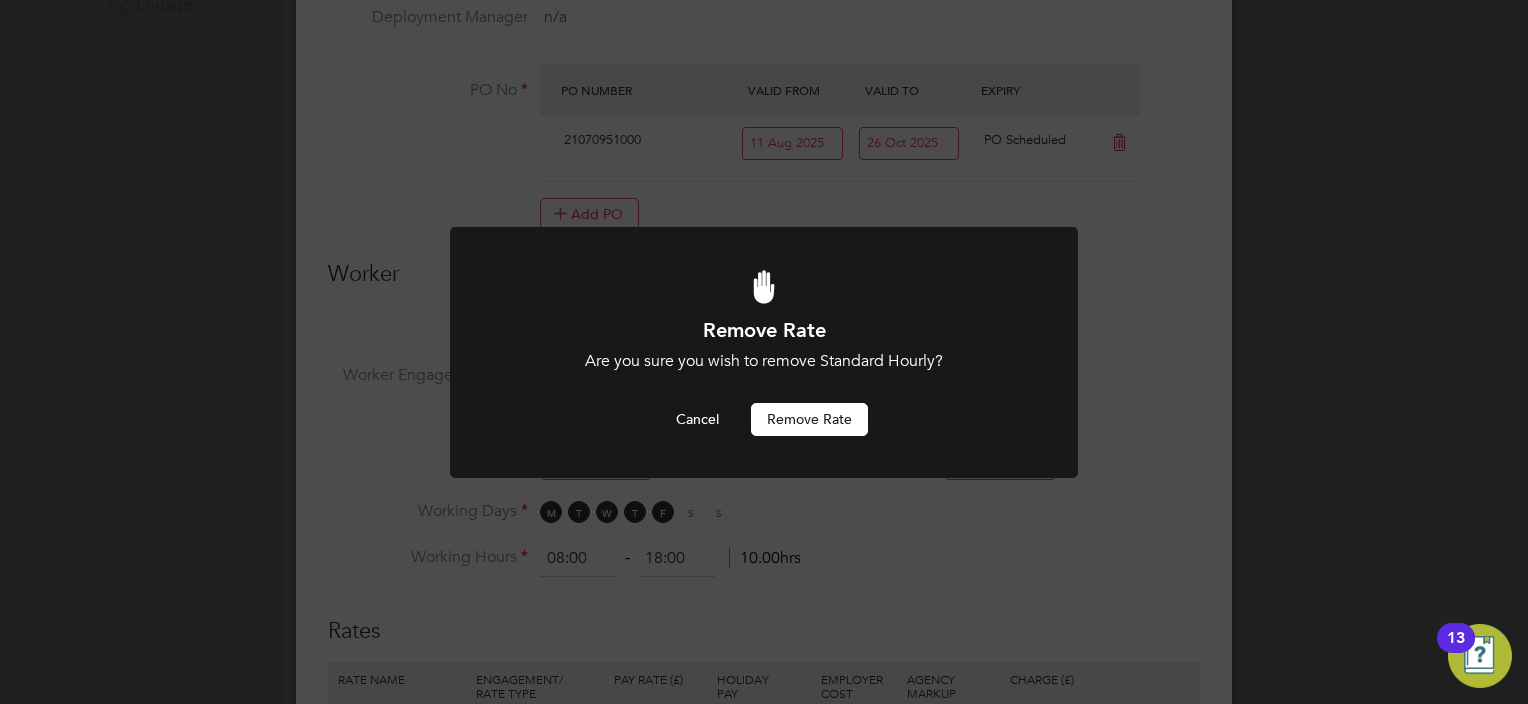click at bounding box center [764, 352] 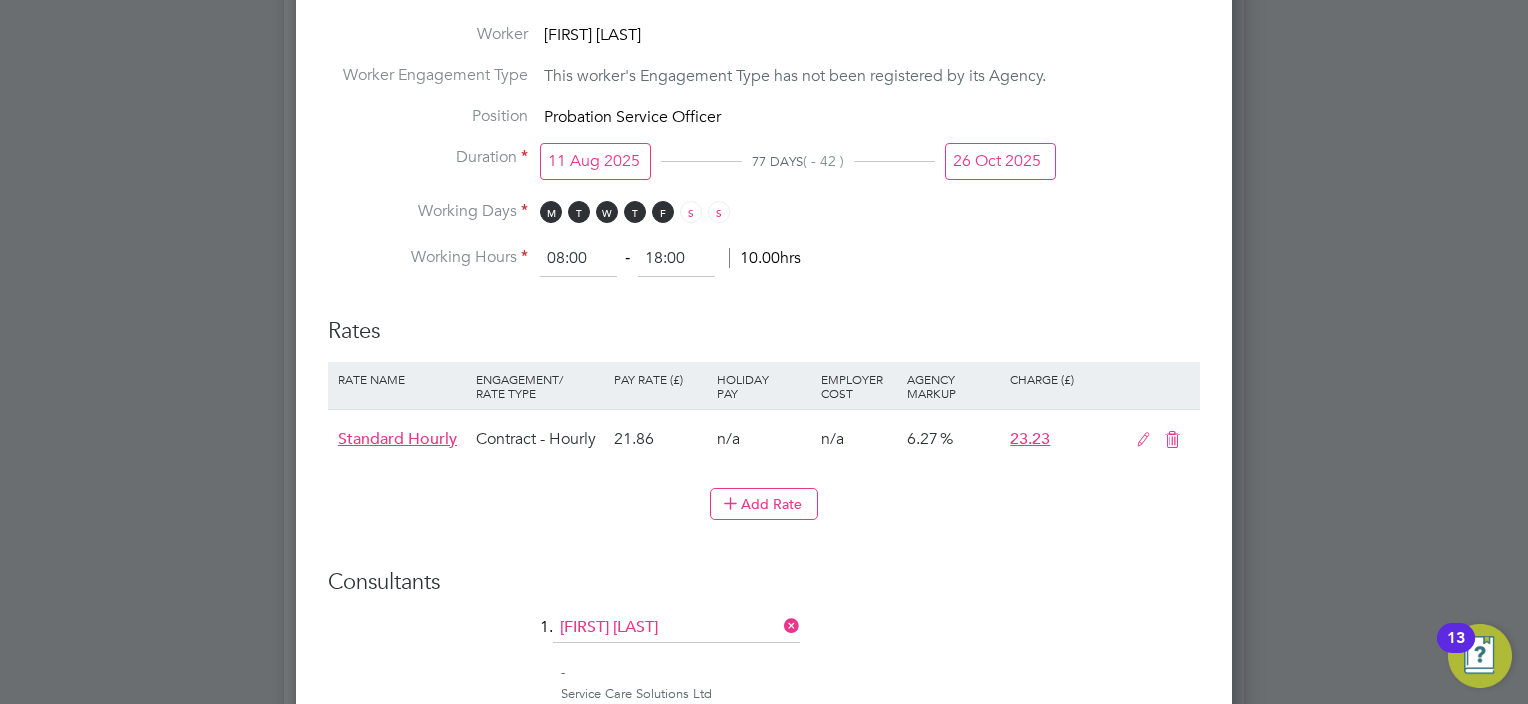 click at bounding box center [1143, 440] 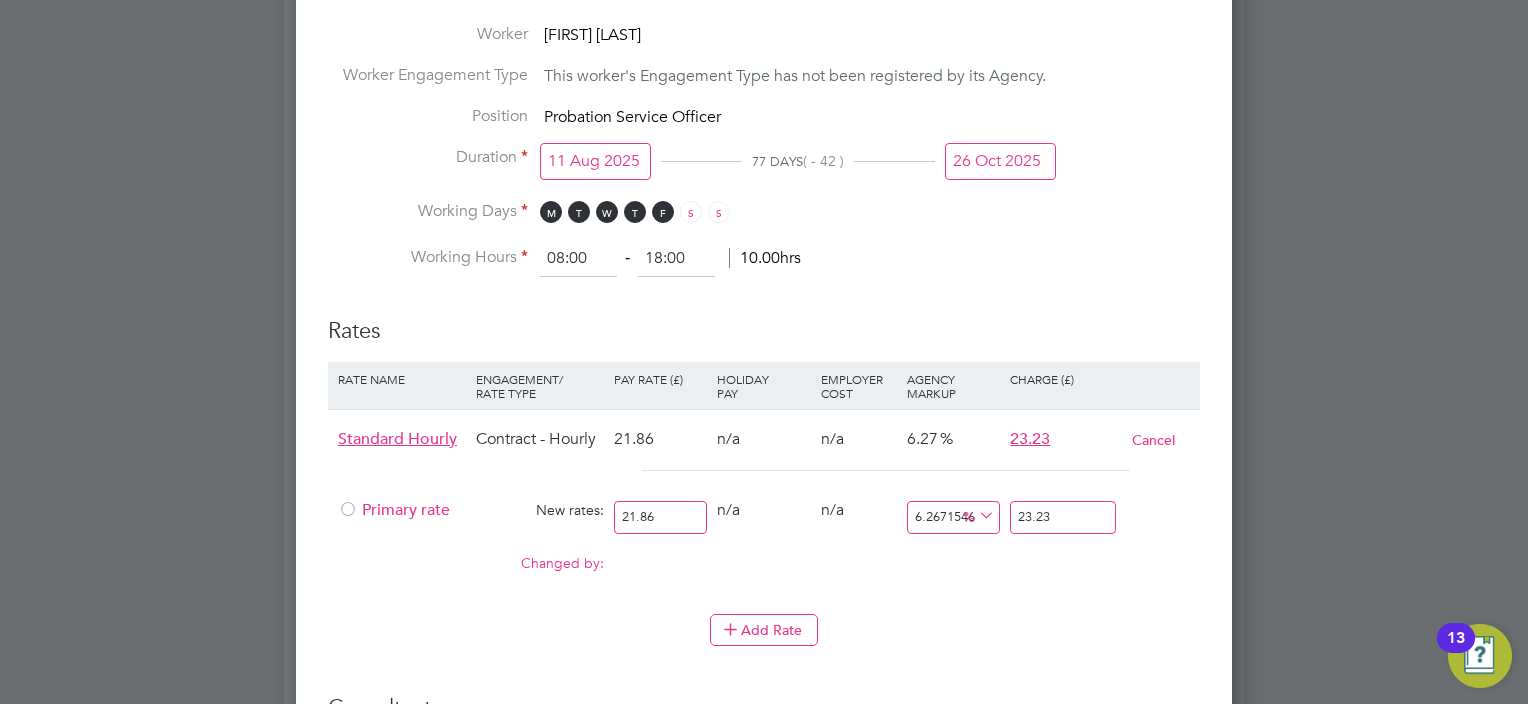 drag, startPoint x: 685, startPoint y: 504, endPoint x: 496, endPoint y: 508, distance: 189.04233 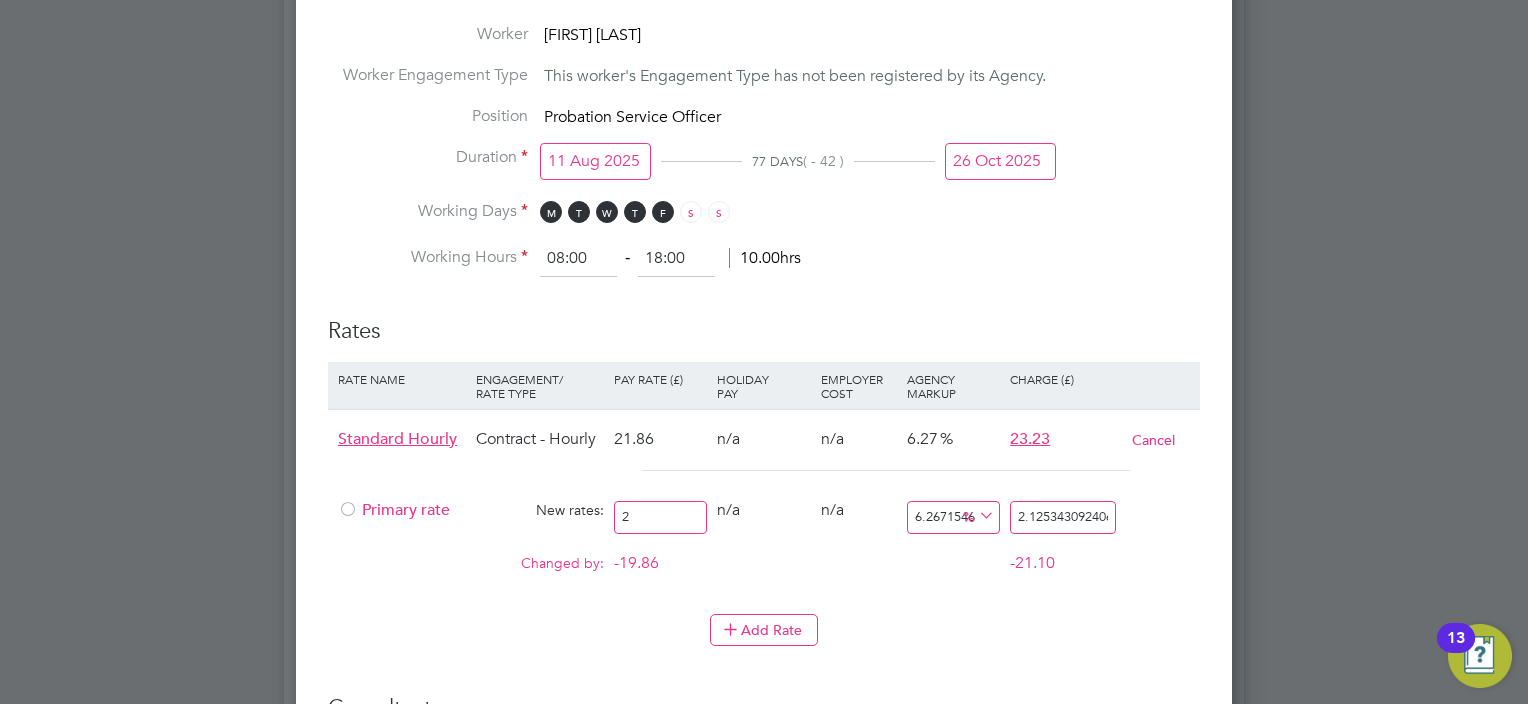 type on "21" 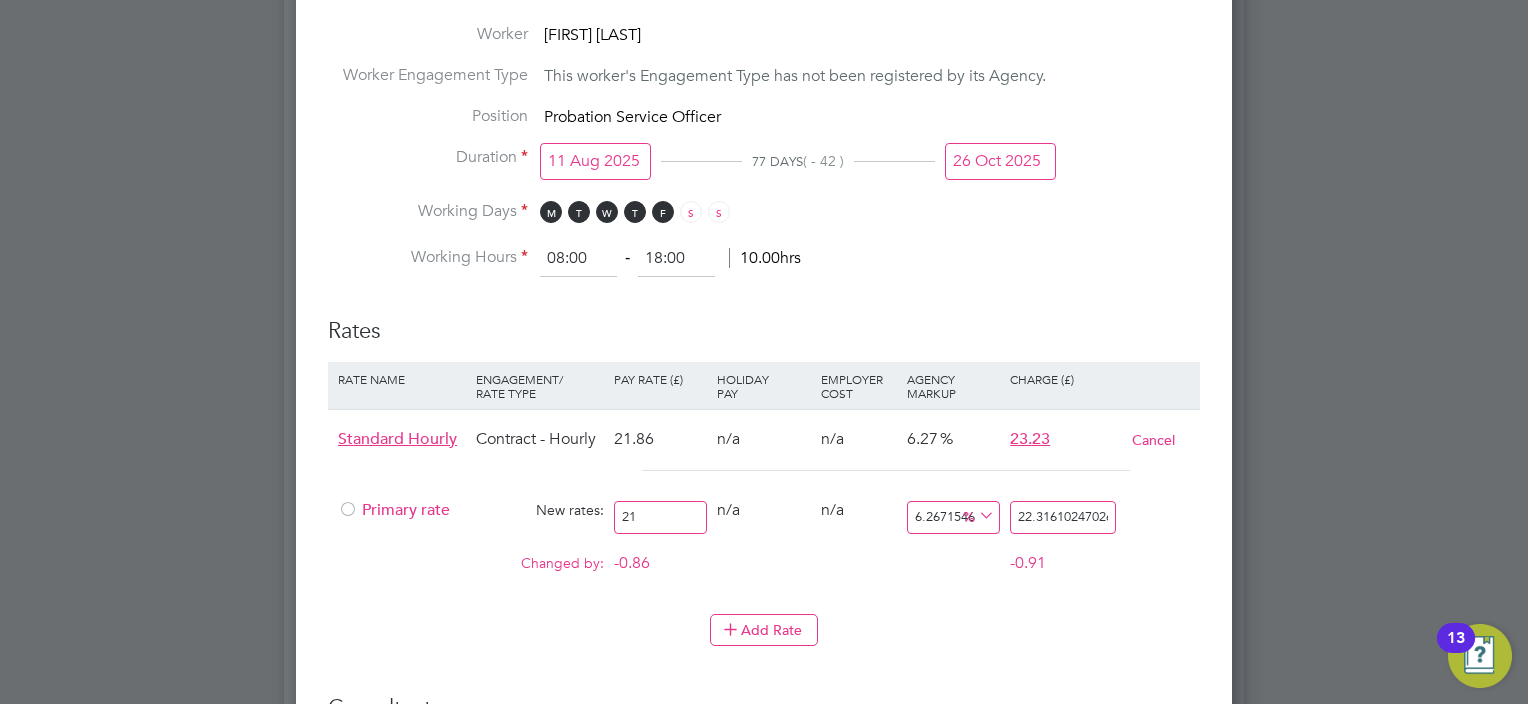 type on "21.5" 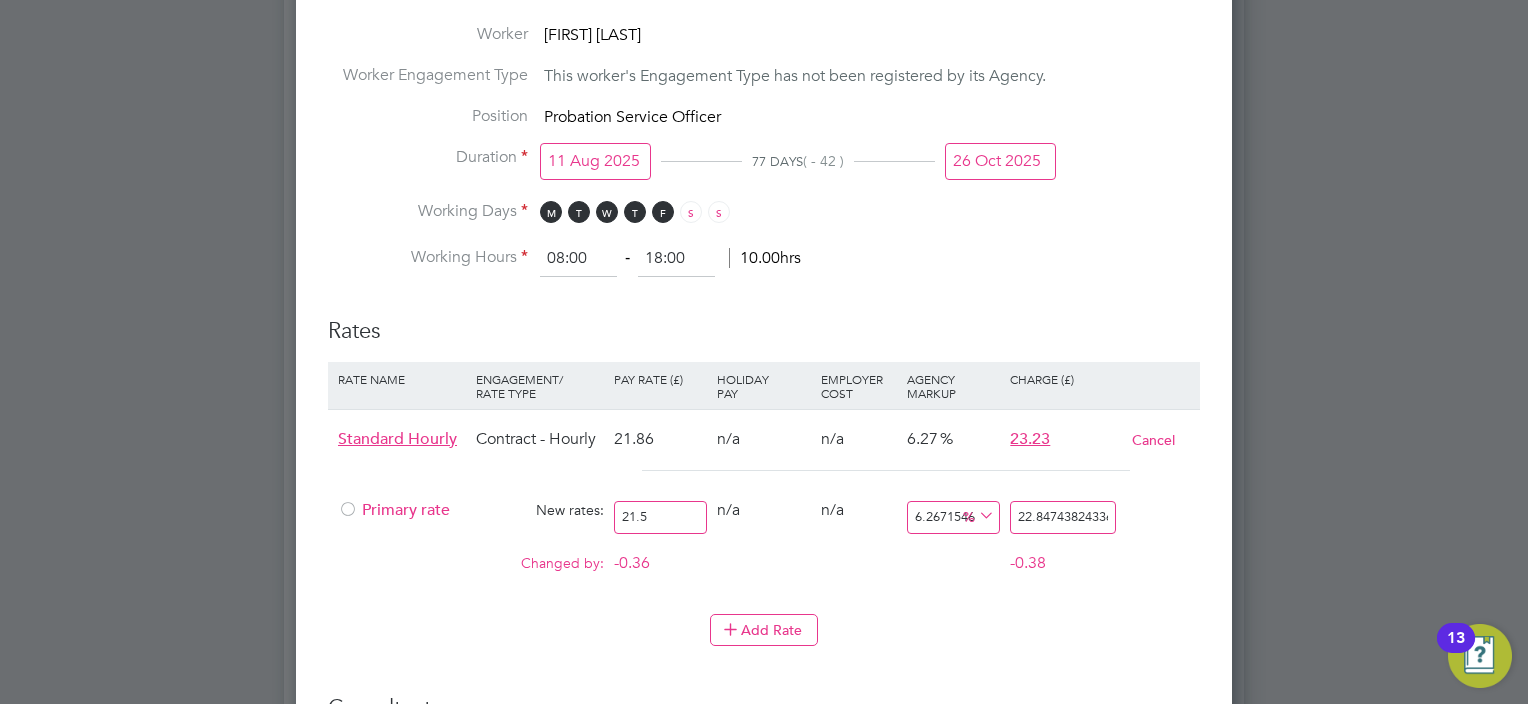 type on "21.58" 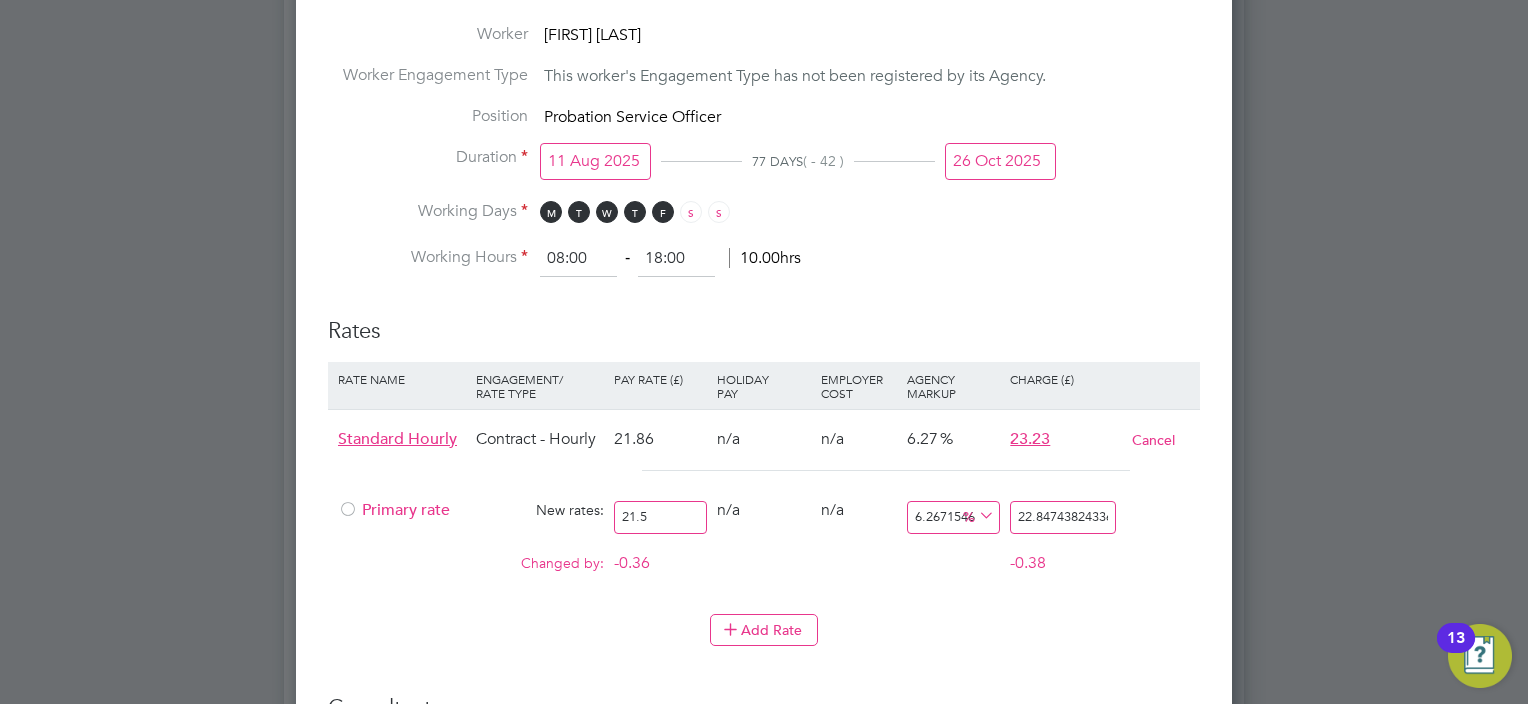 type on "22.93245196706313" 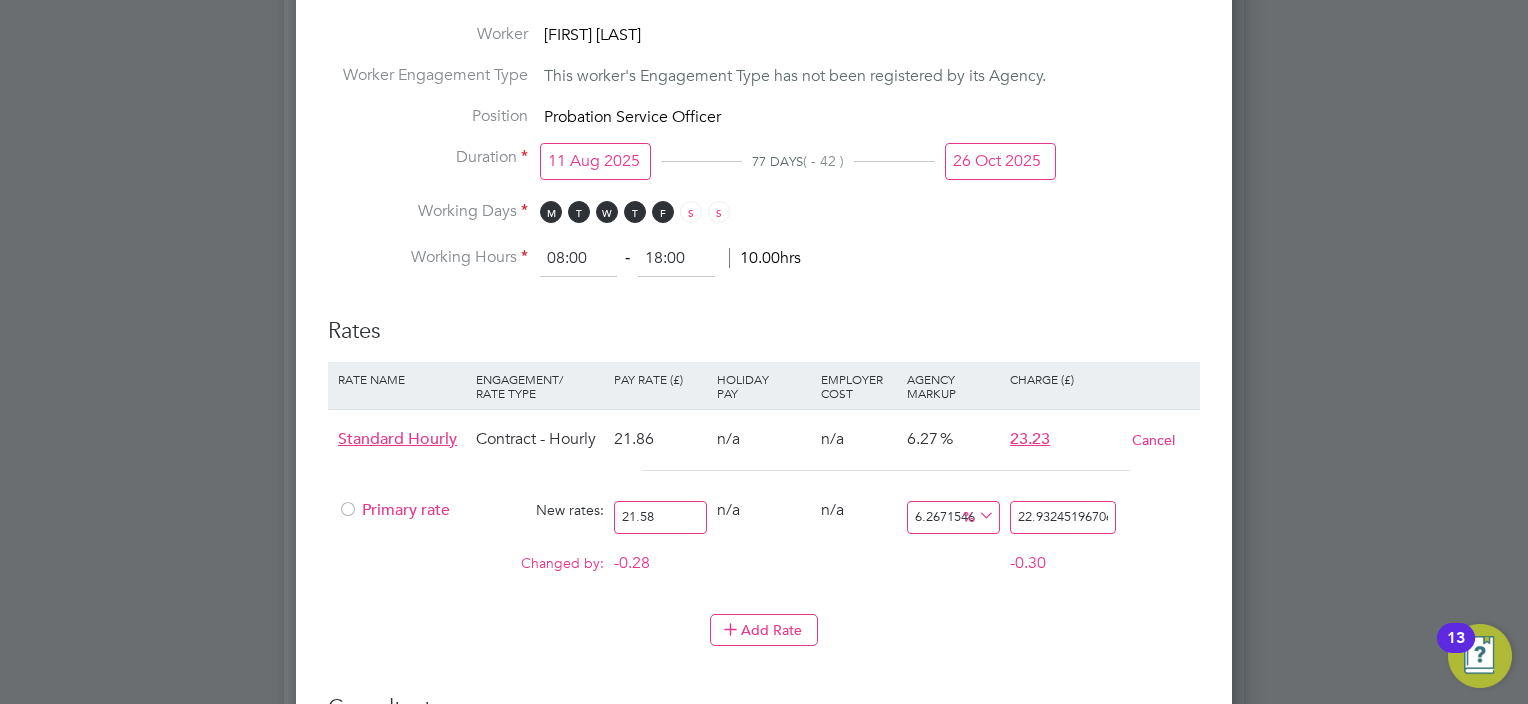 type on "21.58" 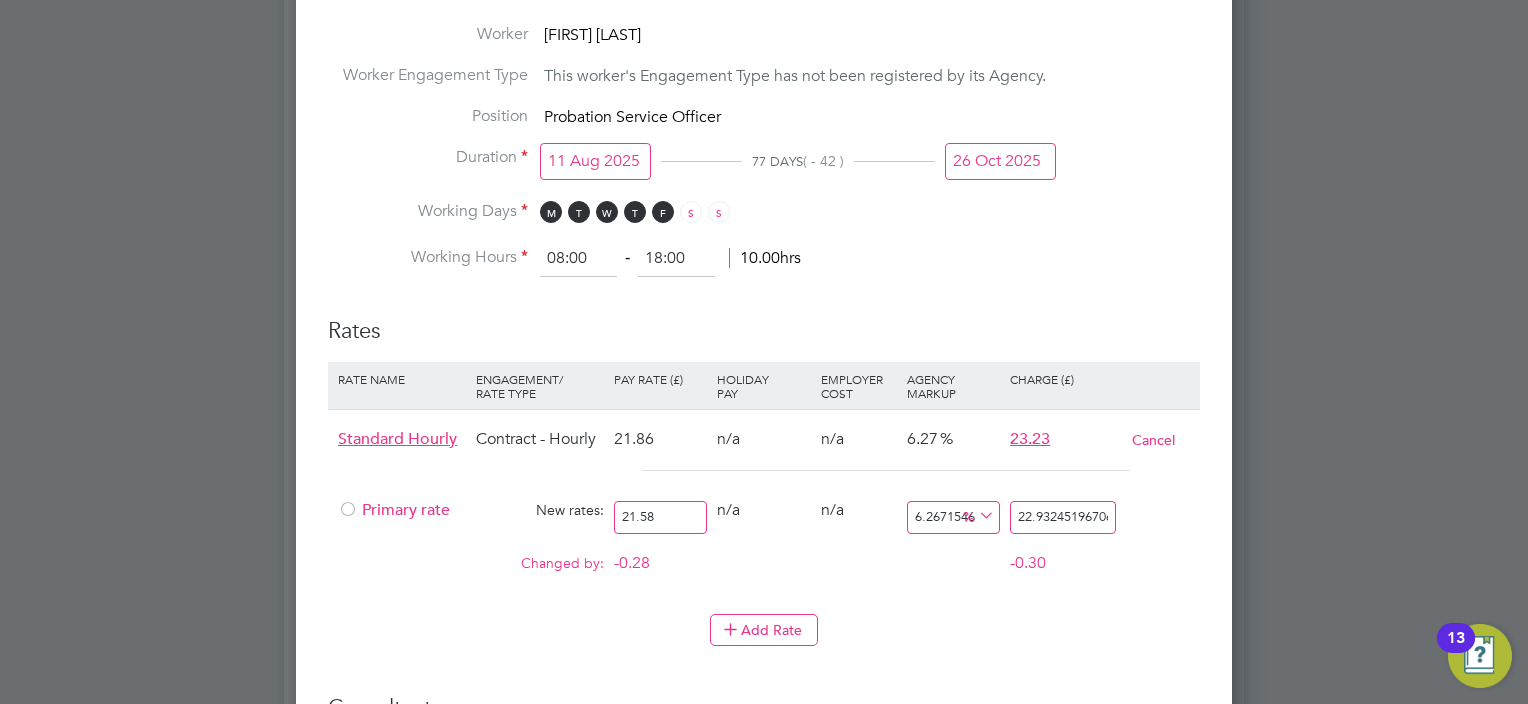 scroll, scrollTop: 0, scrollLeft: 28, axis: horizontal 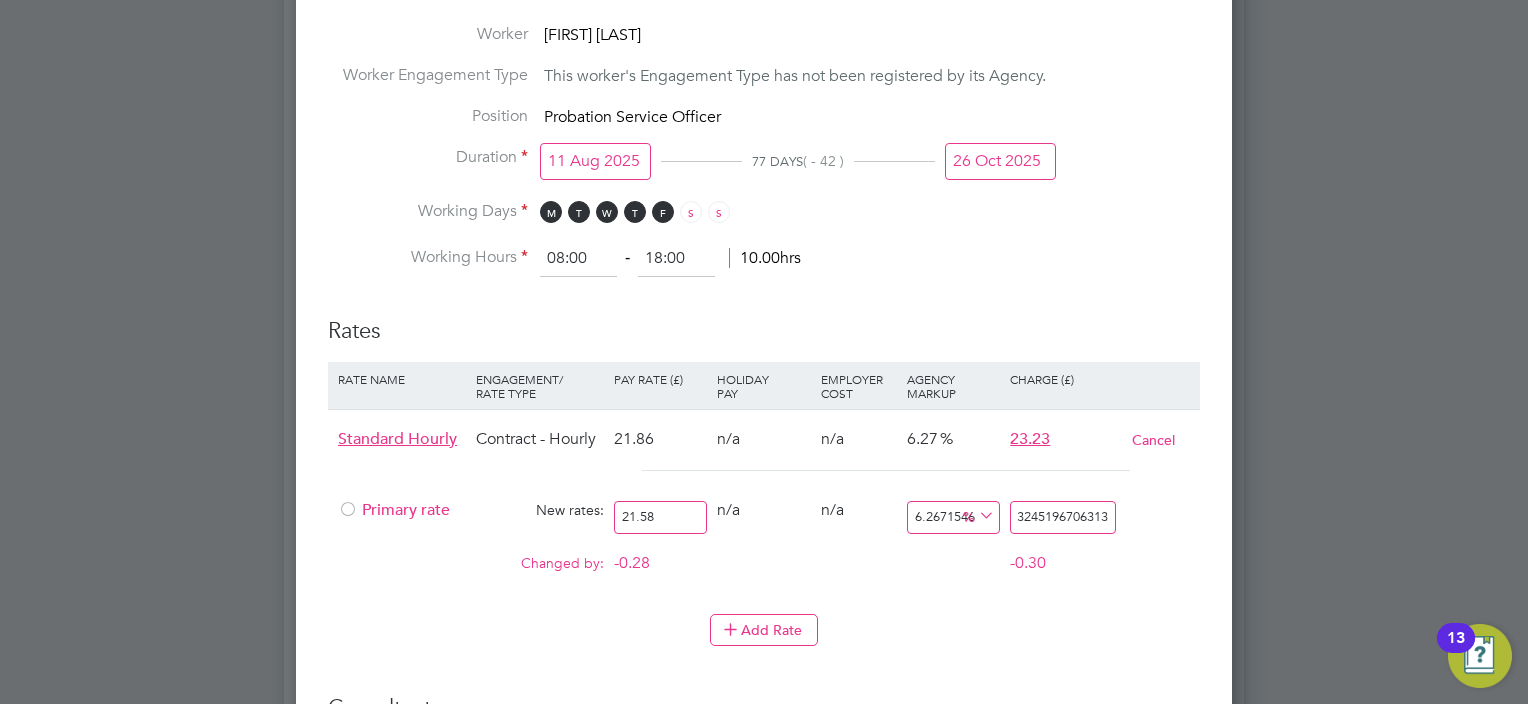 drag, startPoint x: 1017, startPoint y: 508, endPoint x: 1340, endPoint y: 500, distance: 323.09906 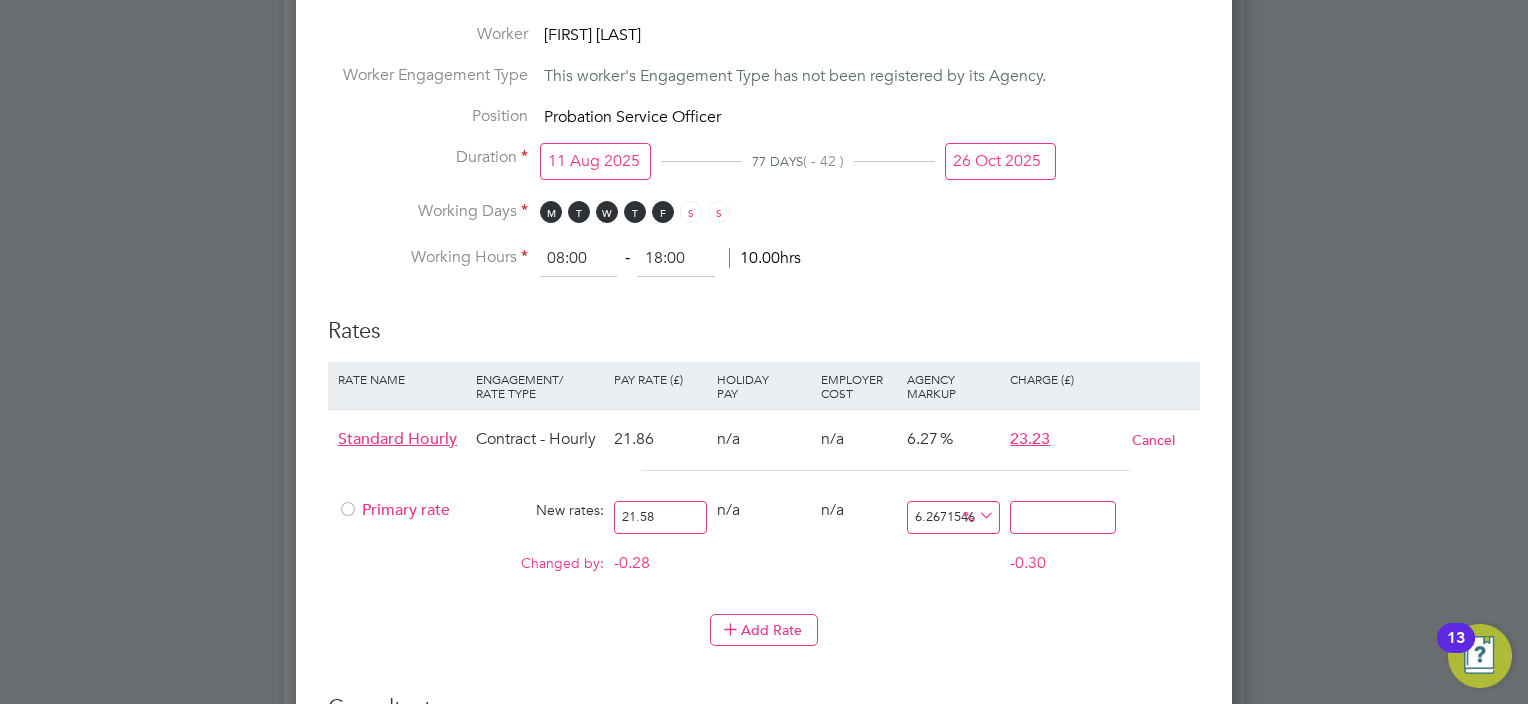 scroll, scrollTop: 0, scrollLeft: 0, axis: both 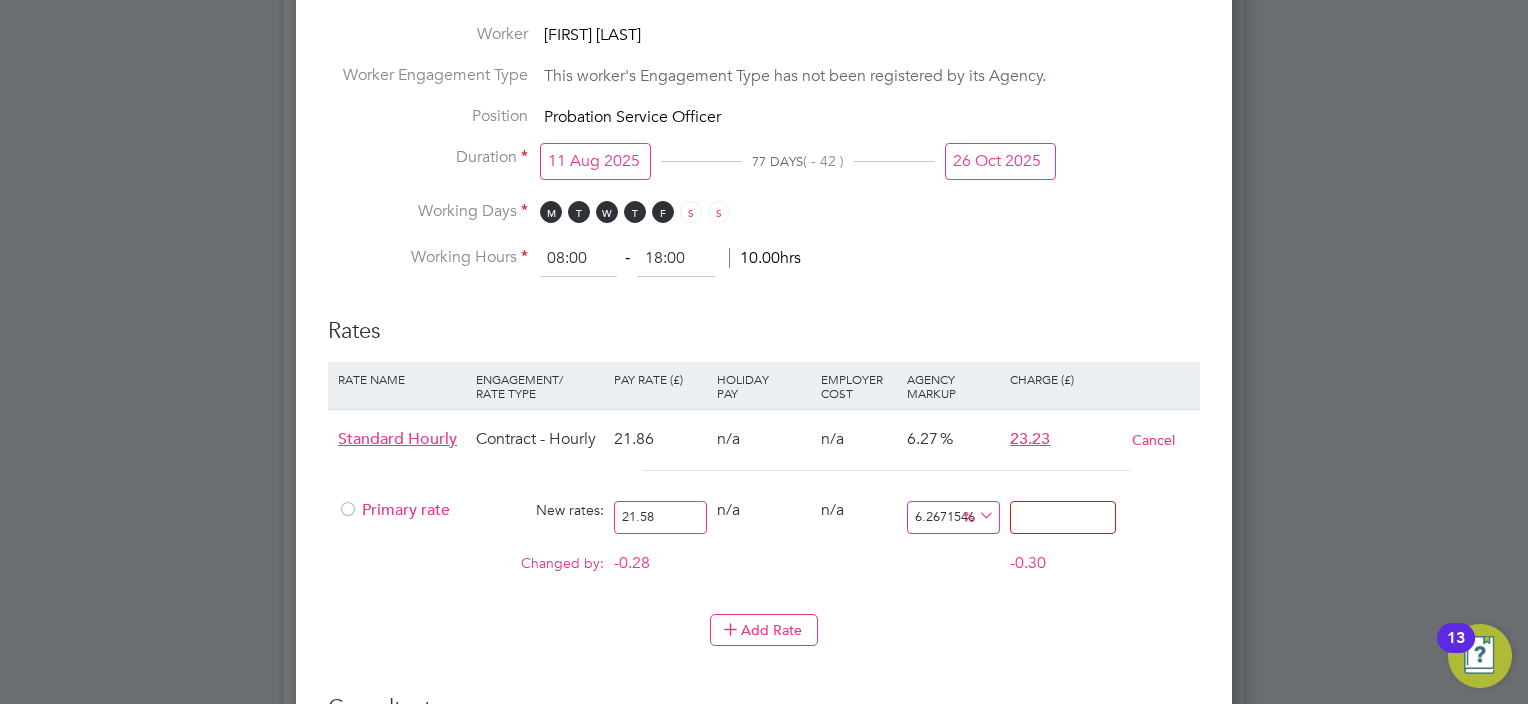 type on "-90.7321594068582" 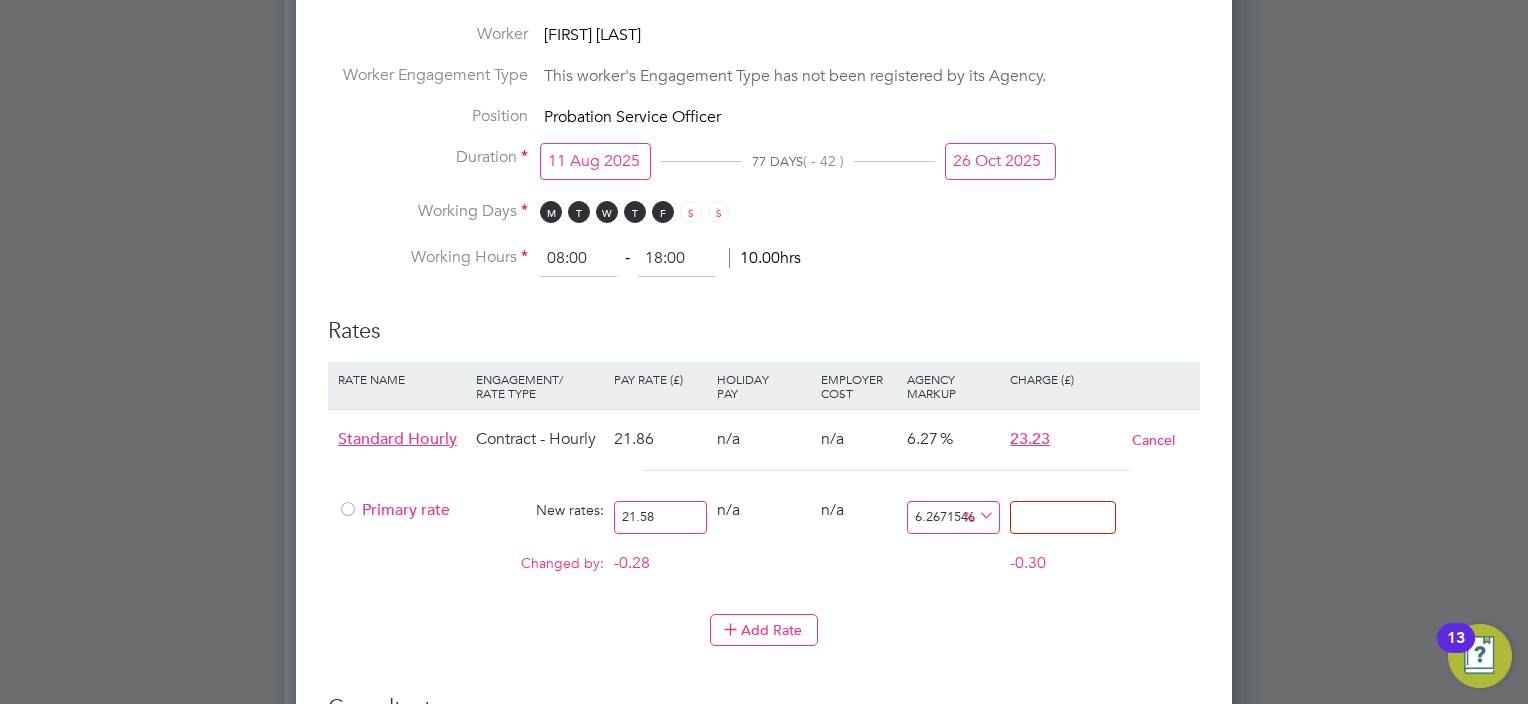 type on "2" 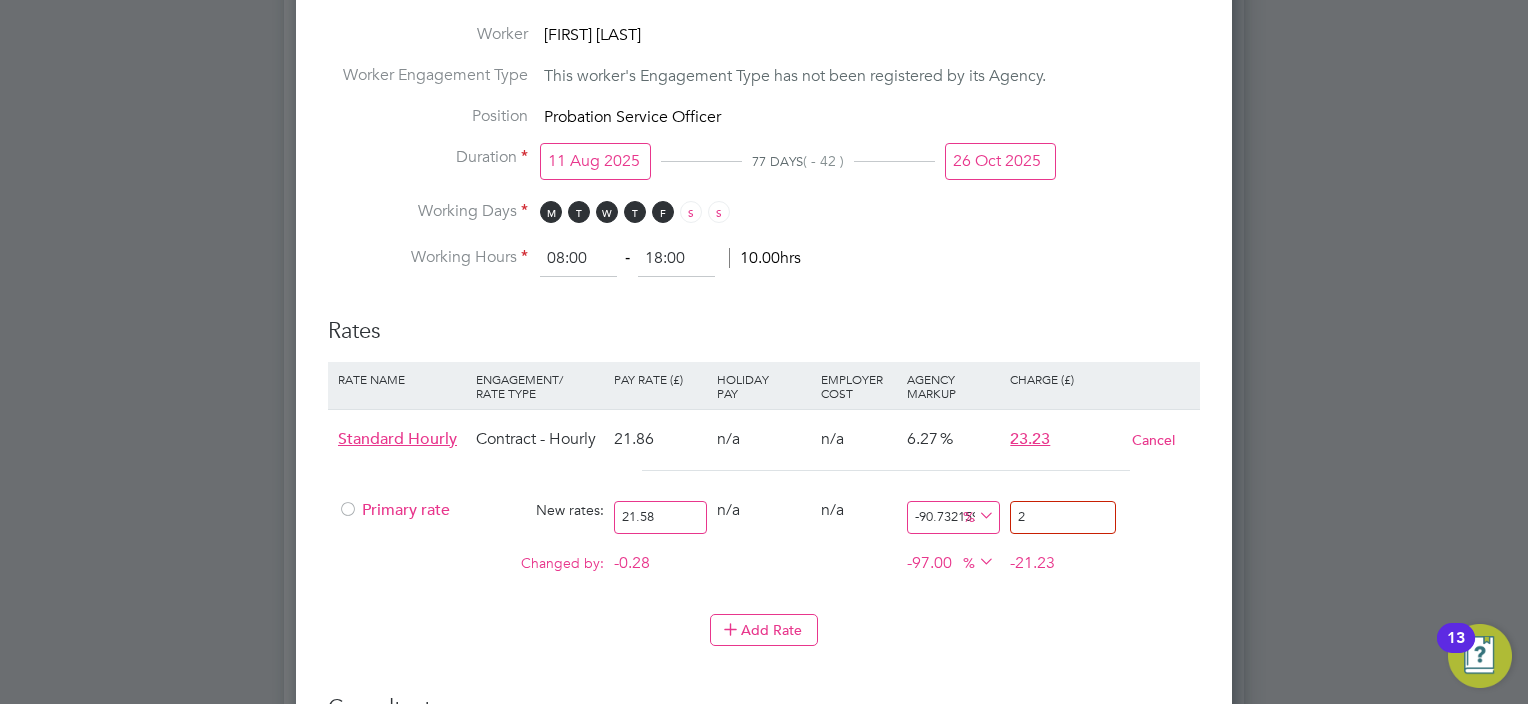 type on "6.5801668211306765" 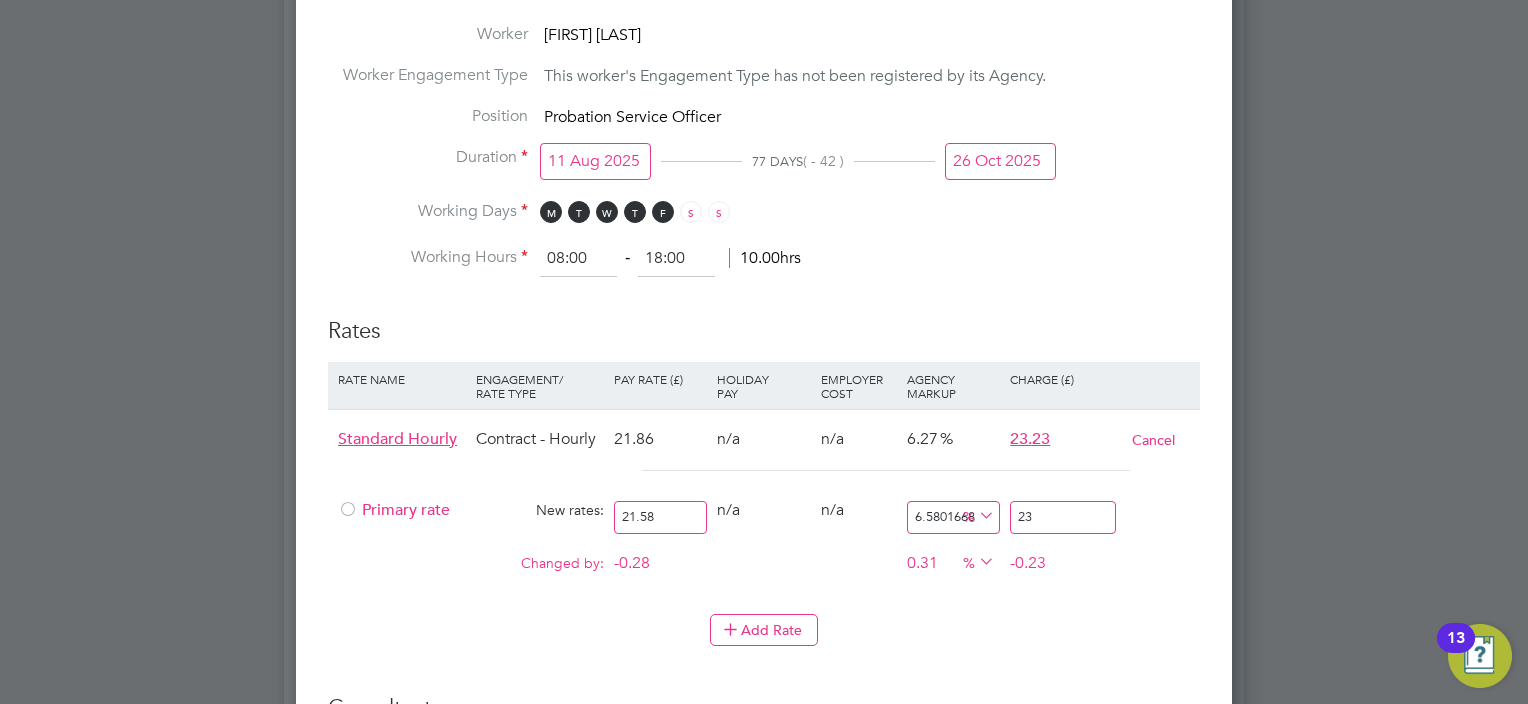 type on "23.0" 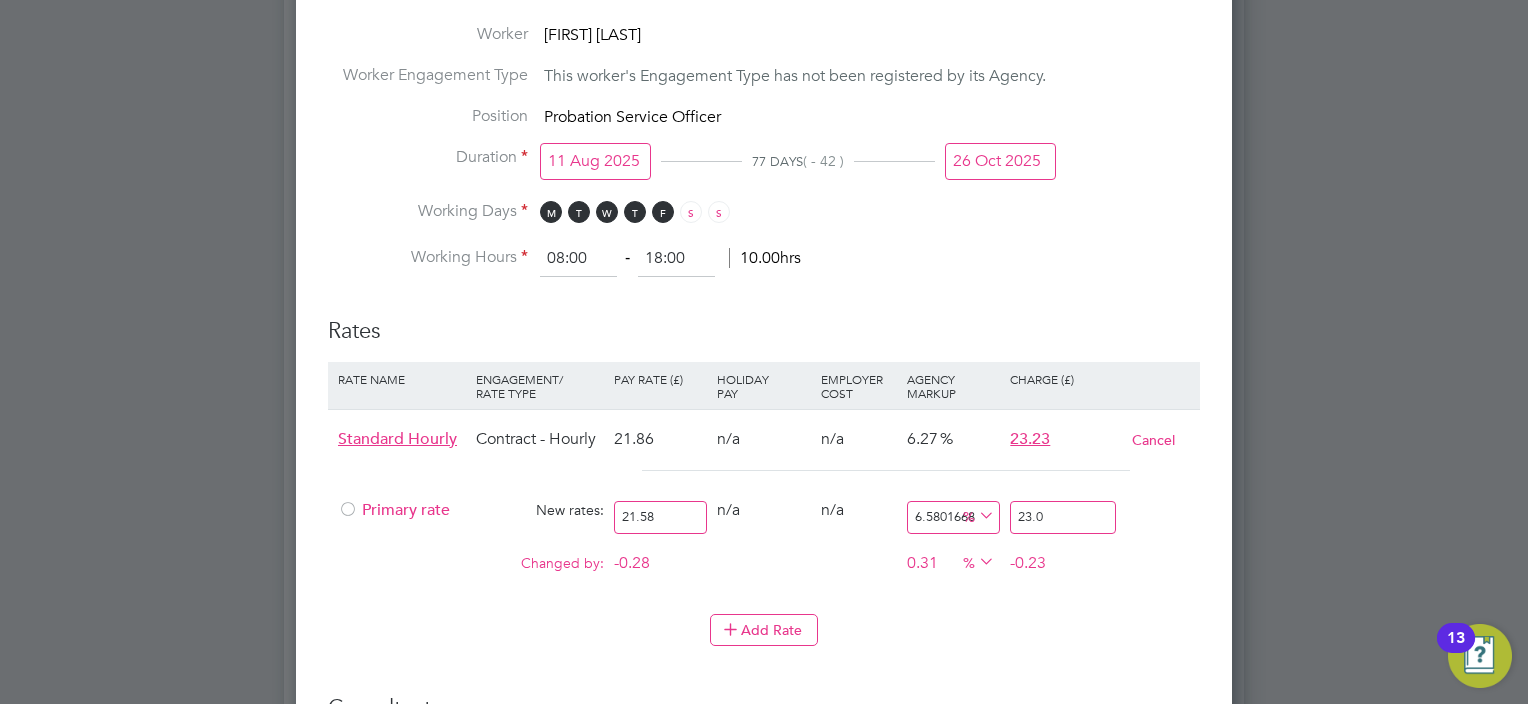 type on "6.950880444856349" 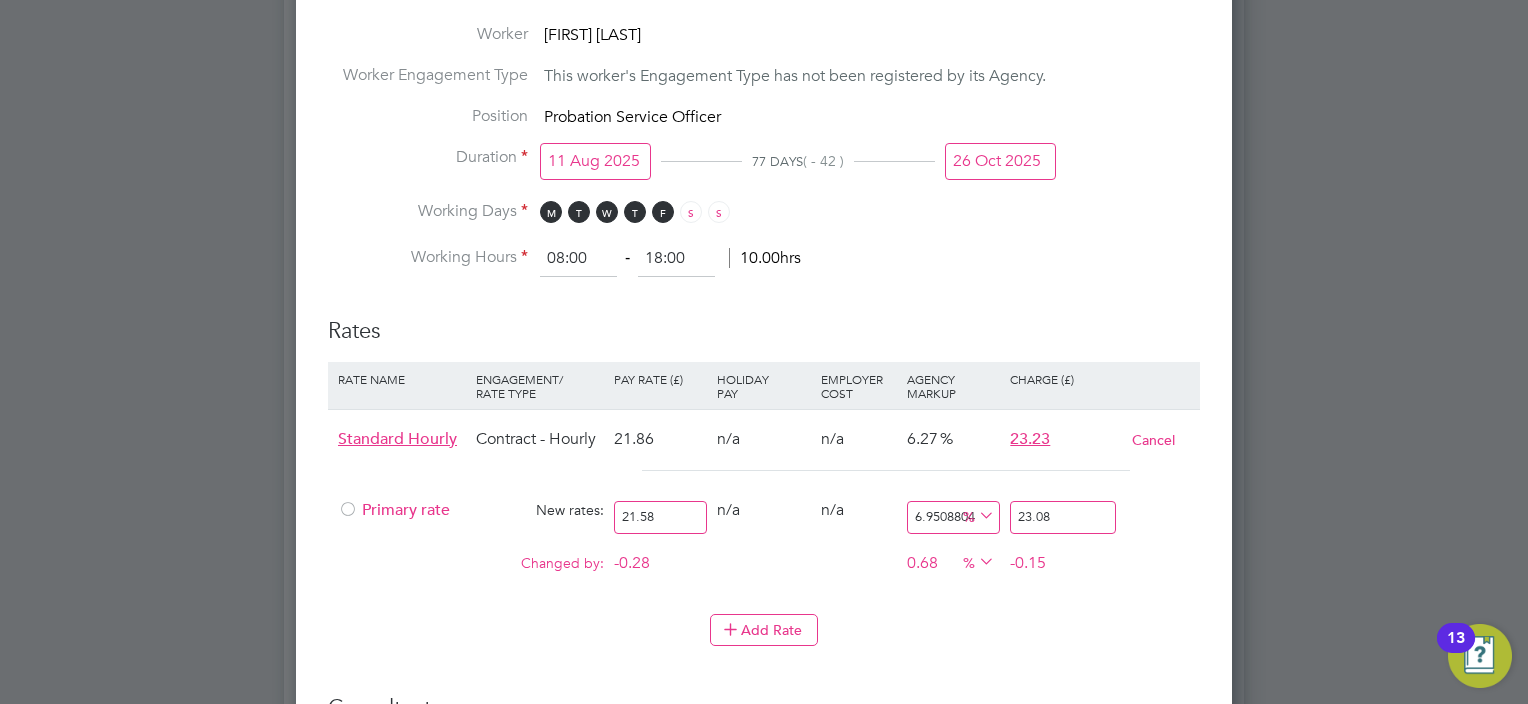 type on "23.080000000000002" 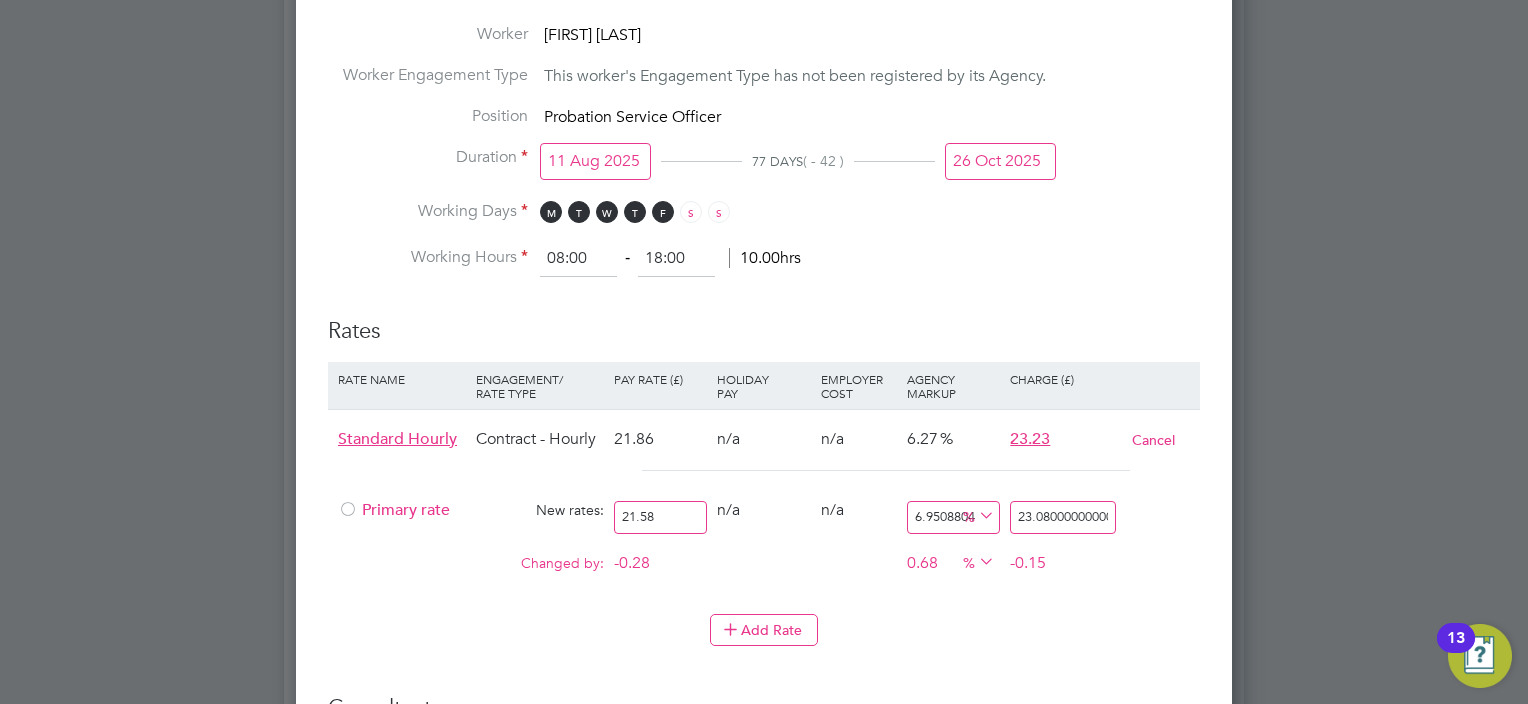 click on "Add Rate" at bounding box center [764, 630] 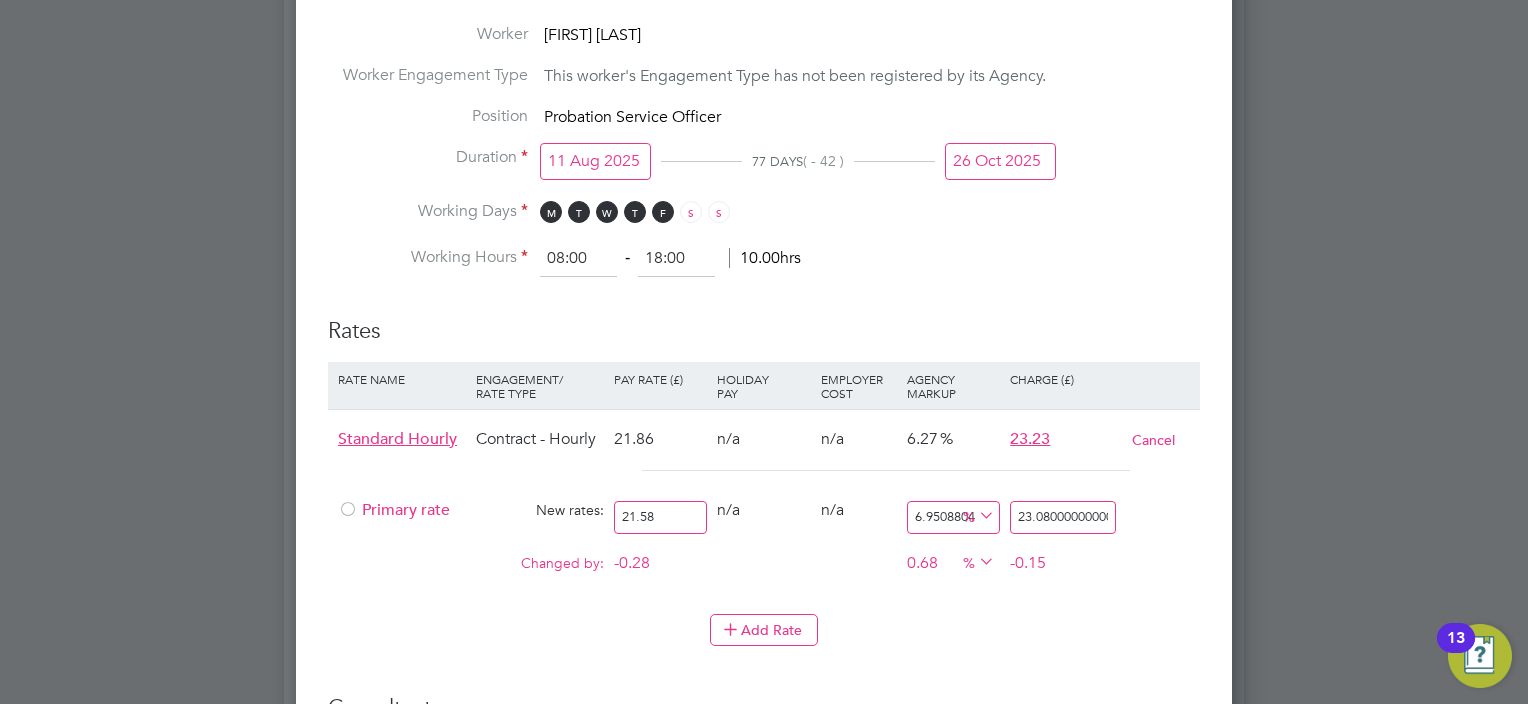 scroll, scrollTop: 0, scrollLeft: 36, axis: horizontal 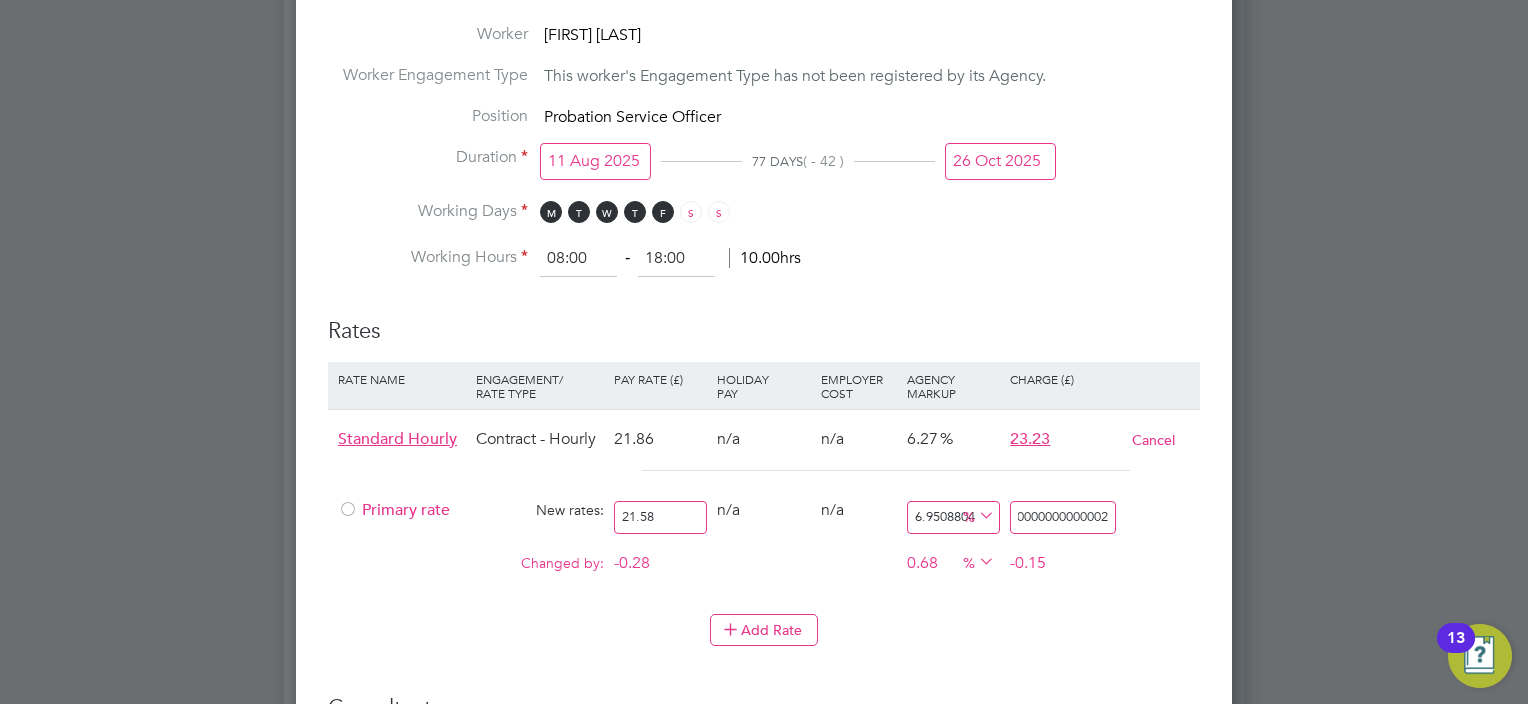 drag, startPoint x: 1021, startPoint y: 510, endPoint x: 1261, endPoint y: 512, distance: 240.00833 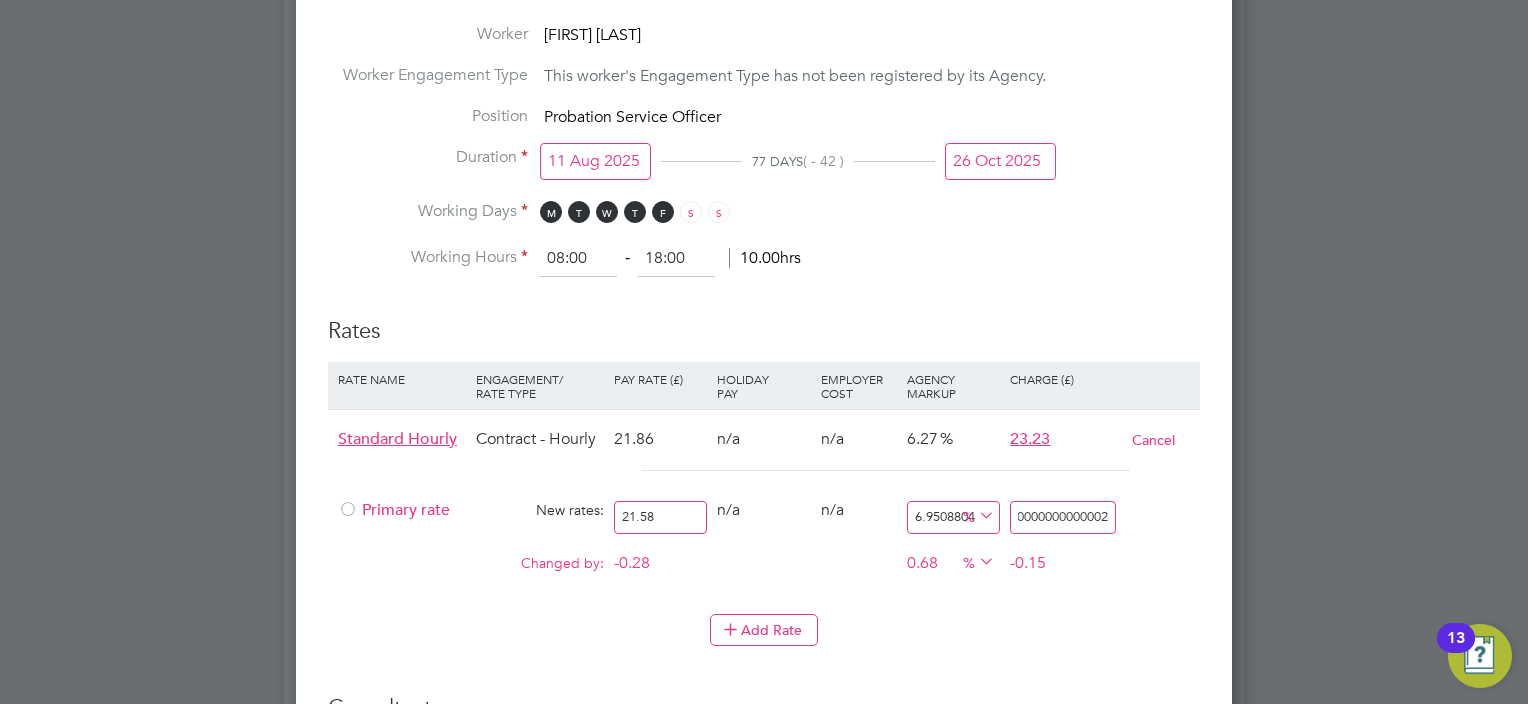 type on "-90.7321594068582" 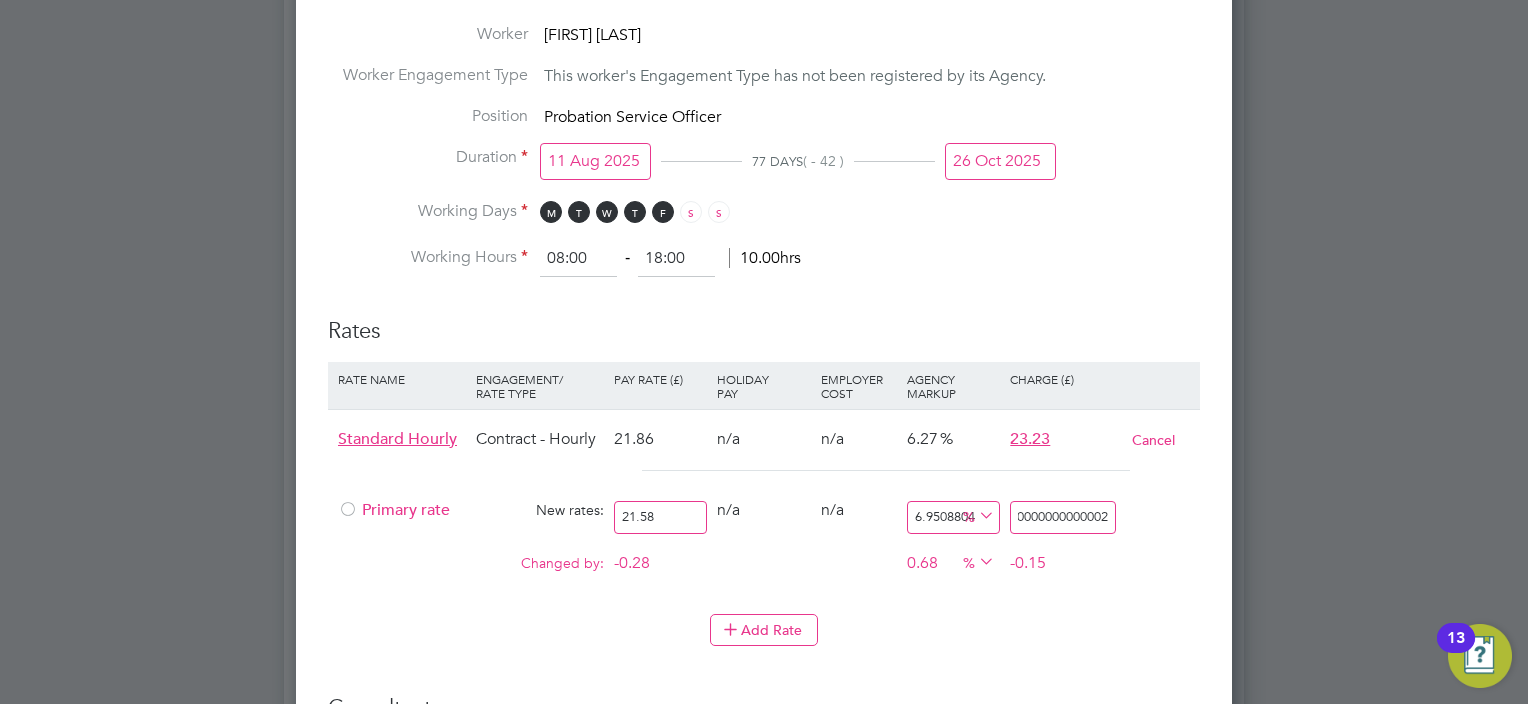 type on "2" 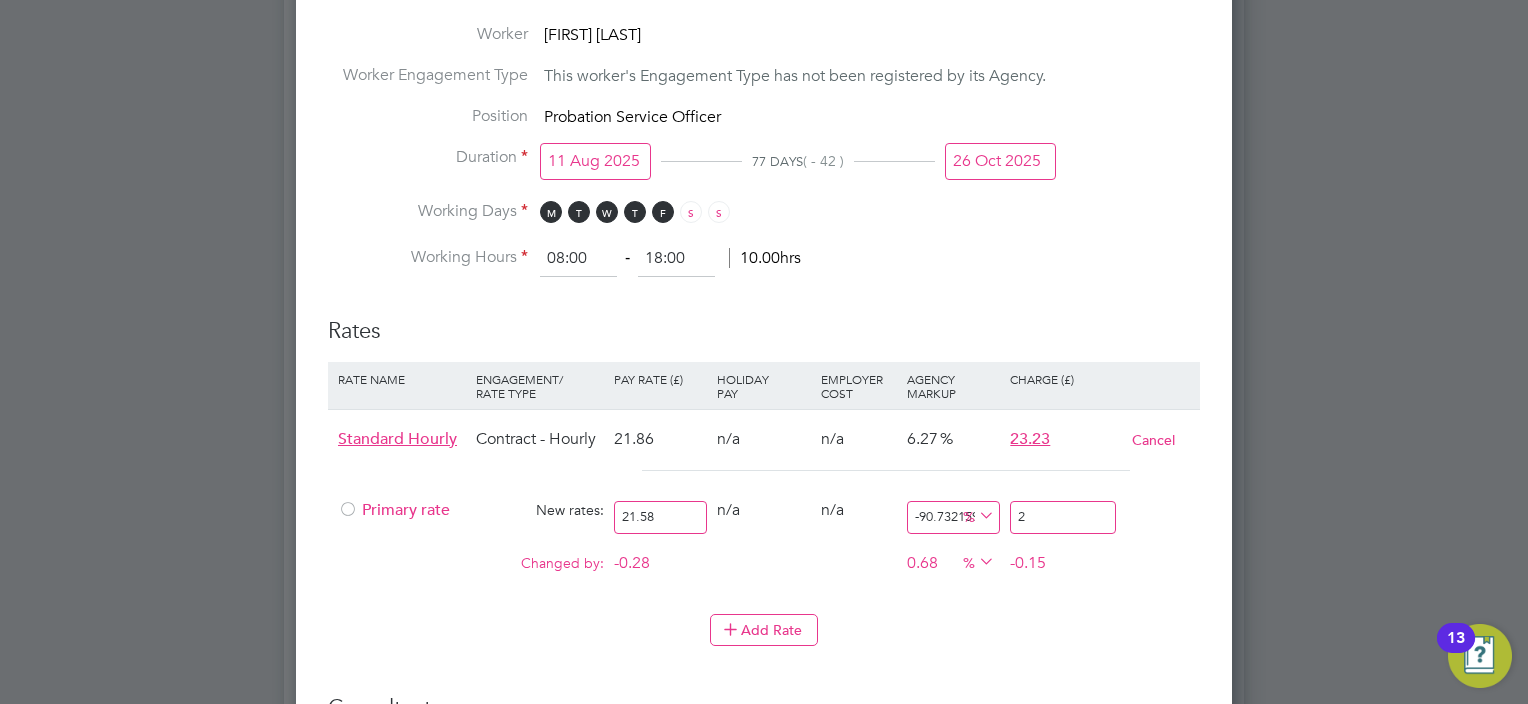 scroll, scrollTop: 0, scrollLeft: 0, axis: both 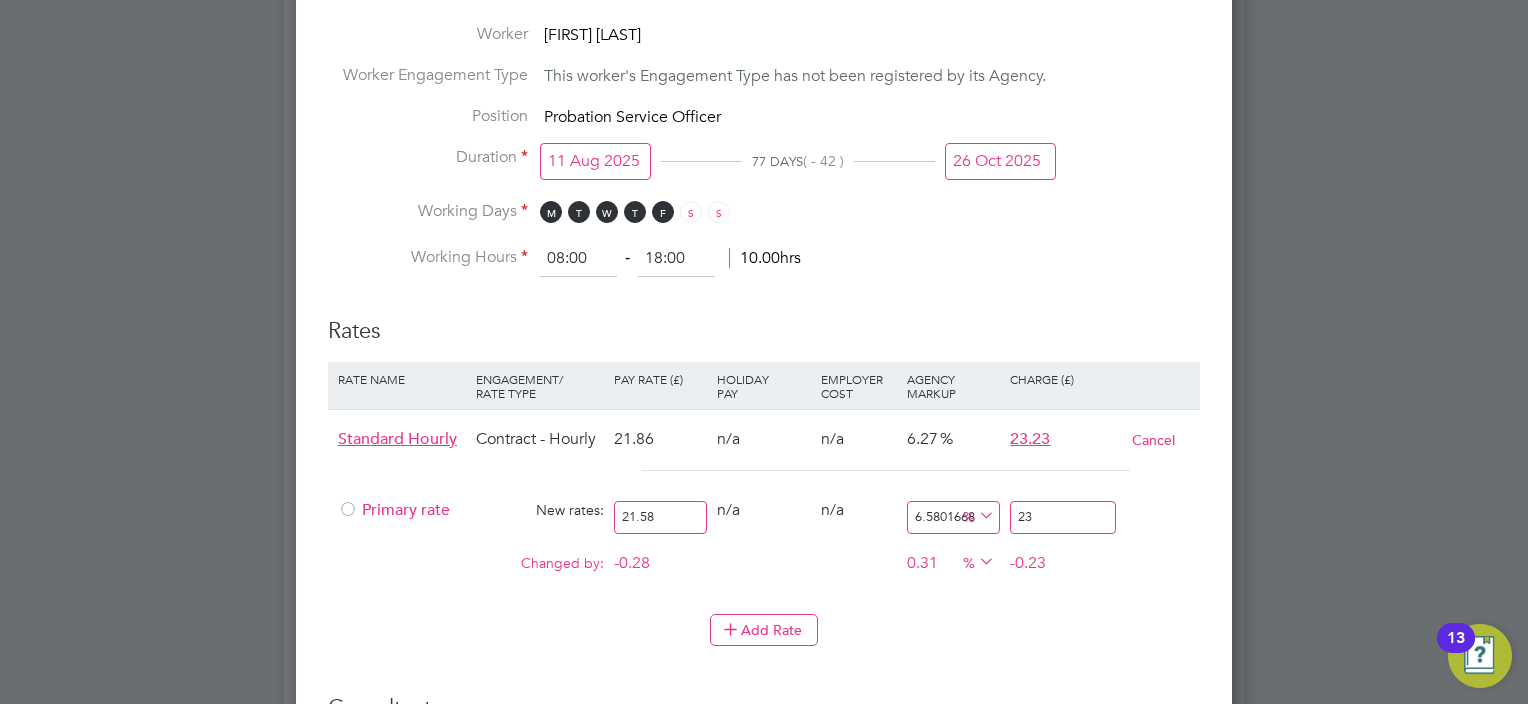 type on "23.0" 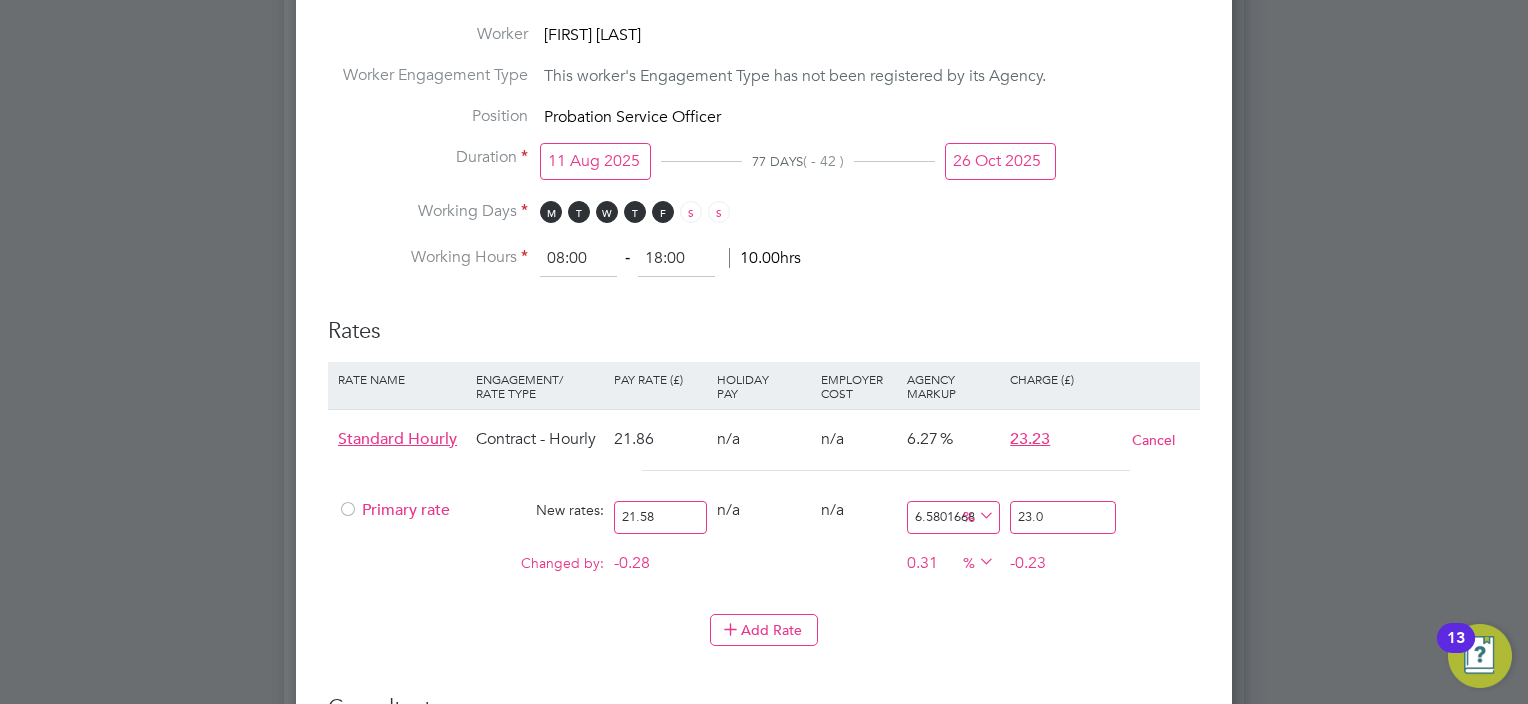 type on "6.950880444856349" 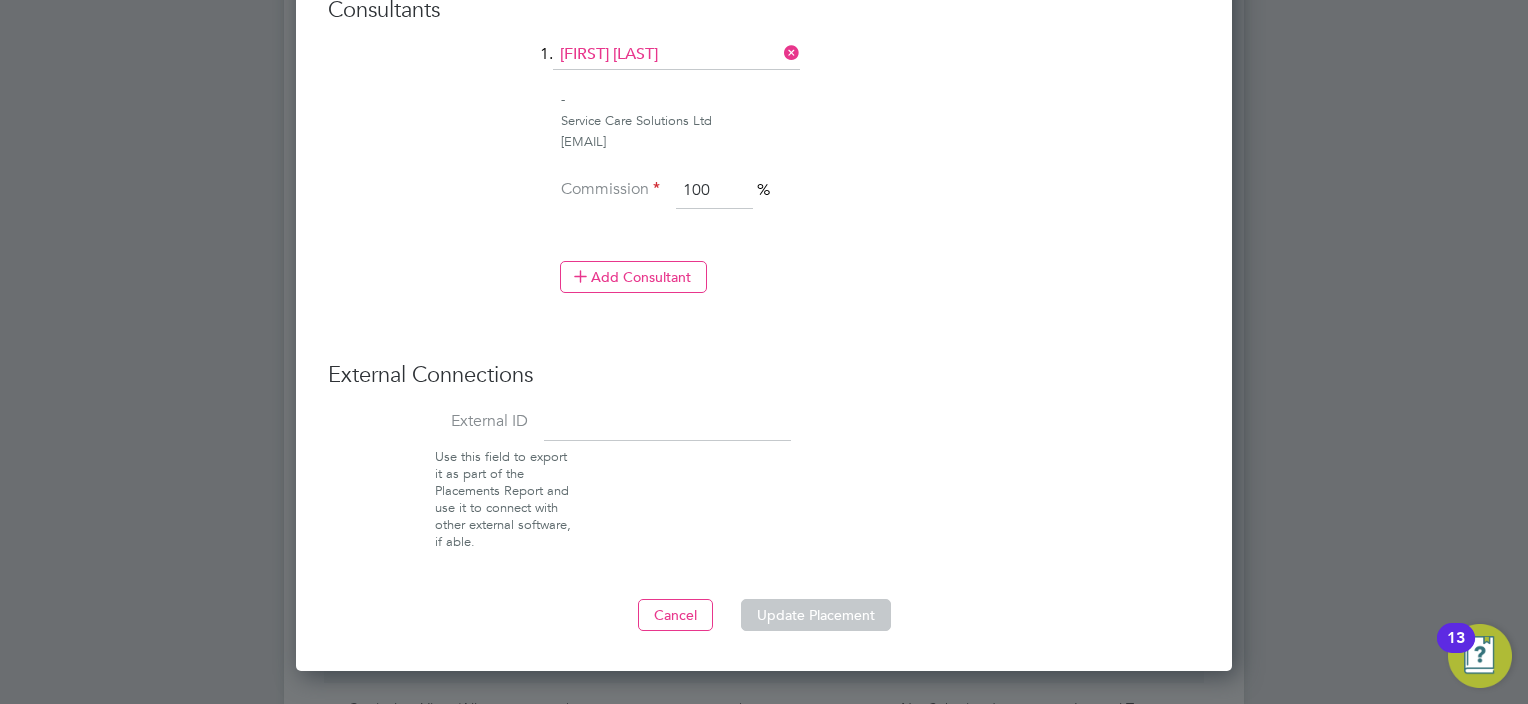 scroll, scrollTop: 2104, scrollLeft: 0, axis: vertical 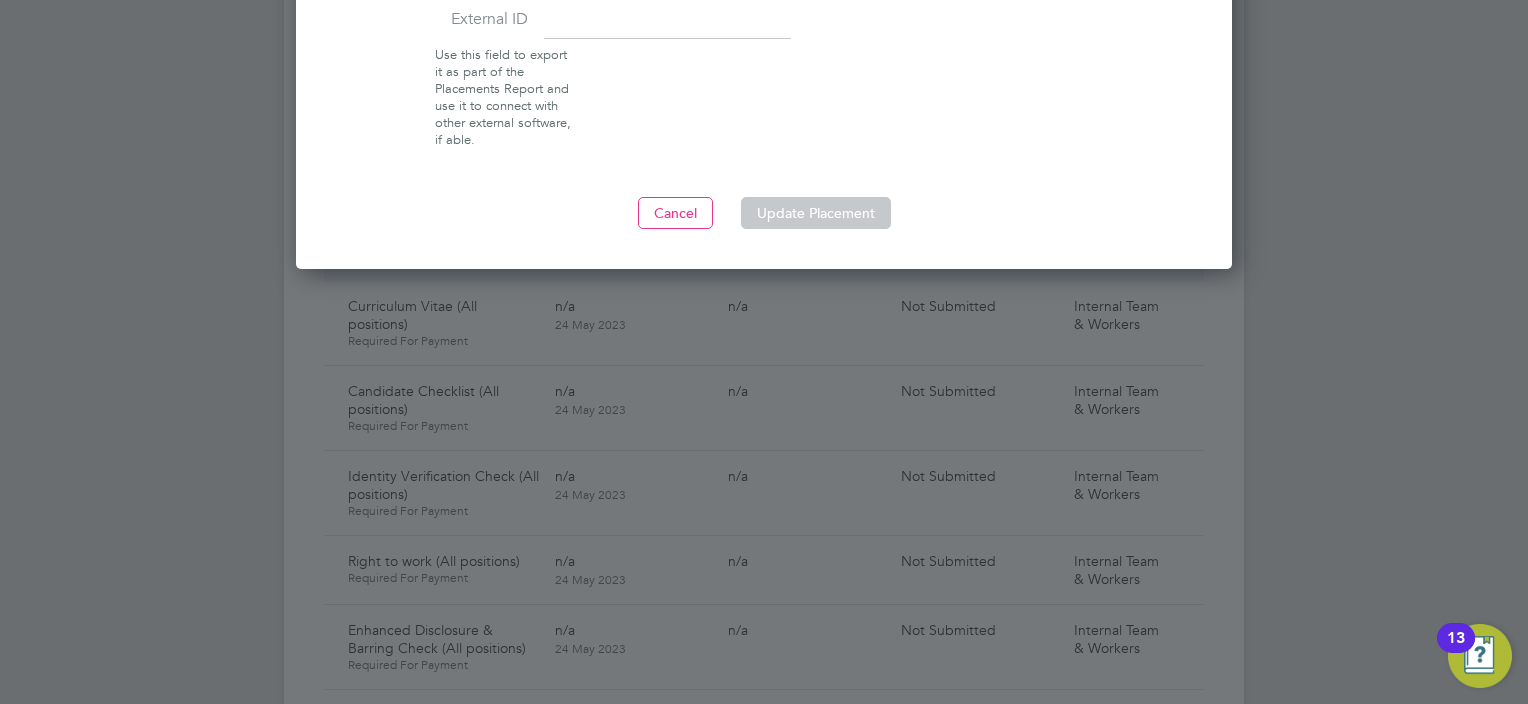 type on "23.080000000000002" 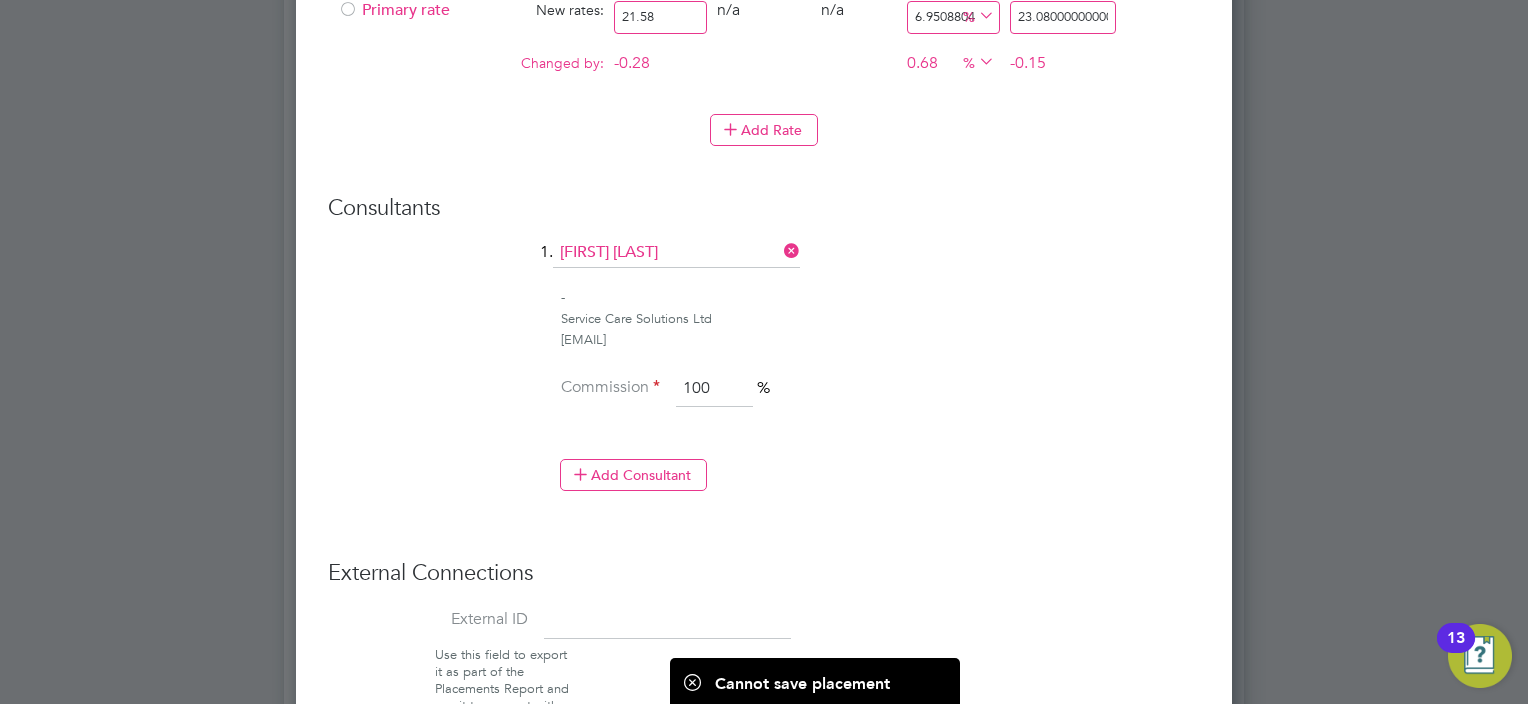 scroll, scrollTop: 1204, scrollLeft: 0, axis: vertical 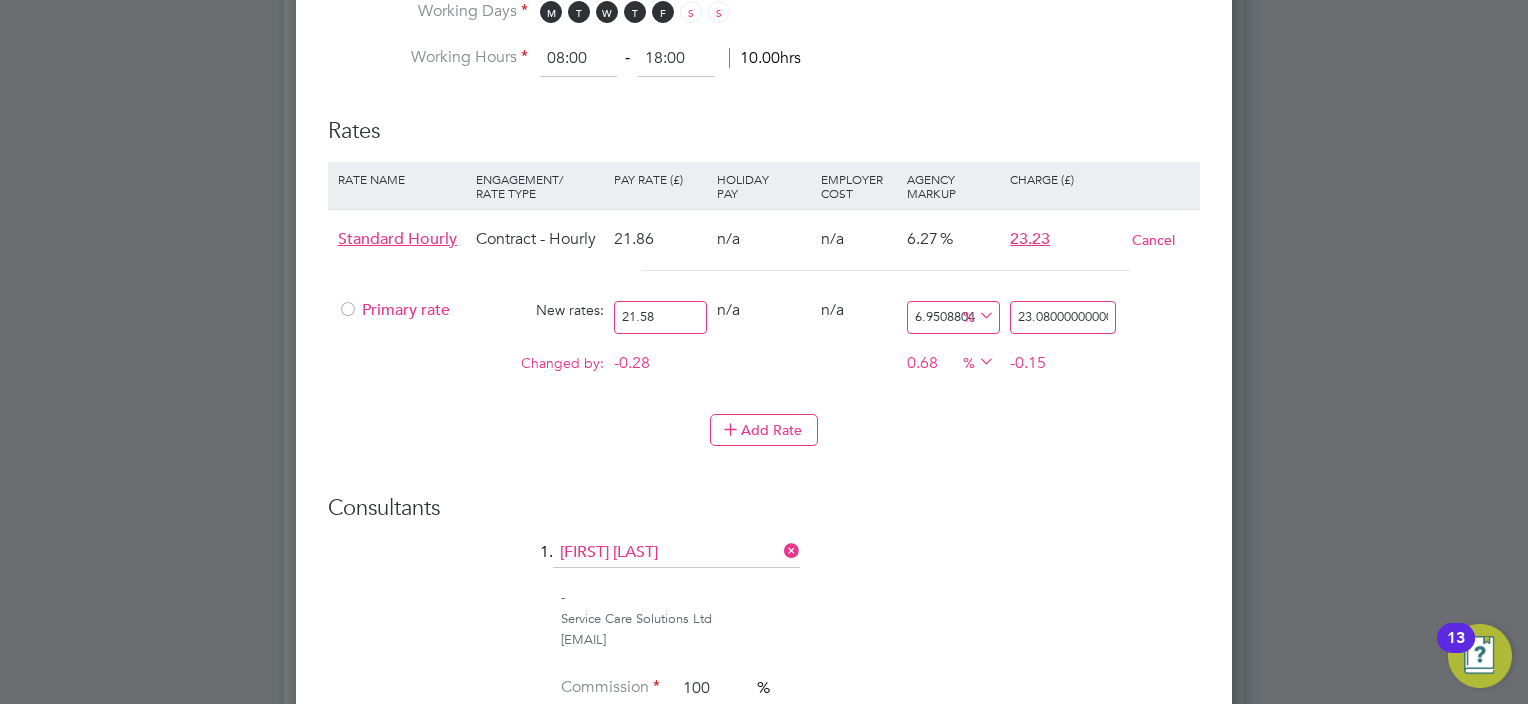 click at bounding box center [348, 315] 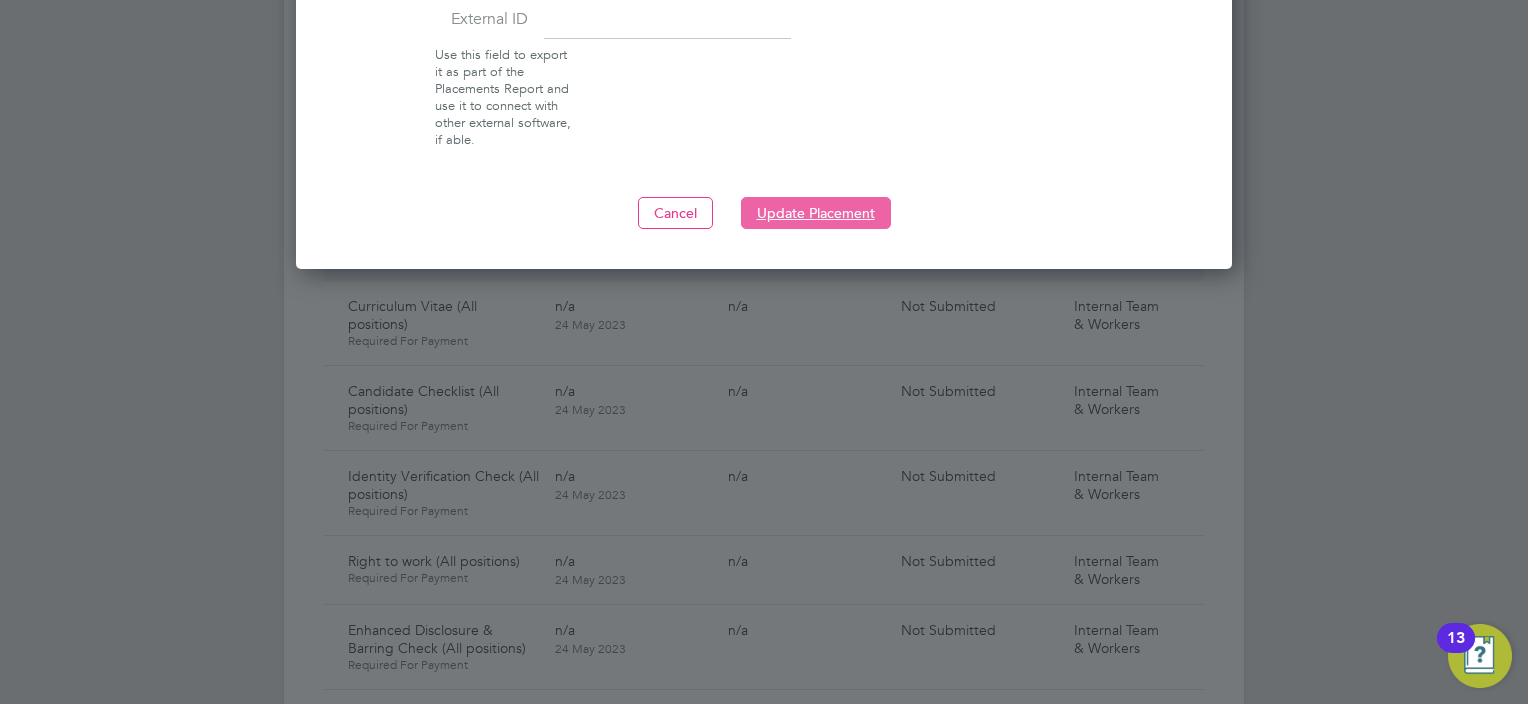 click on "Update Placement" at bounding box center [816, 213] 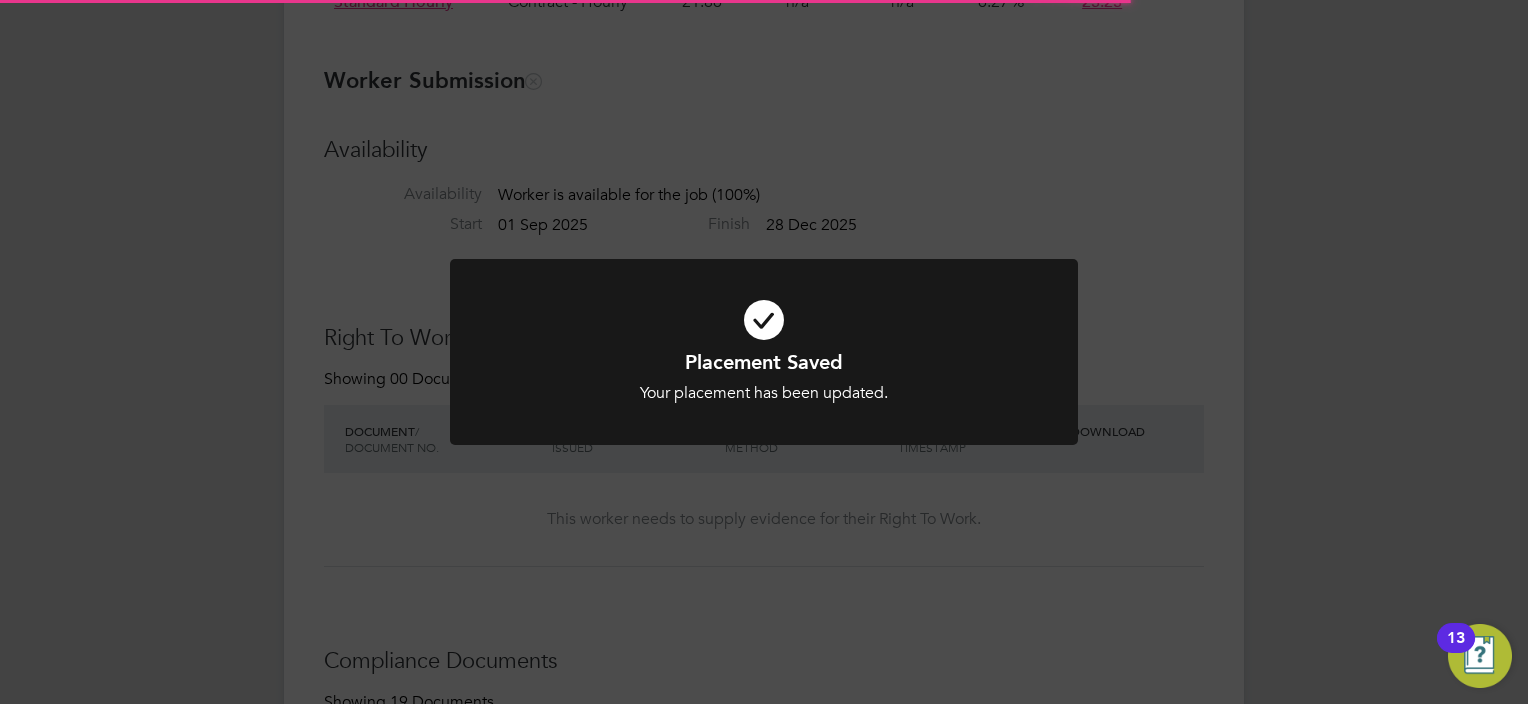 scroll, scrollTop: 103, scrollLeft: 0, axis: vertical 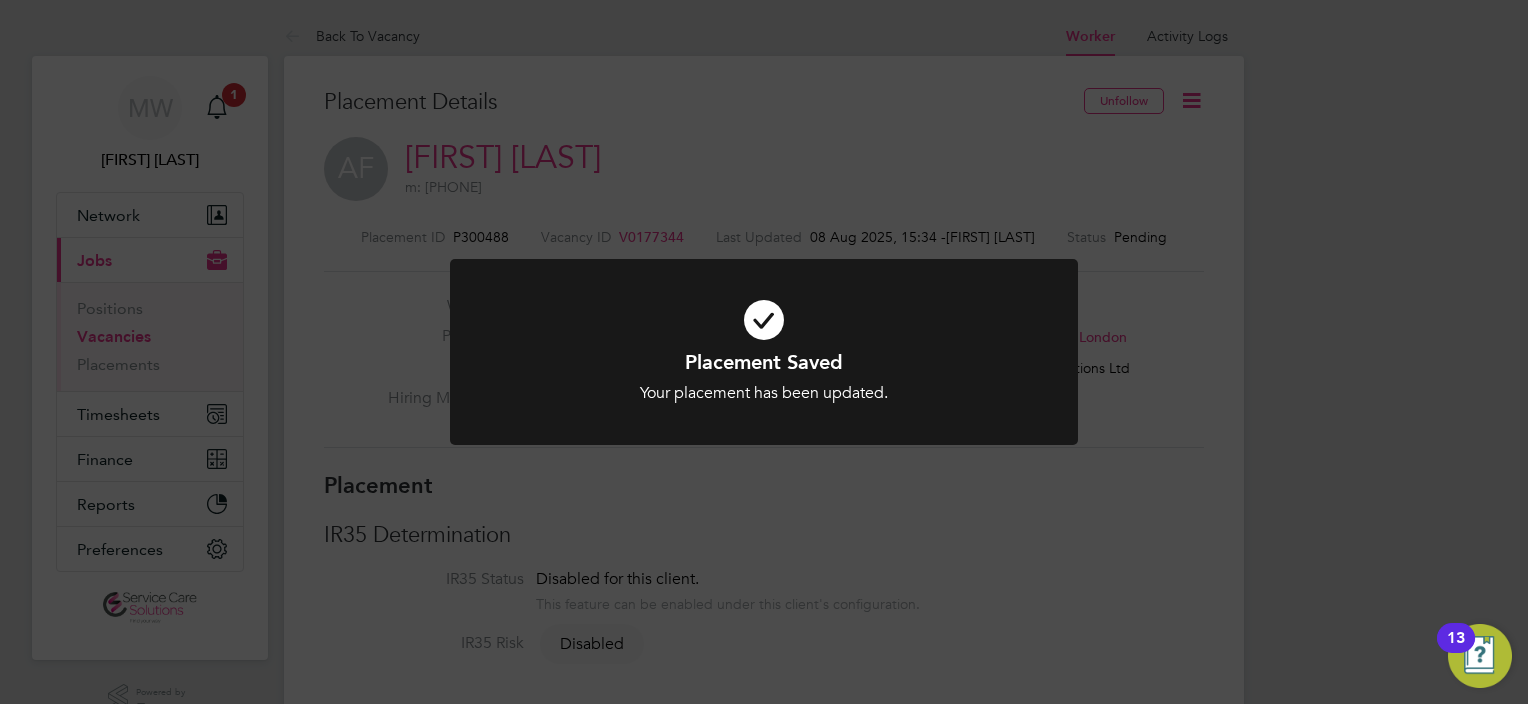 click on "Placement Saved Your placement has been updated. Cancel Okay" 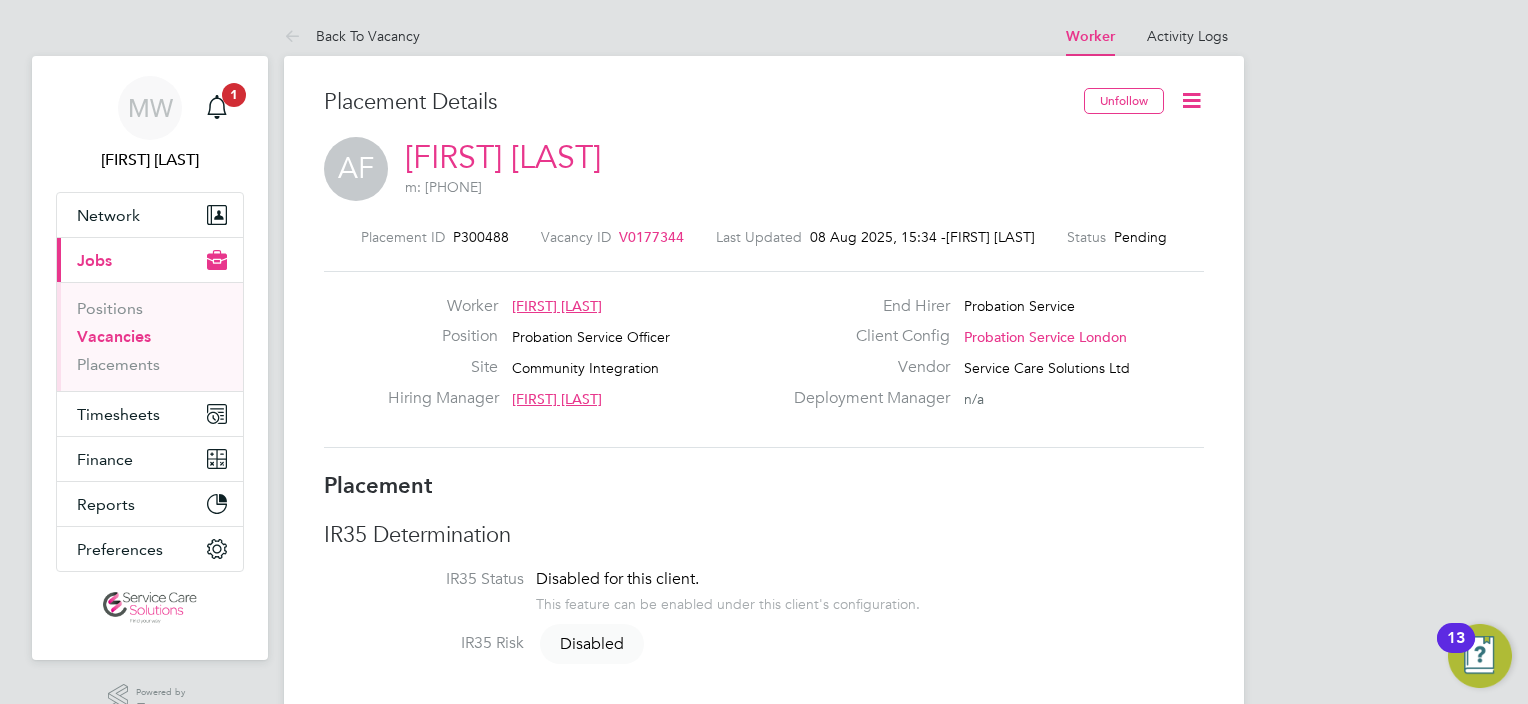 click 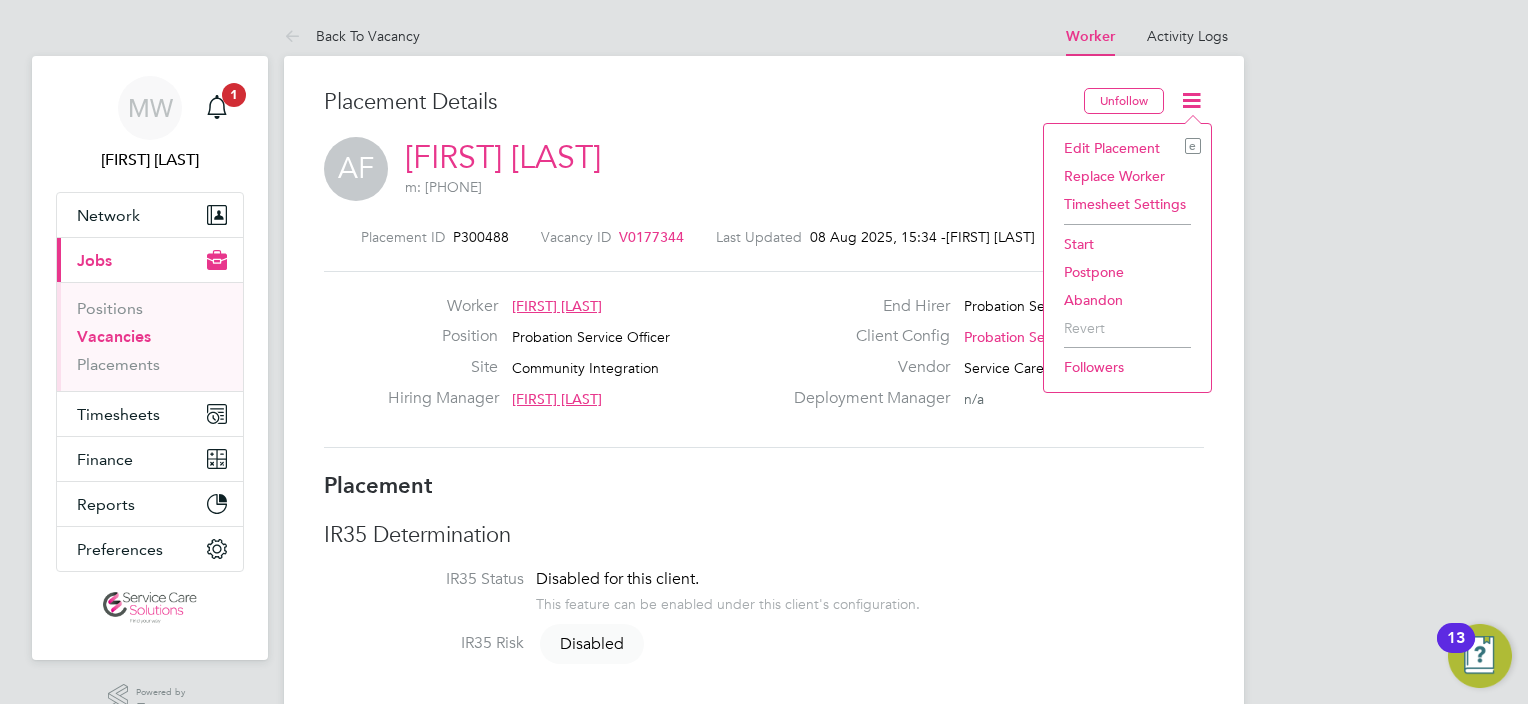 click on "Start" 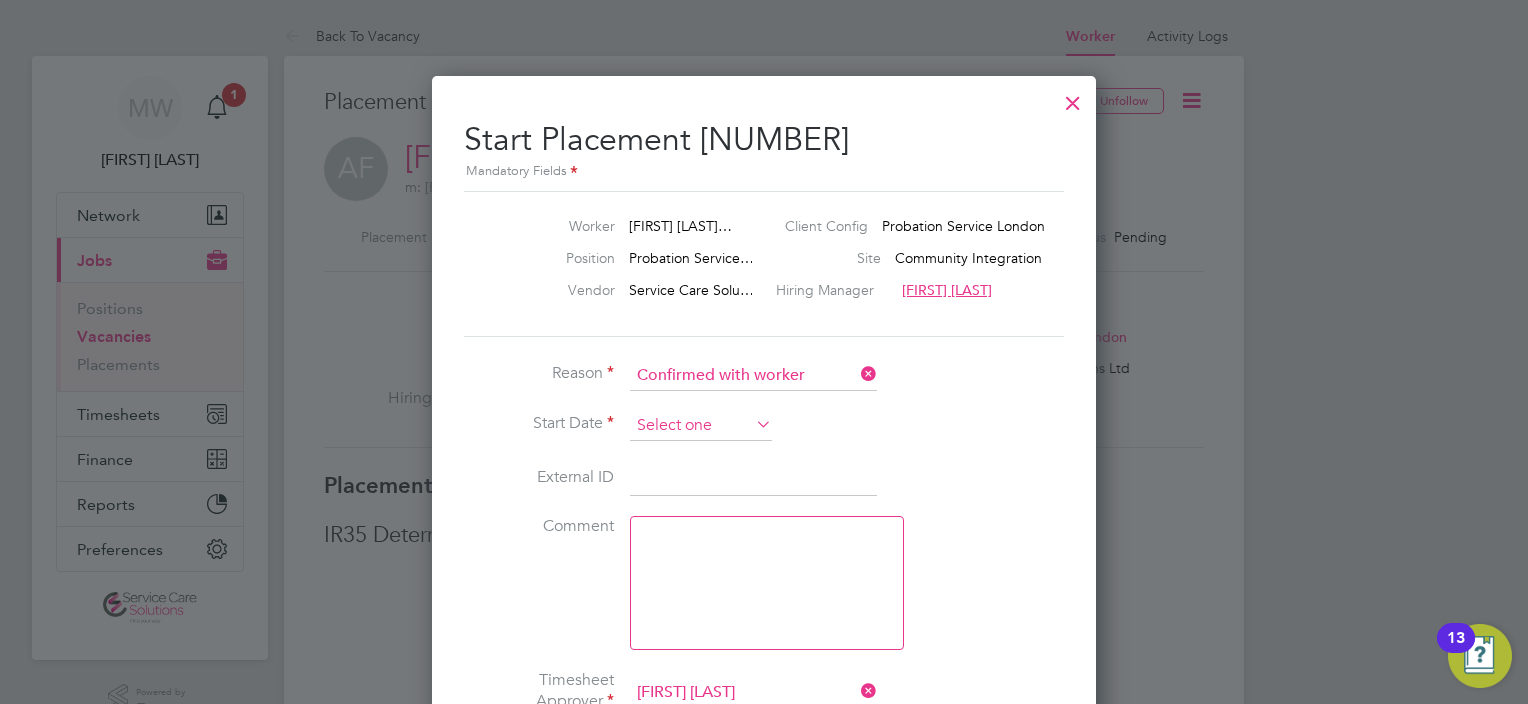click 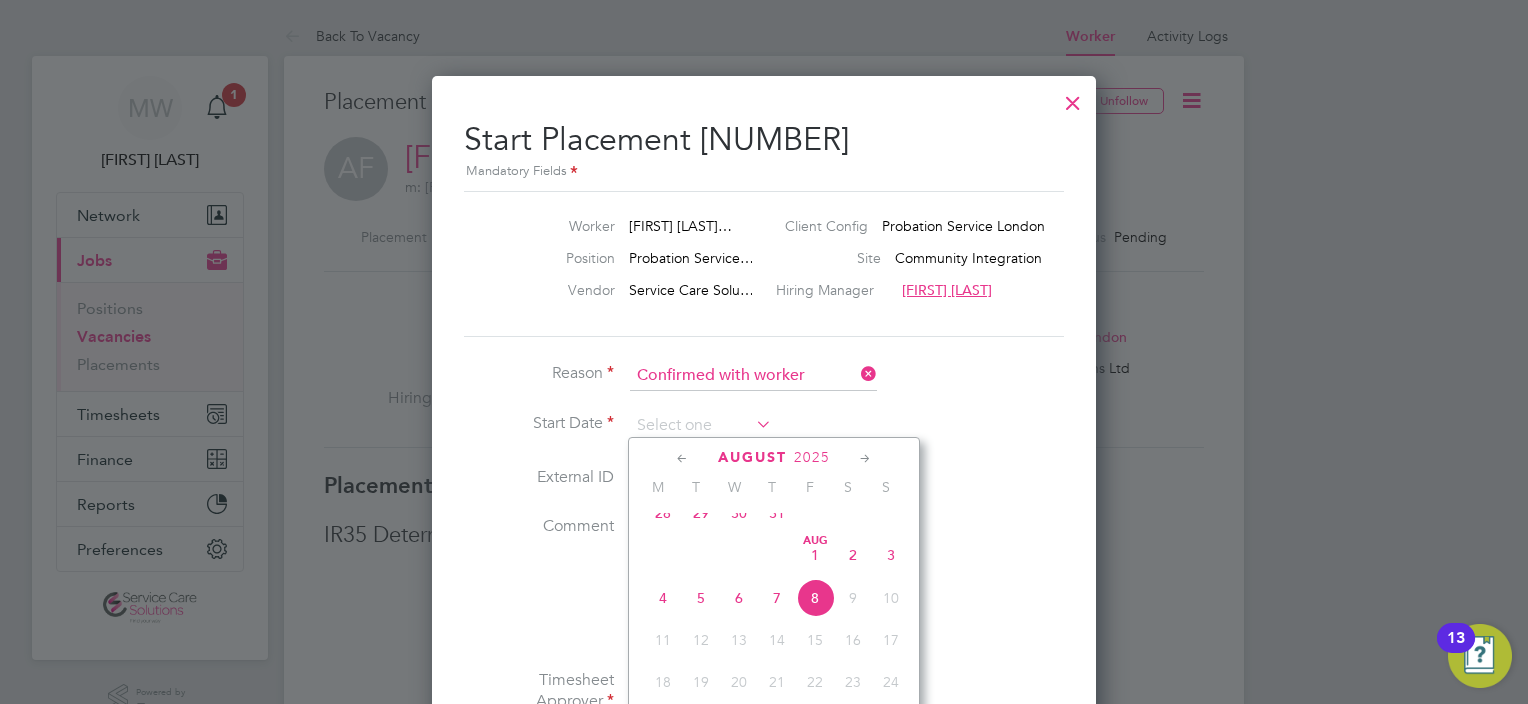 click on "11" 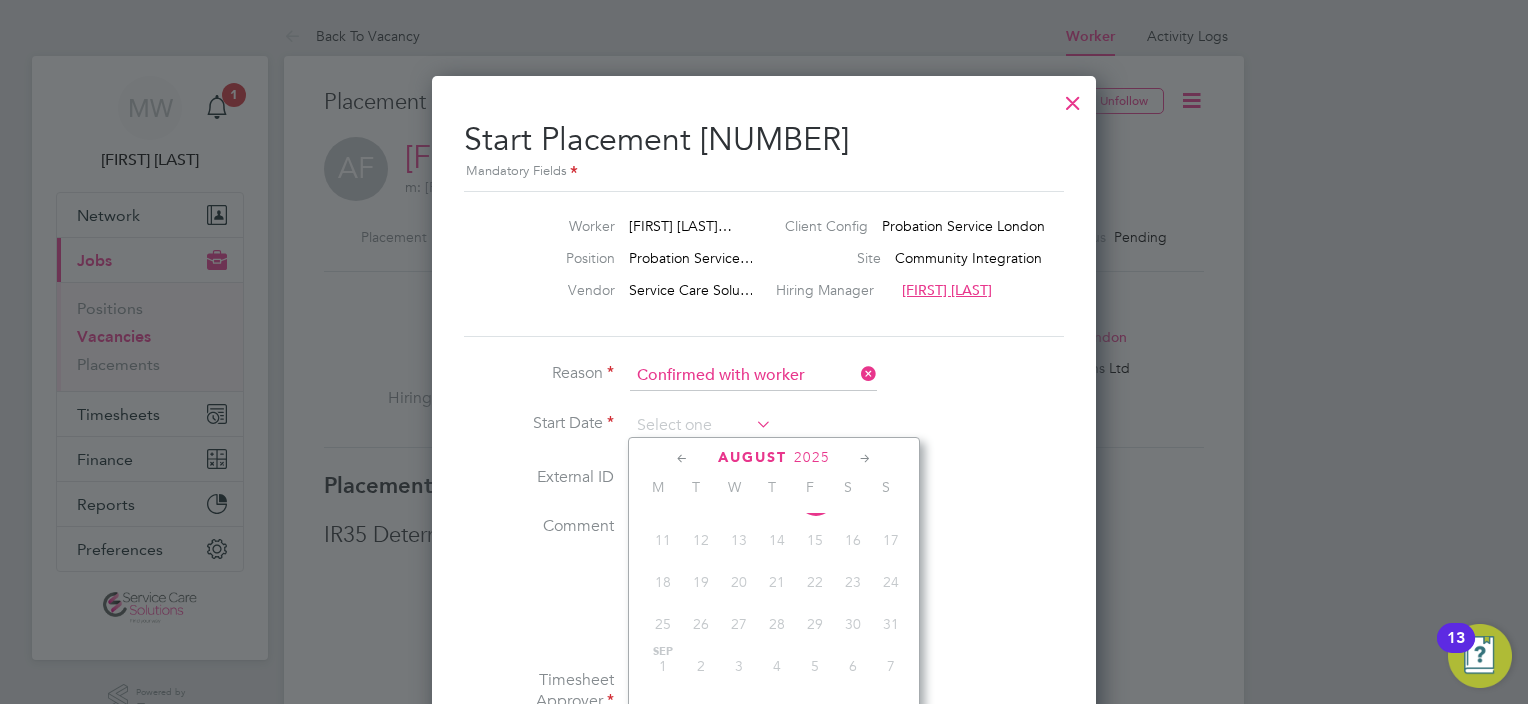 click on "Start Date" 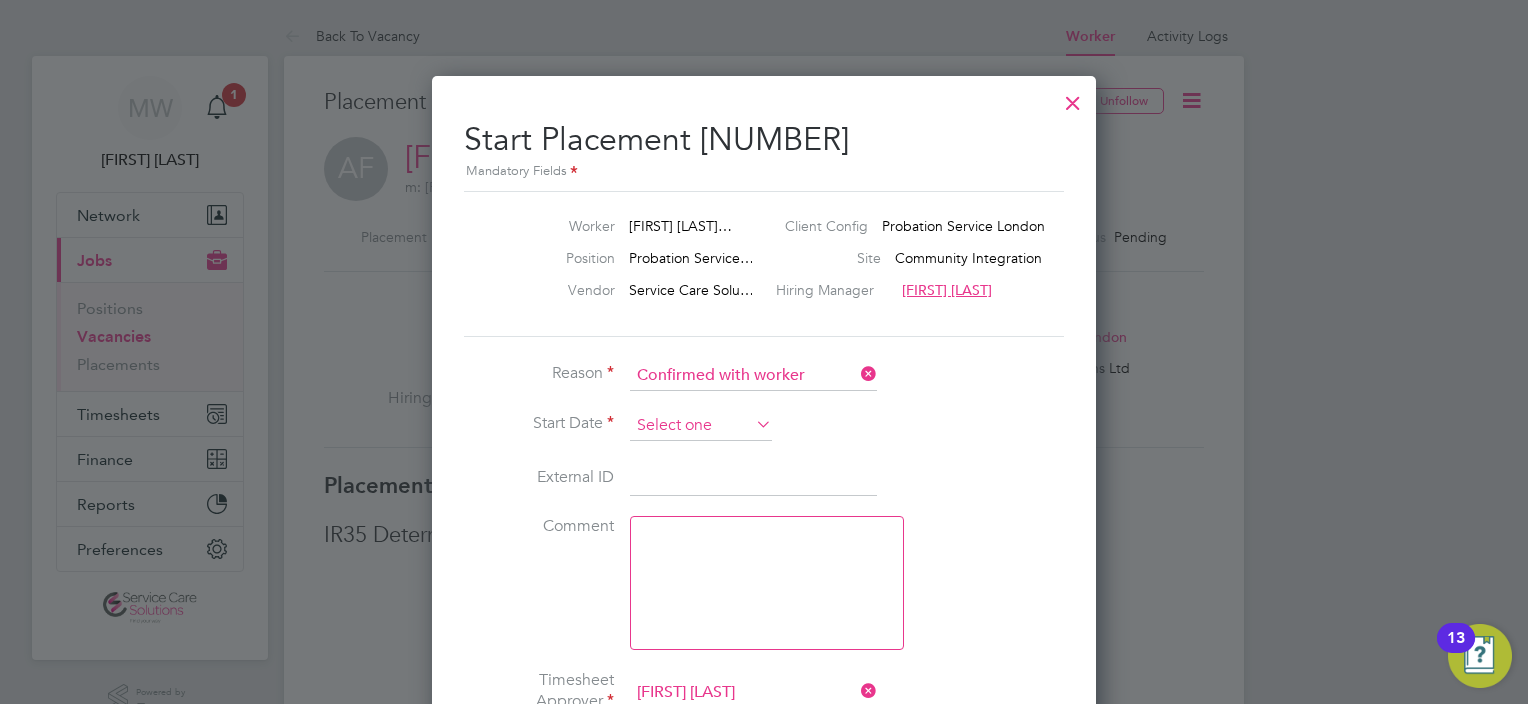 click 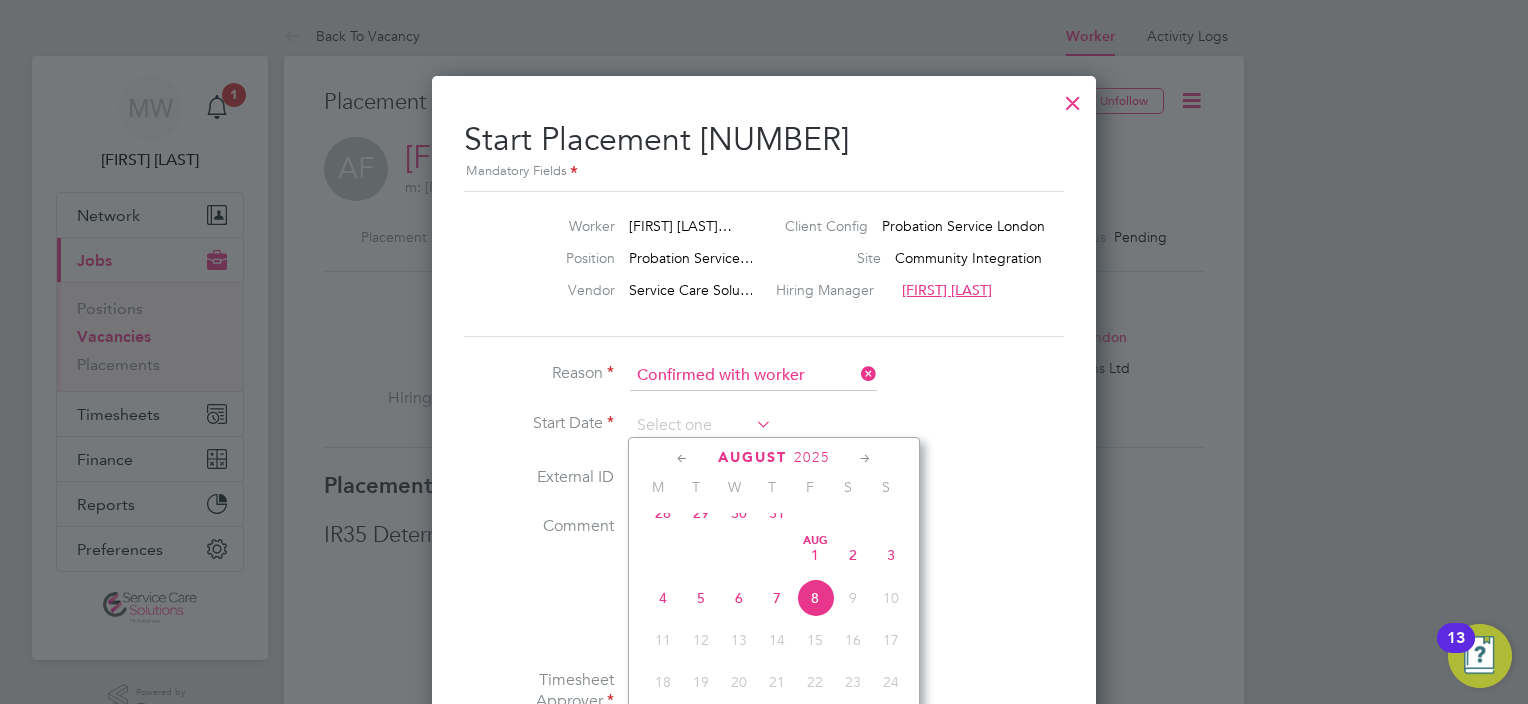 click on "8" 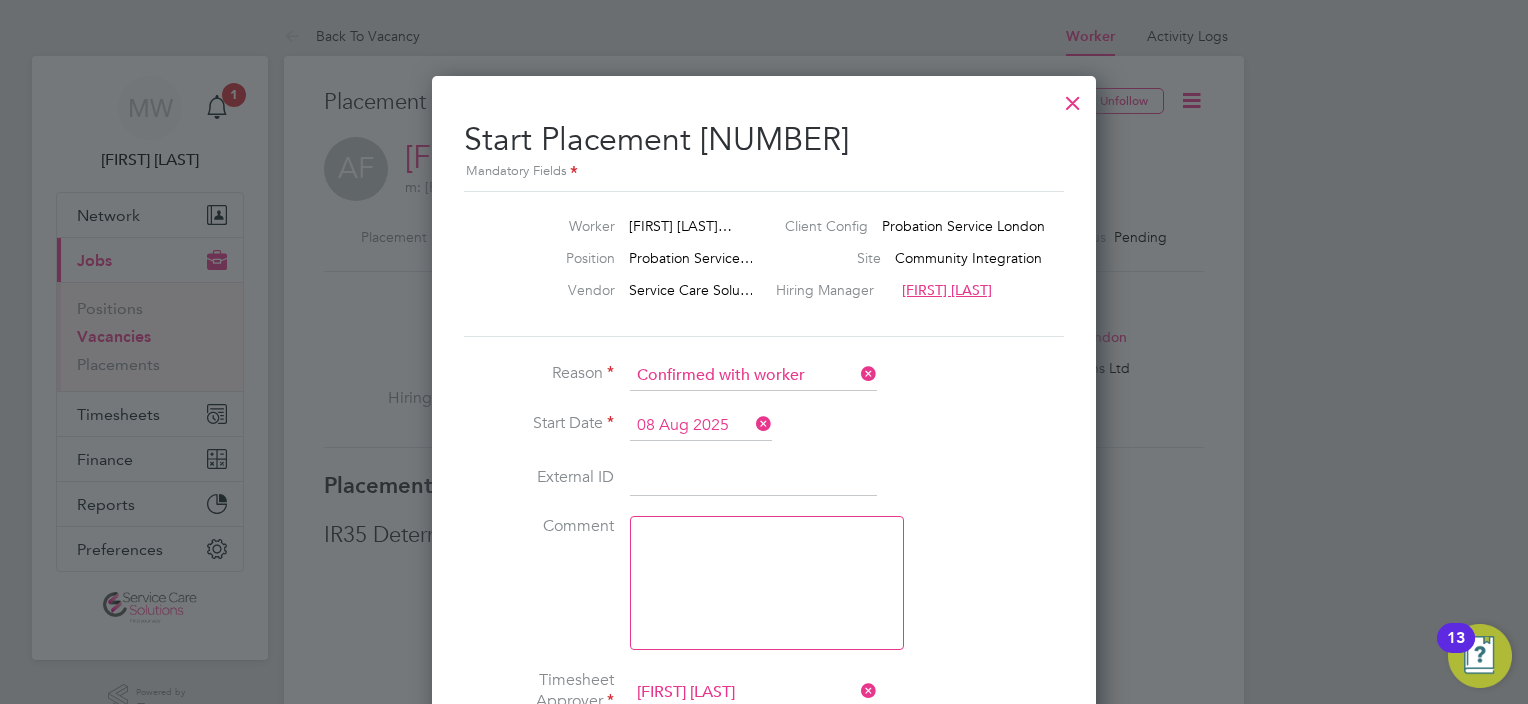 click 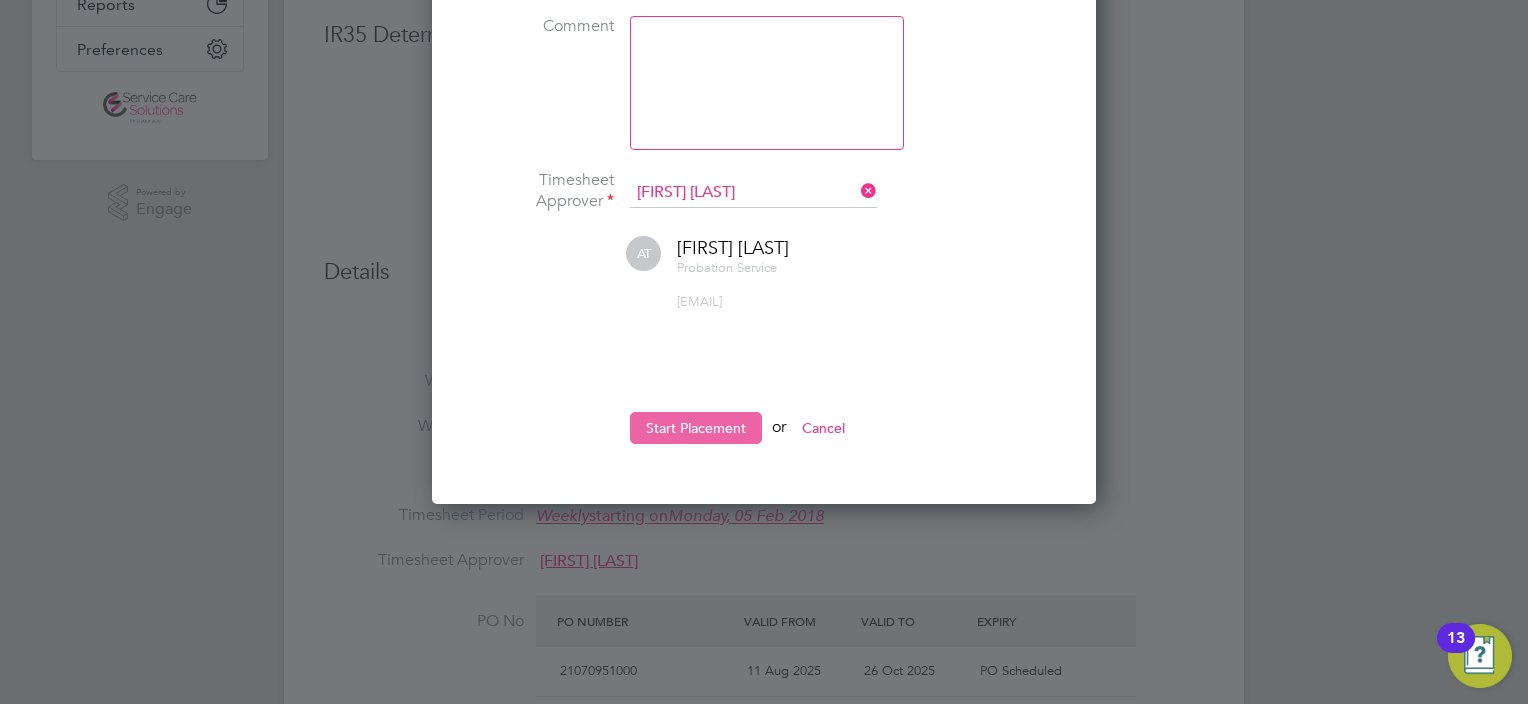 click on "Start Placement" 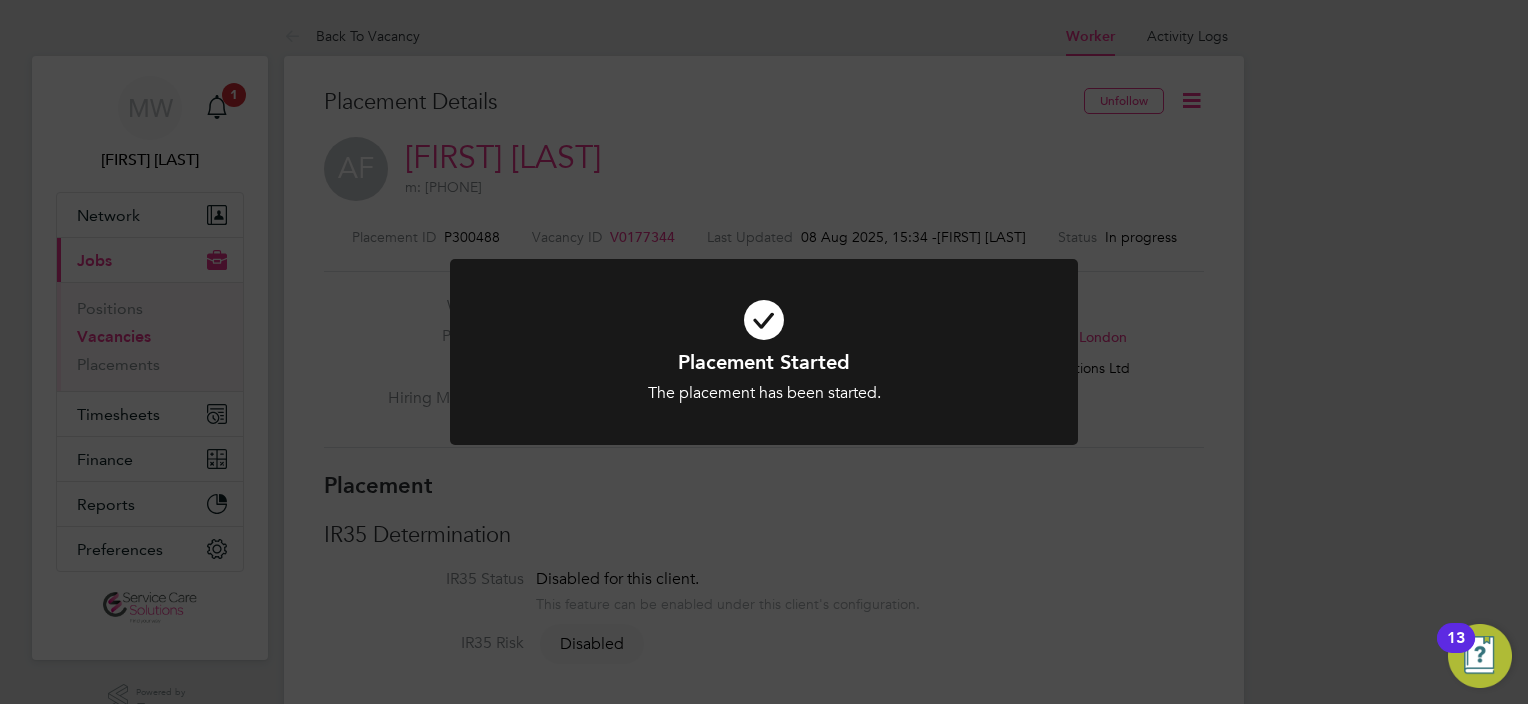 click on "Placement Started The placement has been started. Cancel Okay" 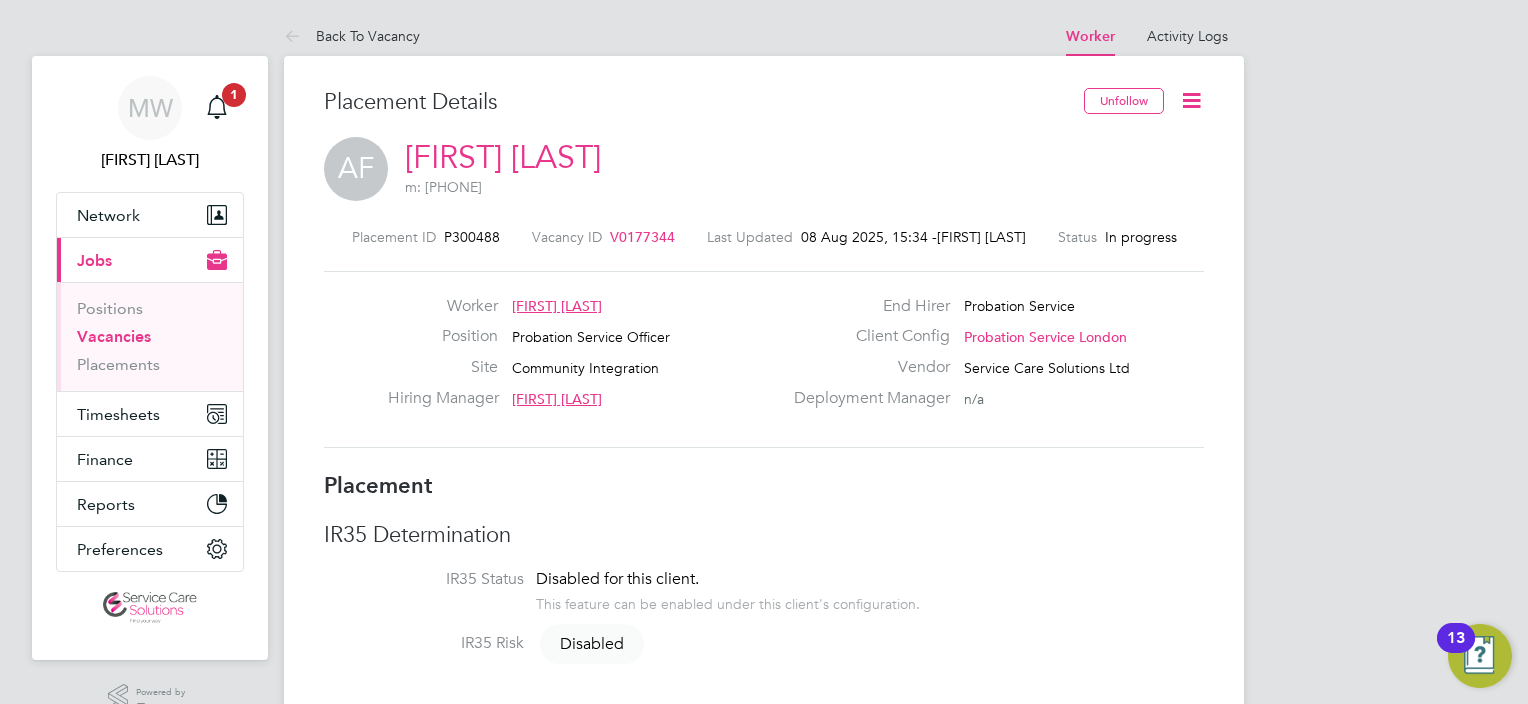 click 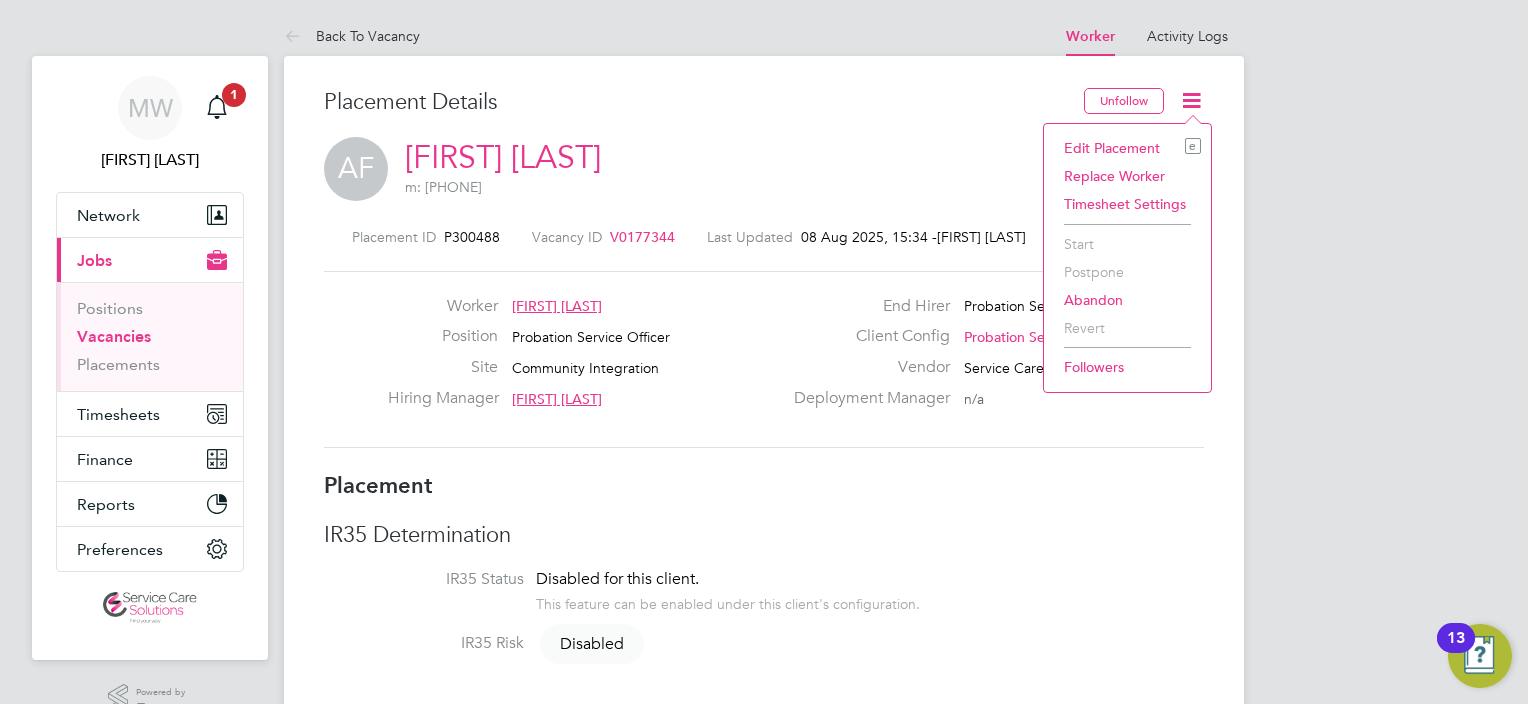 click on "Start" 